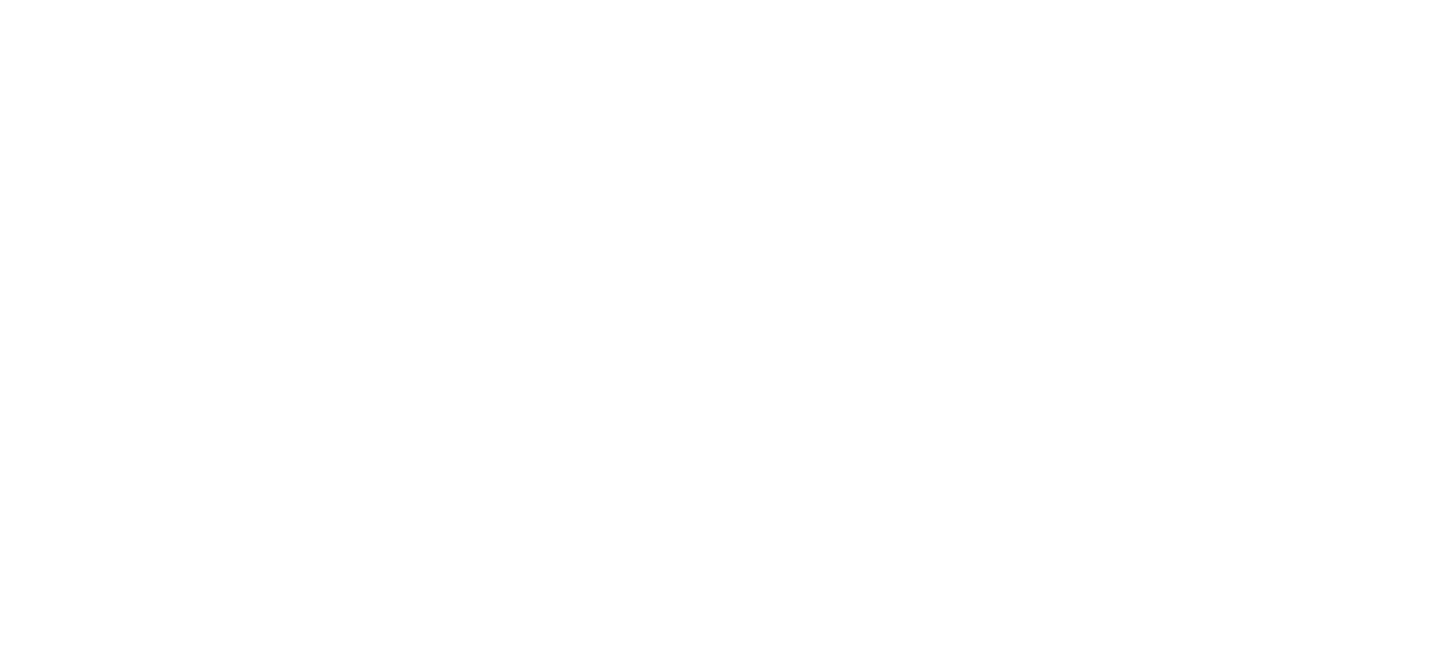 scroll, scrollTop: 0, scrollLeft: 0, axis: both 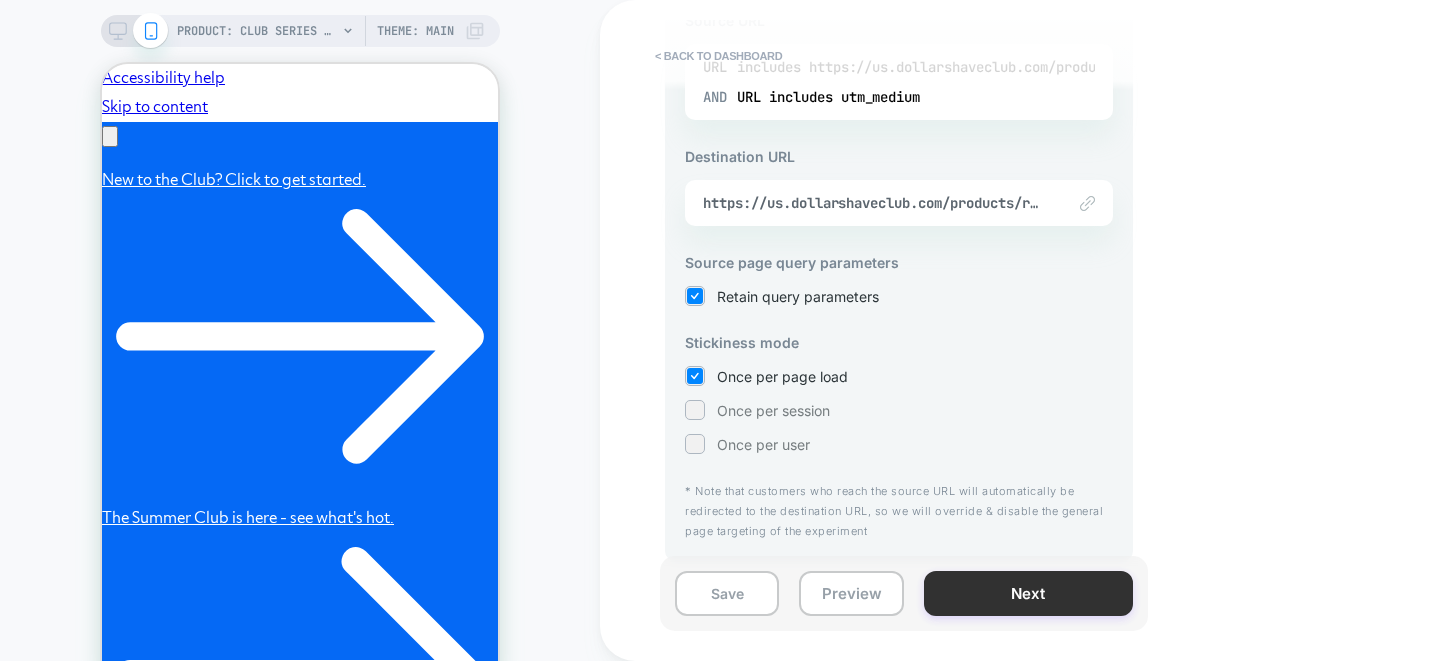 click on "Next" at bounding box center [1028, 593] 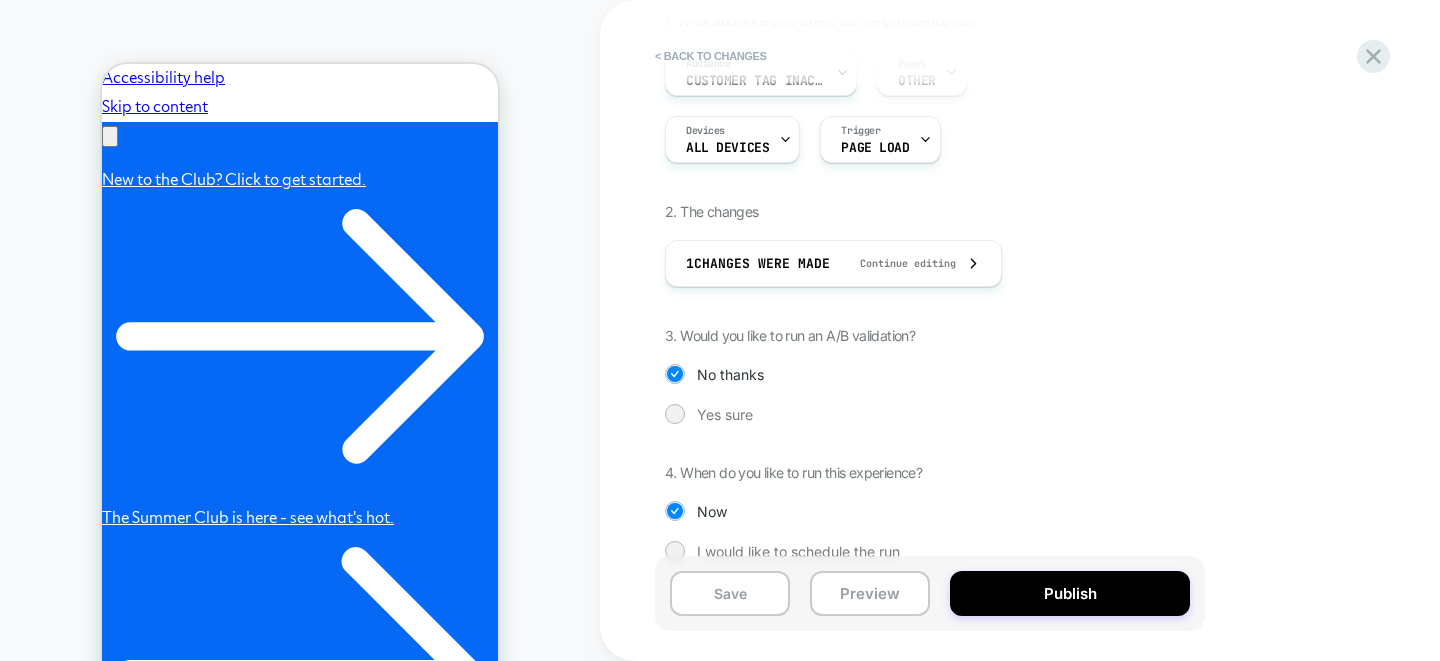 scroll, scrollTop: 244, scrollLeft: 0, axis: vertical 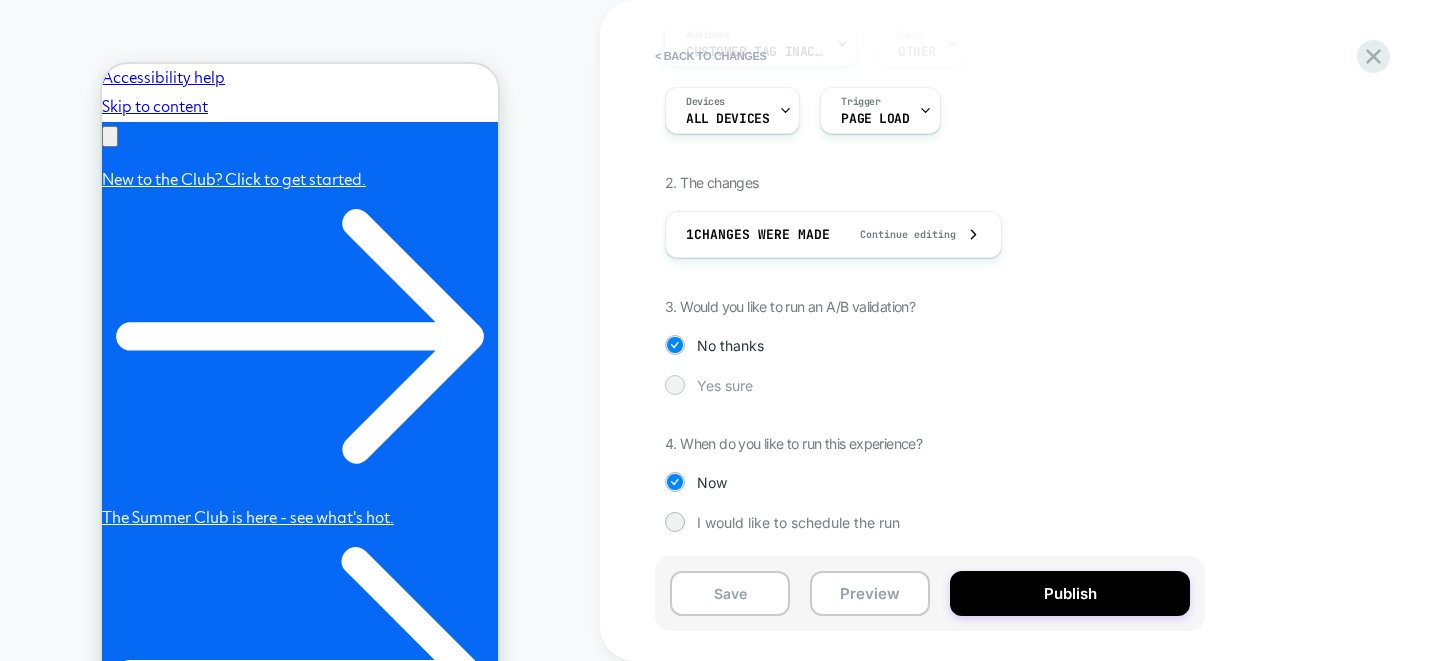 click at bounding box center [674, 384] 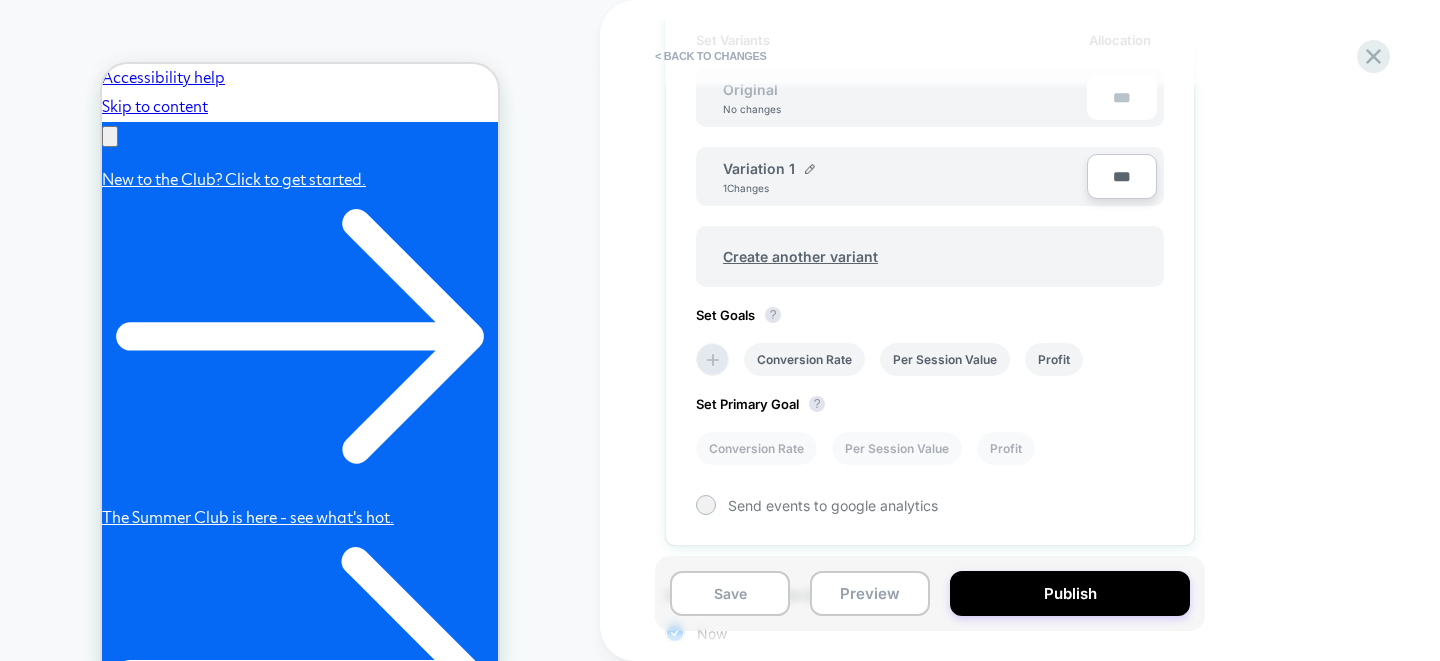 scroll, scrollTop: 647, scrollLeft: 0, axis: vertical 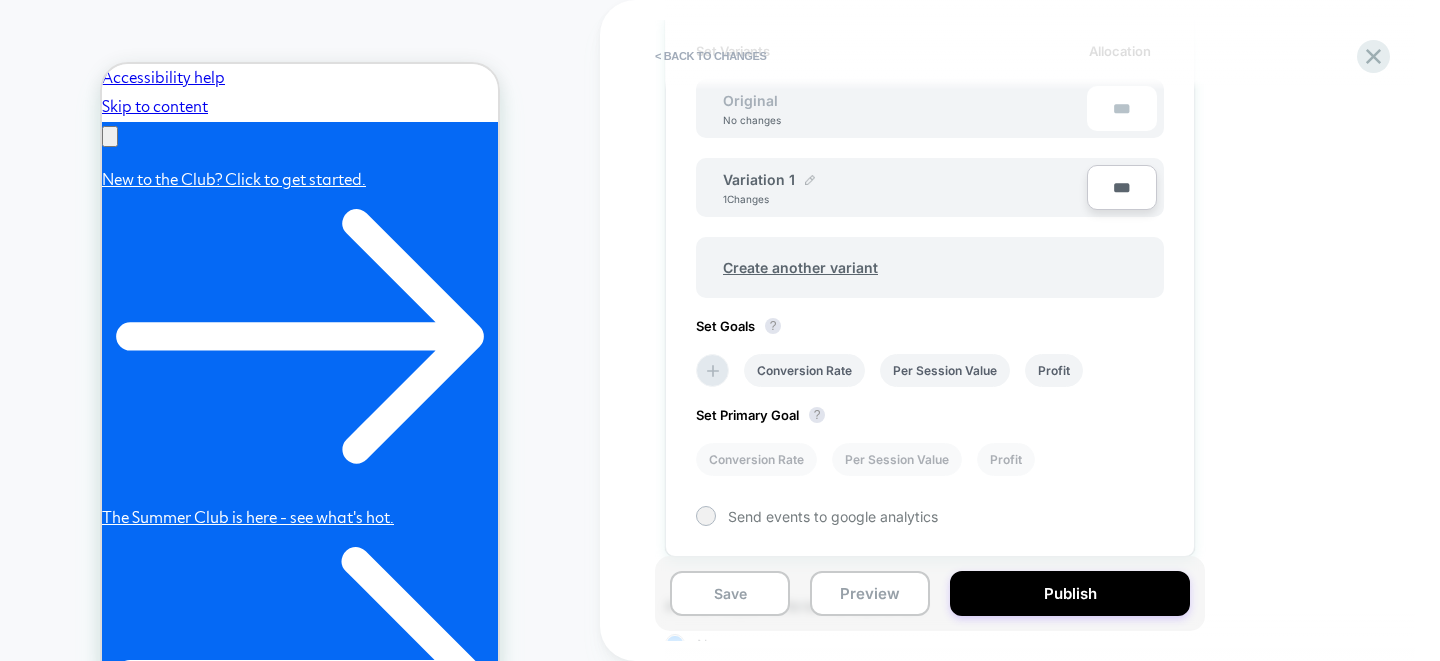 click at bounding box center [810, 180] 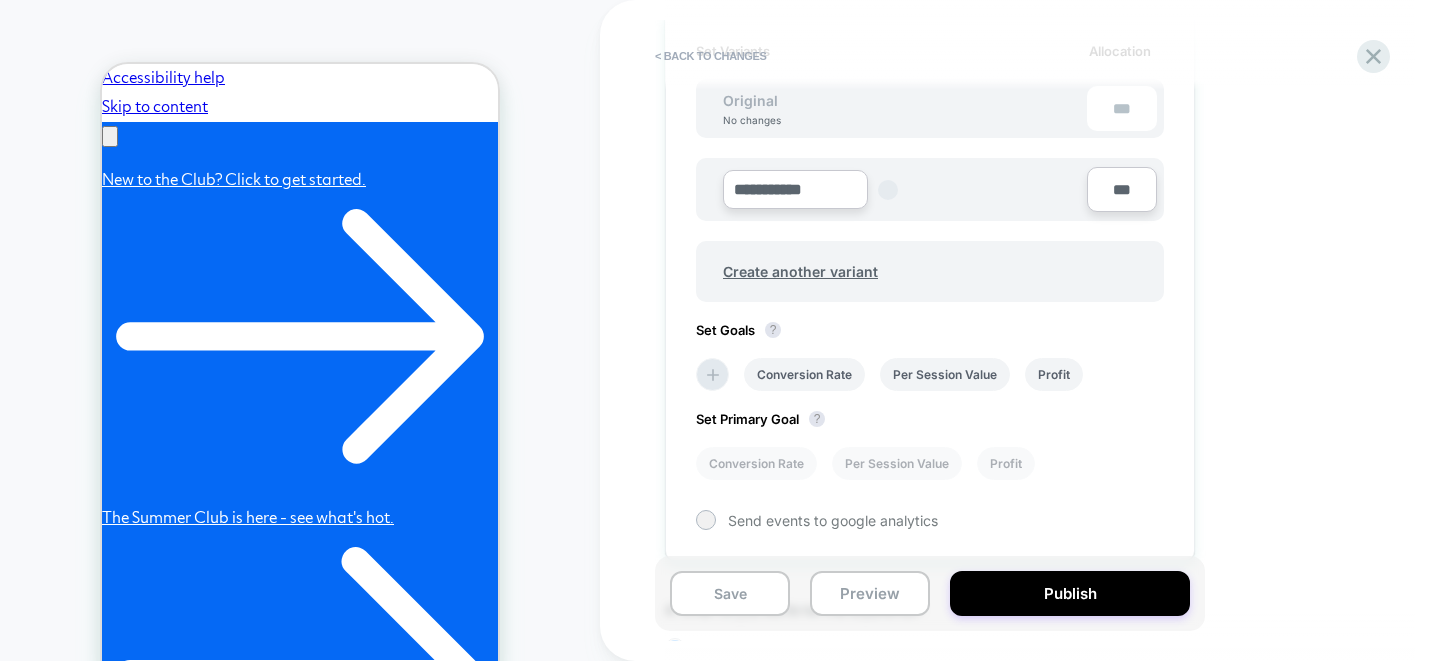 scroll, scrollTop: 0, scrollLeft: 0, axis: both 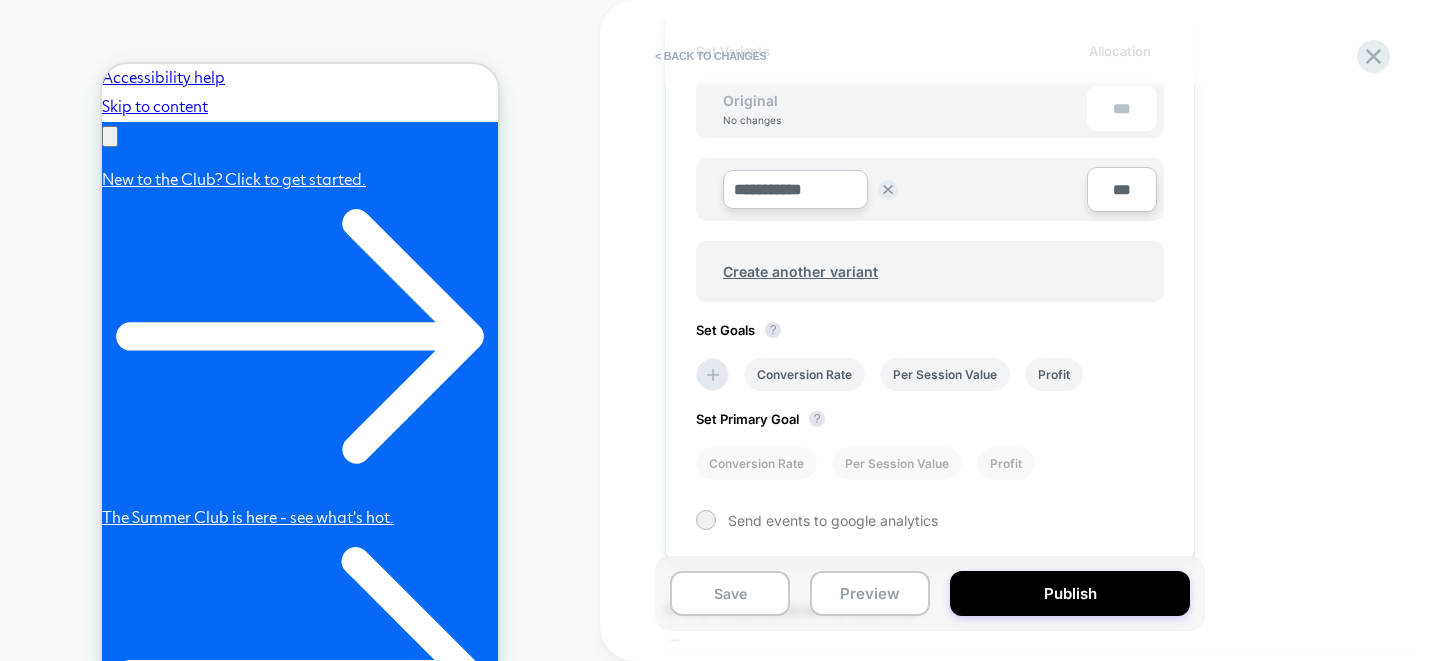 click on "**********" at bounding box center [795, 189] 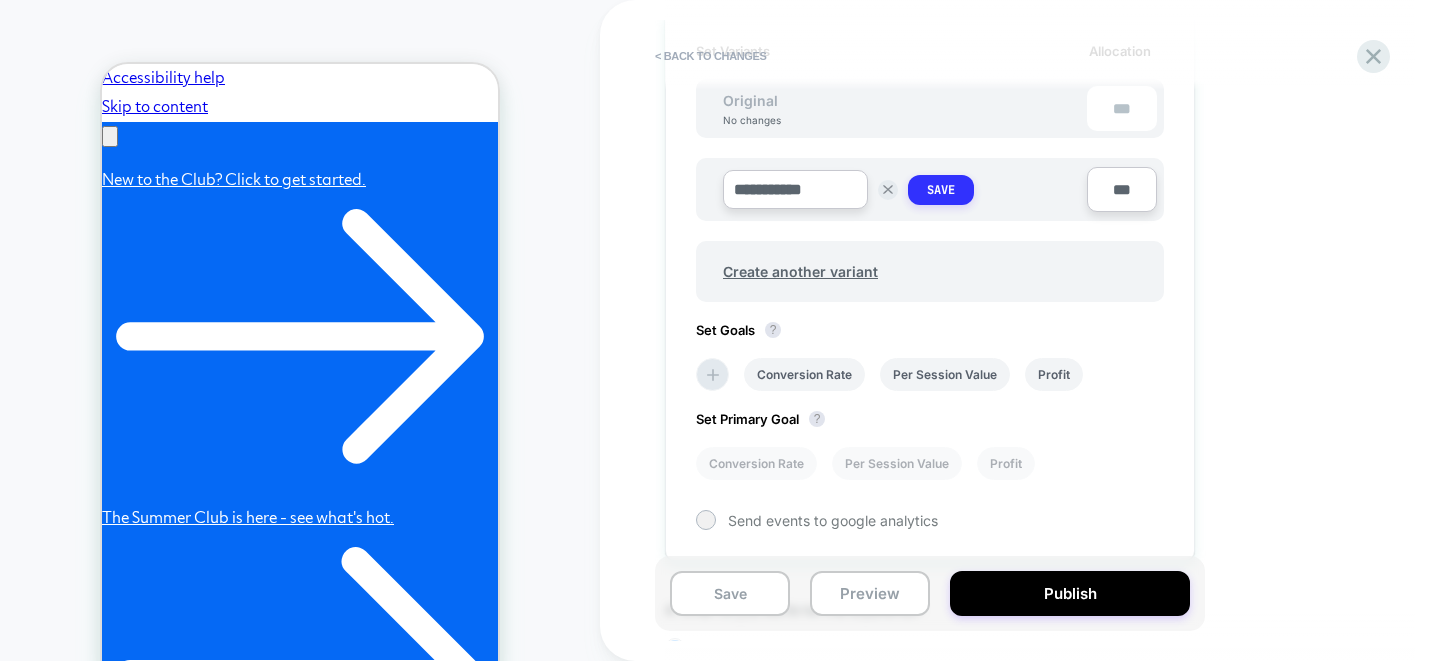 type on "**********" 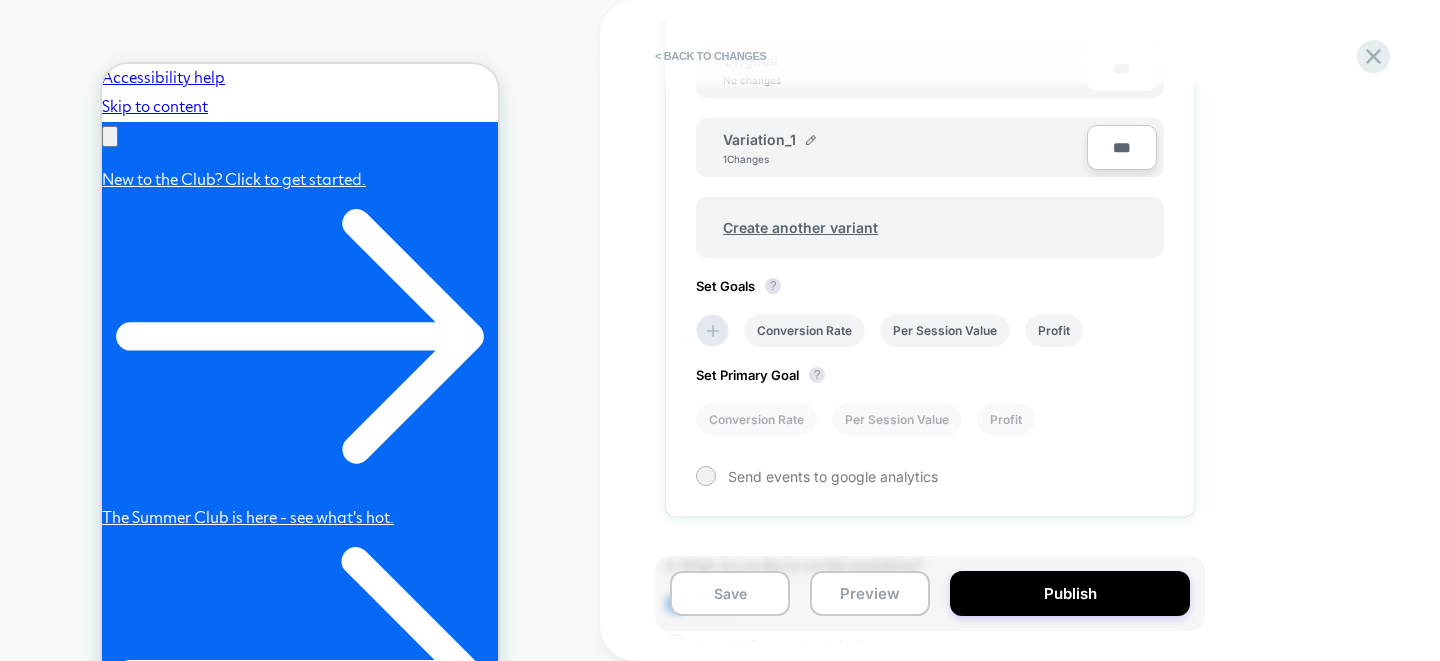 scroll, scrollTop: 0, scrollLeft: 310, axis: horizontal 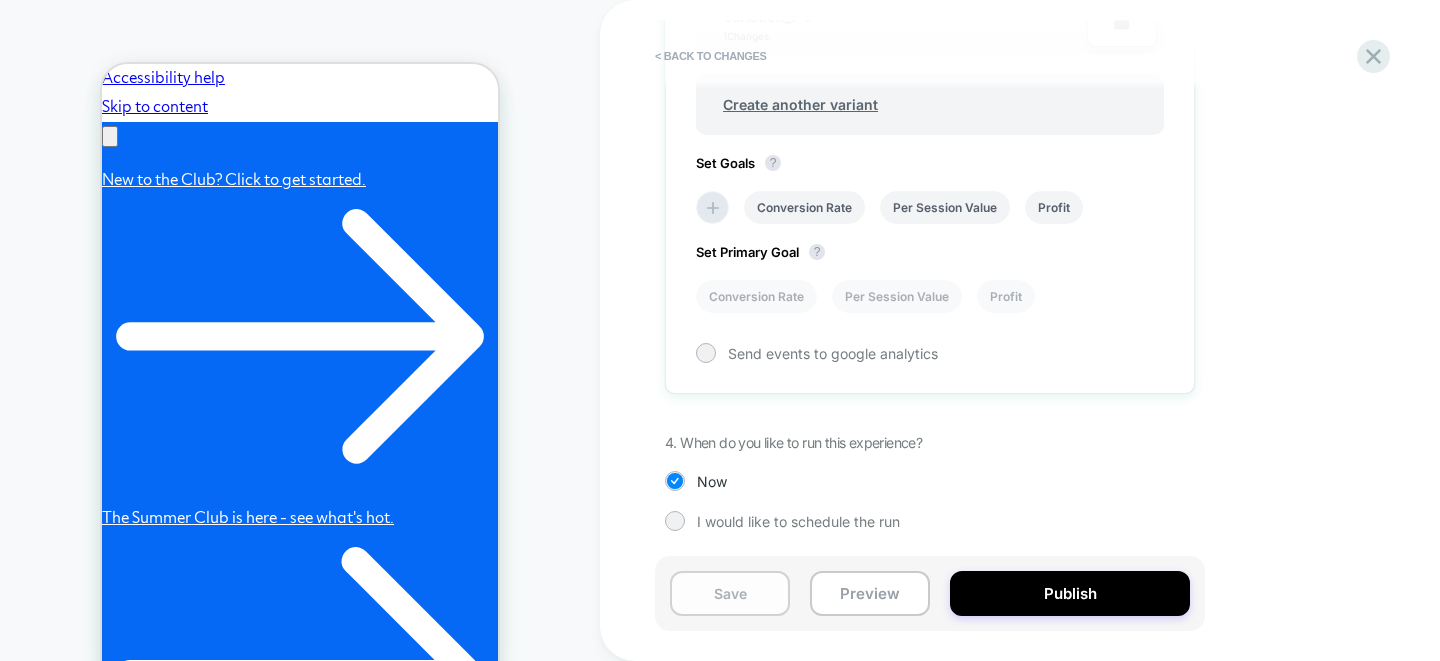 click on "Save" at bounding box center (730, 593) 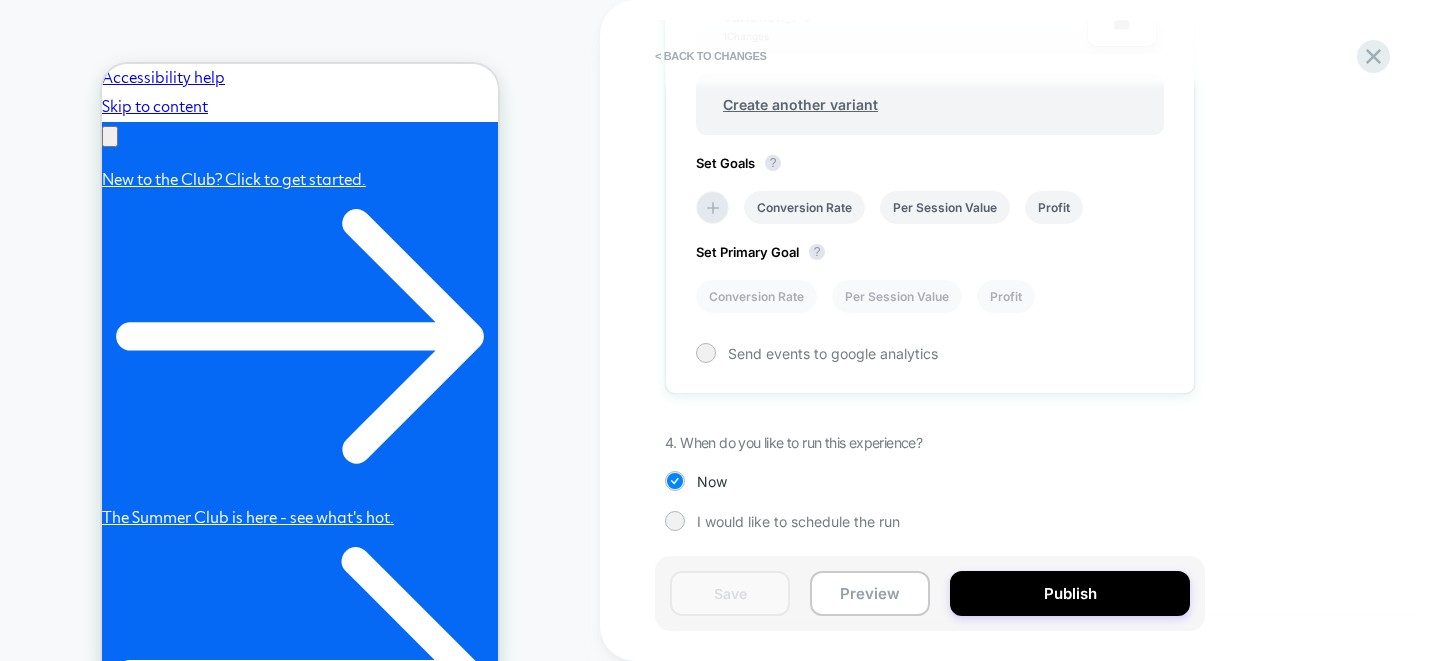 scroll, scrollTop: 0, scrollLeft: 0, axis: both 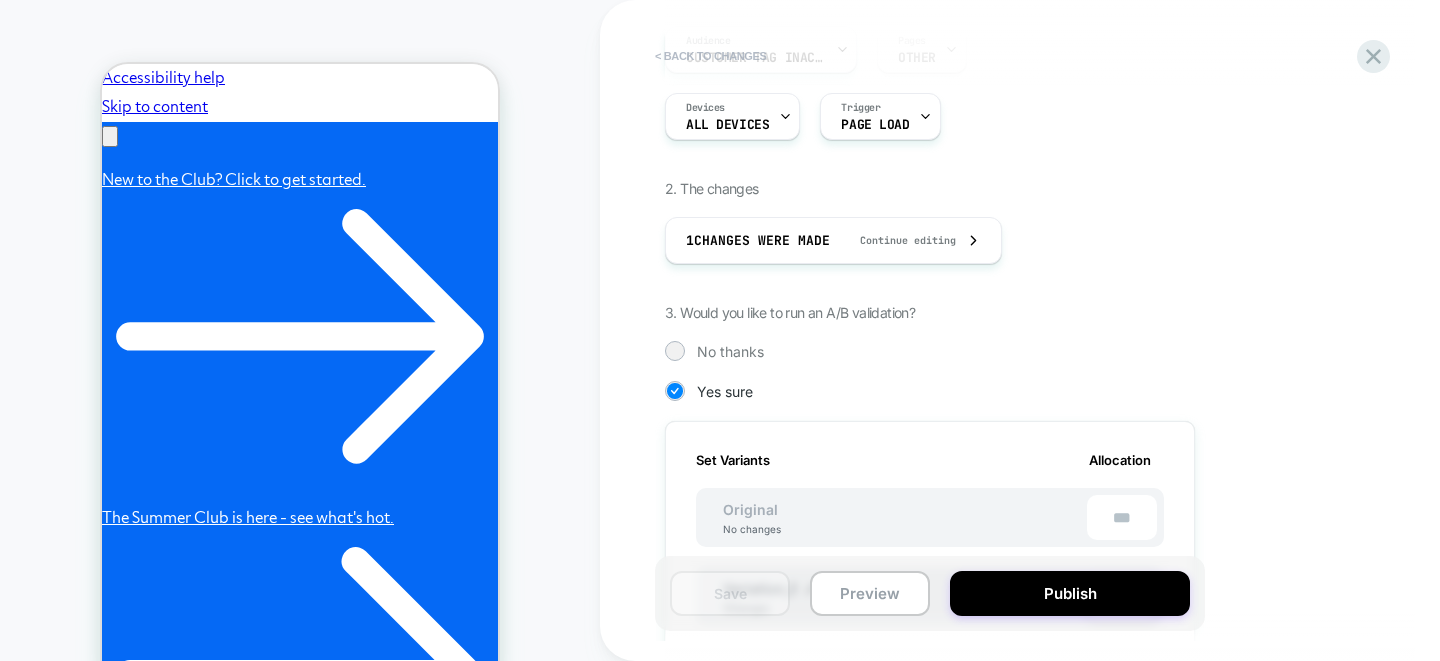 click on "< Back to changes" at bounding box center [711, 56] 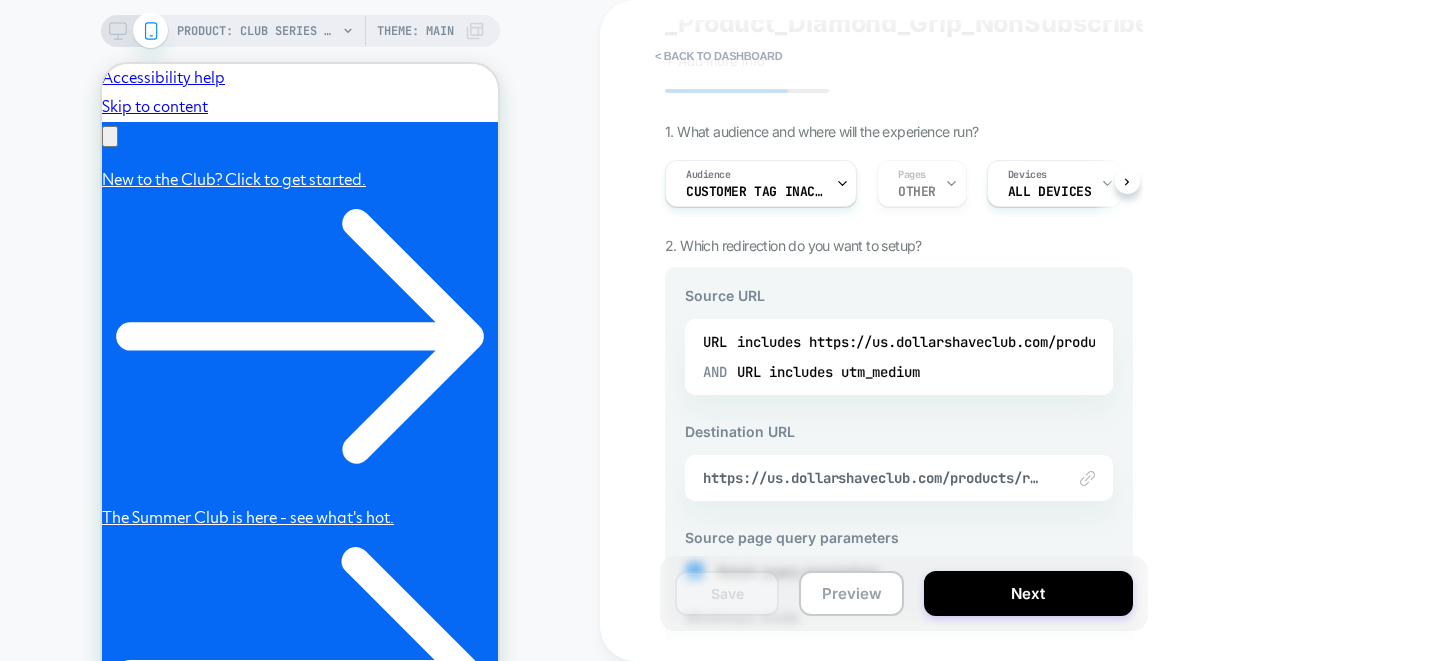 scroll, scrollTop: 105, scrollLeft: 0, axis: vertical 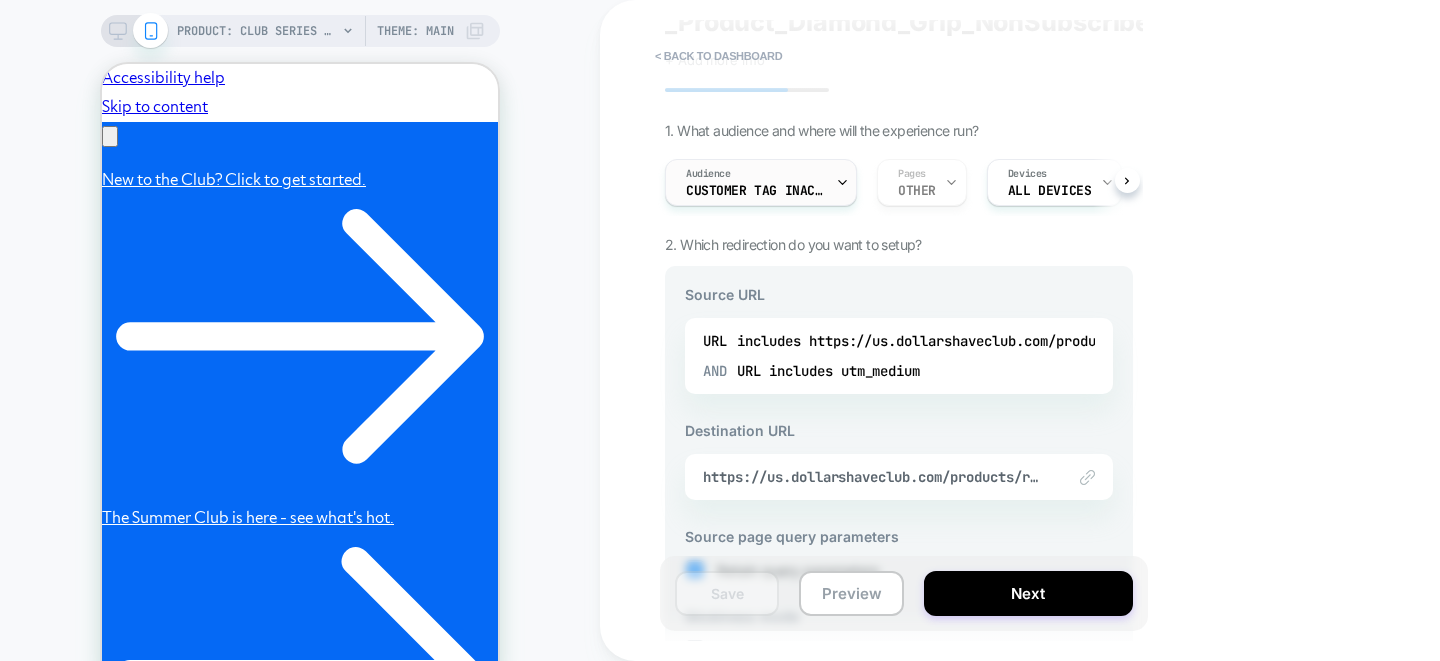 click 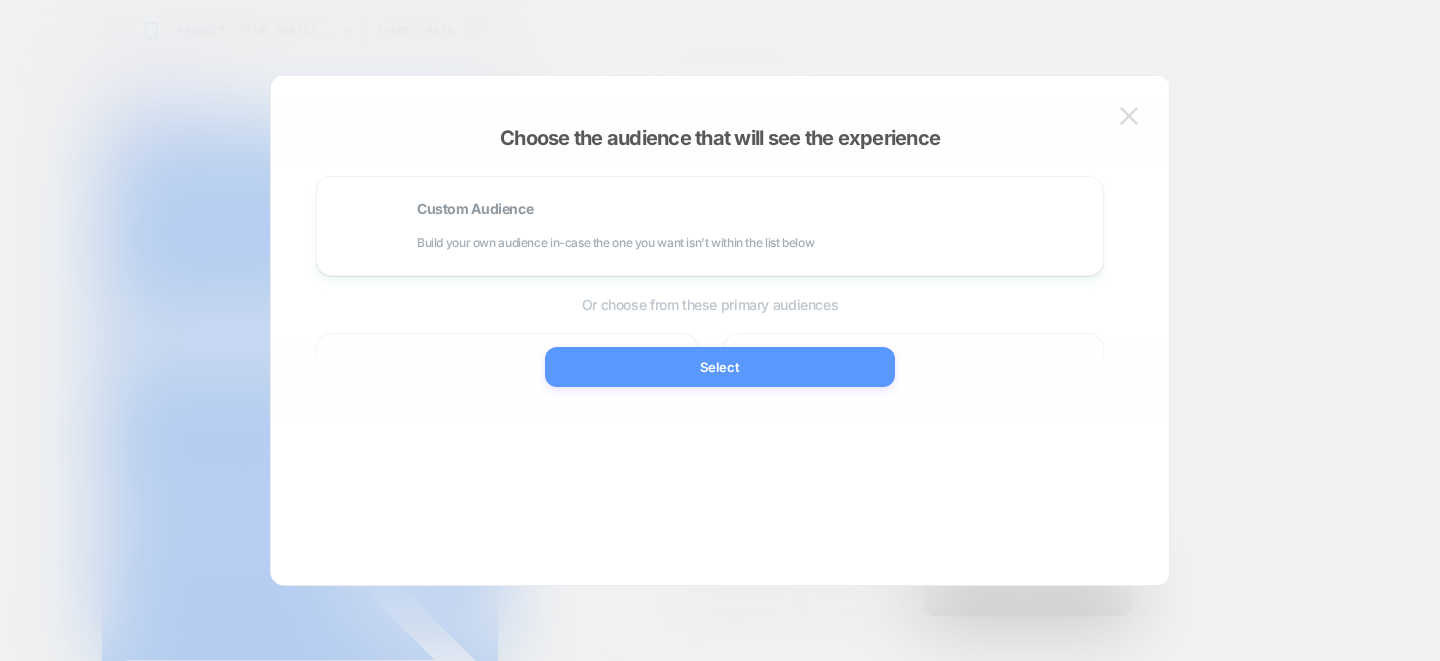 scroll, scrollTop: 0, scrollLeft: 0, axis: both 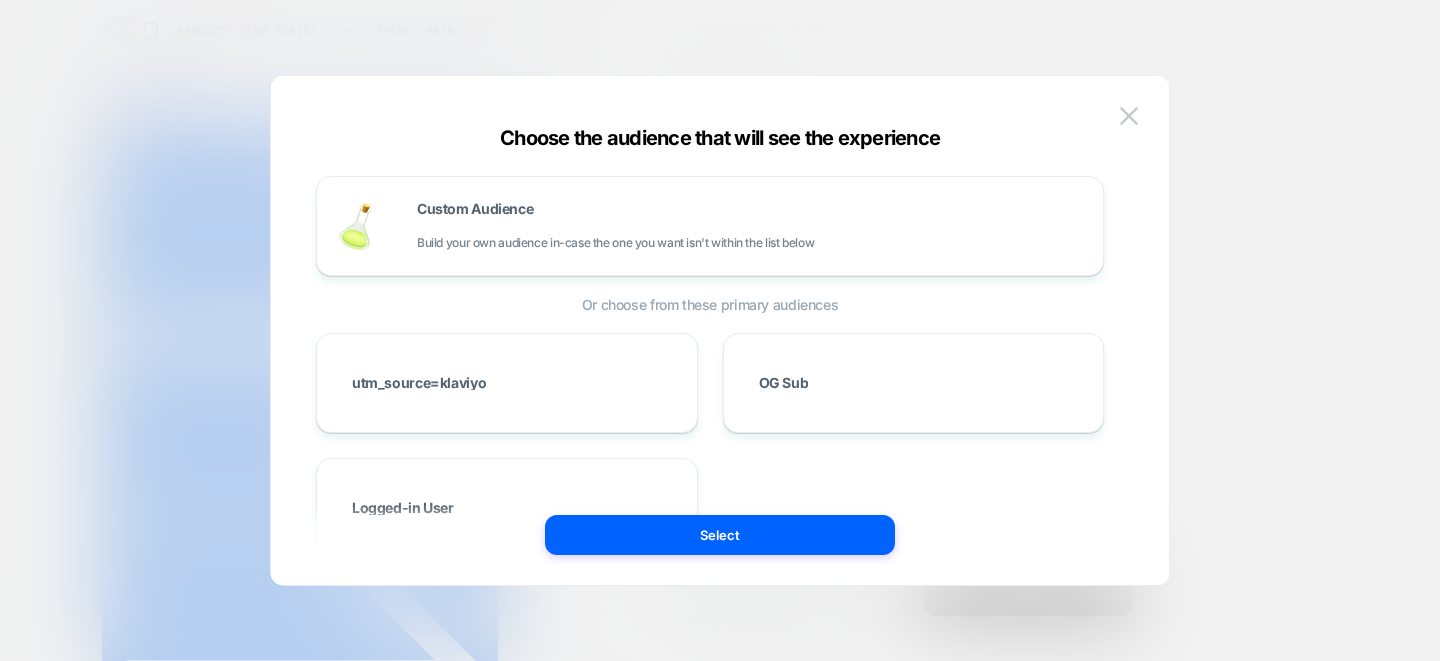 click at bounding box center [1129, 115] 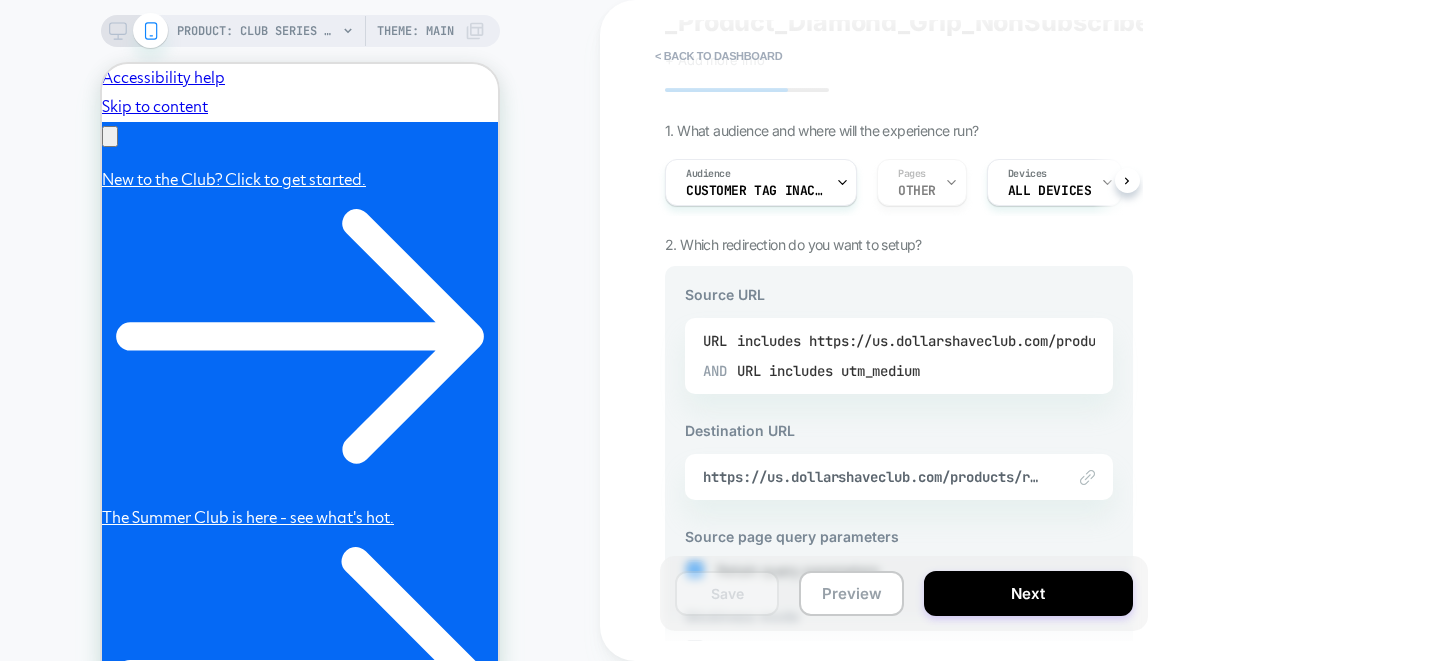 scroll, scrollTop: 0, scrollLeft: 0, axis: both 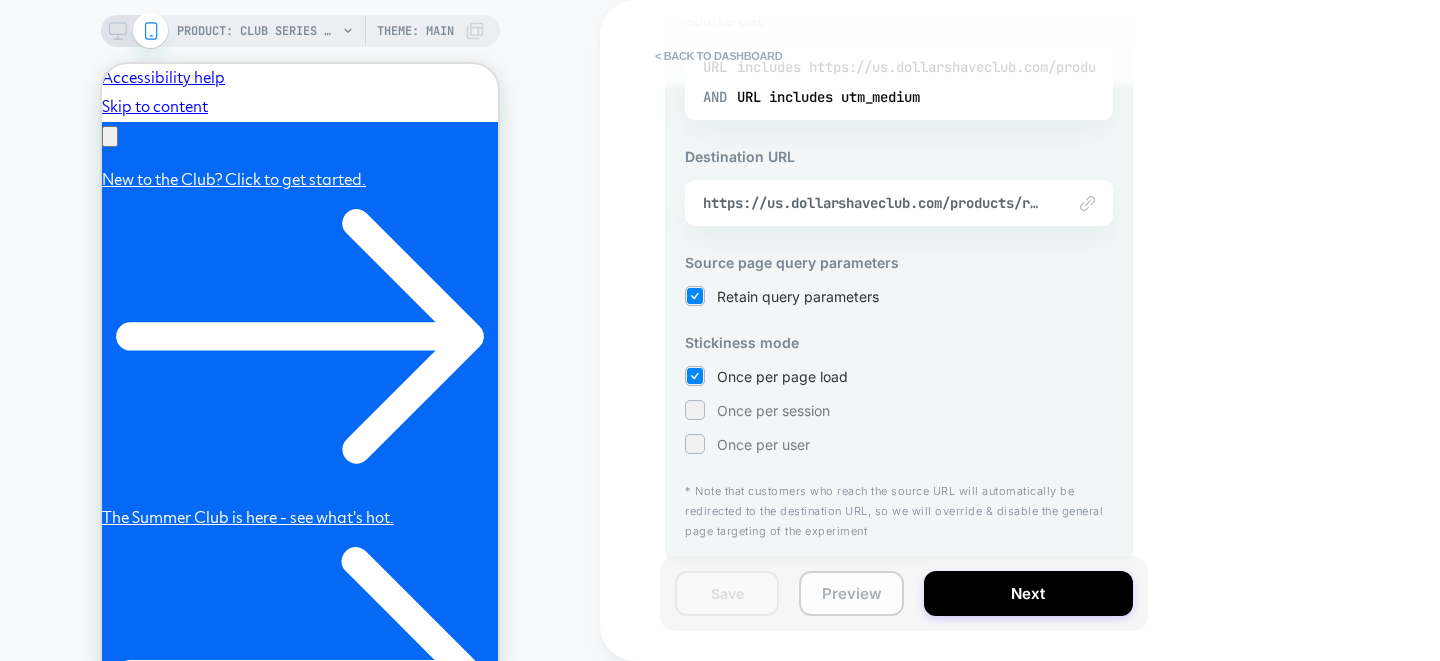 click on "Preview" at bounding box center (851, 593) 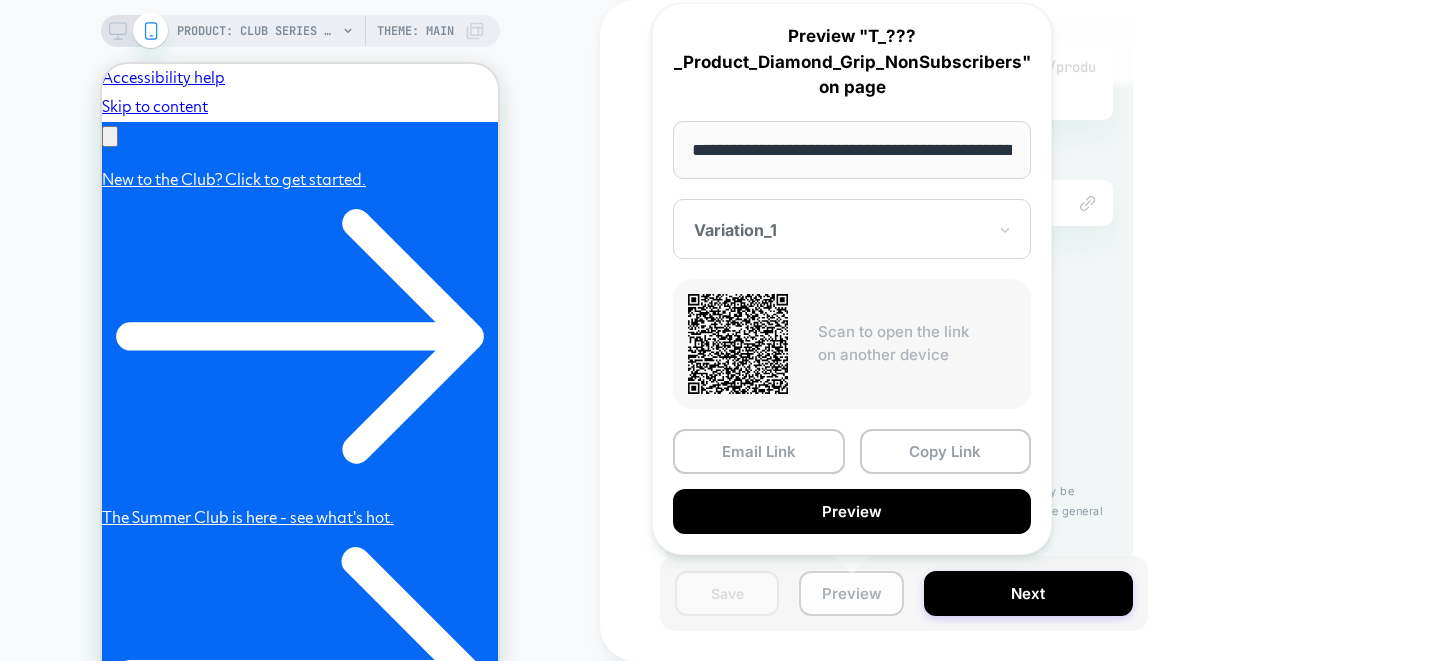 scroll, scrollTop: 0, scrollLeft: 268, axis: horizontal 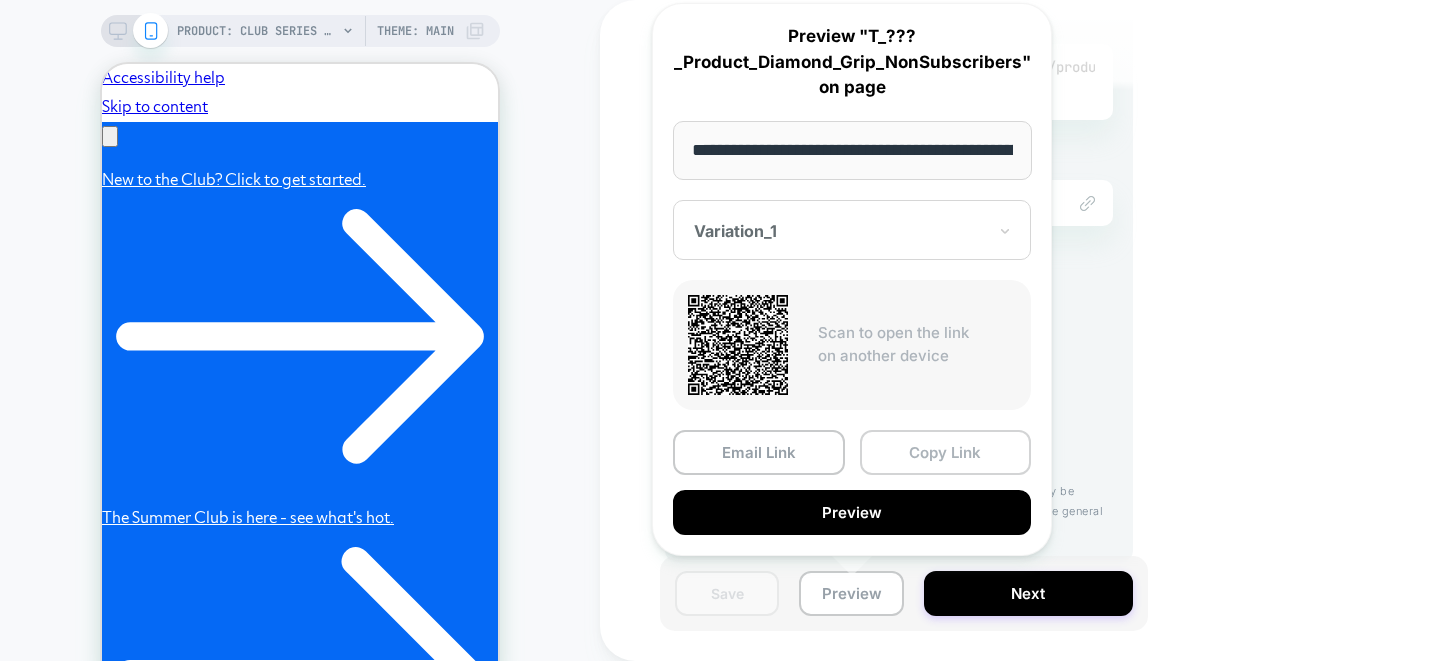 click on "Copy Link" at bounding box center (946, 452) 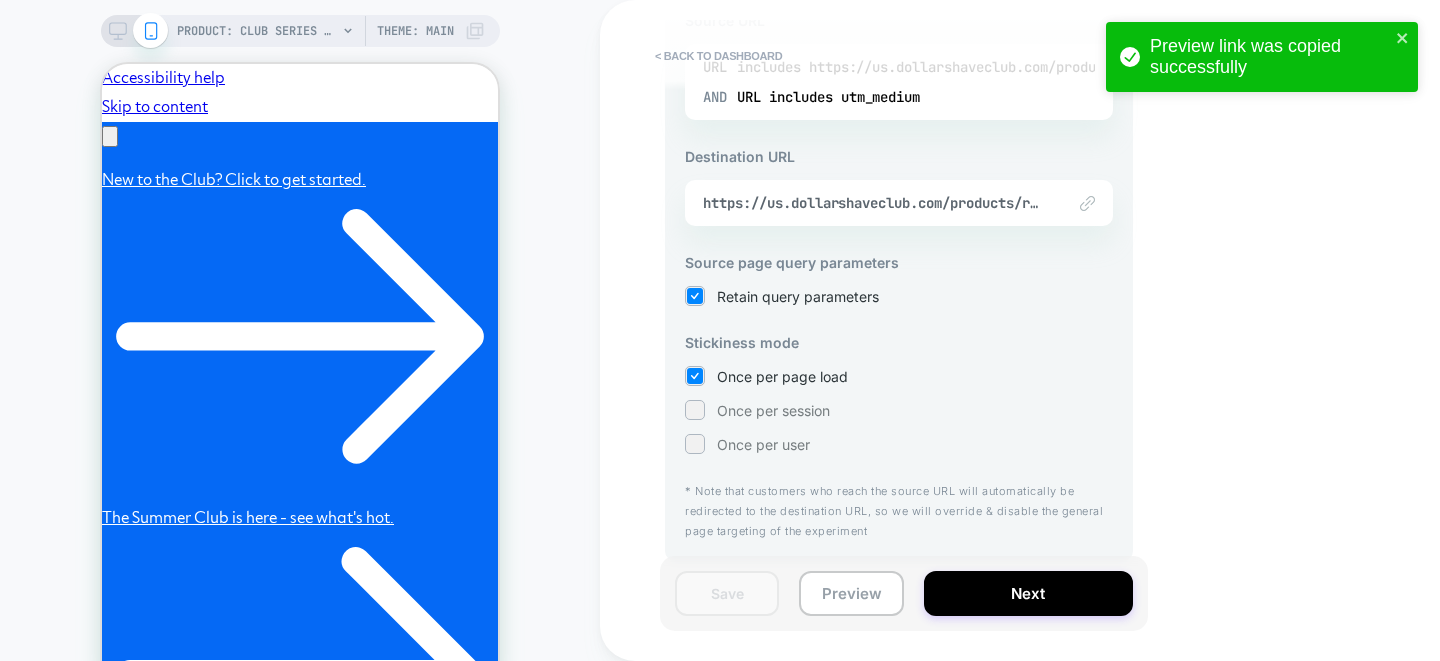 scroll, scrollTop: 0, scrollLeft: 310, axis: horizontal 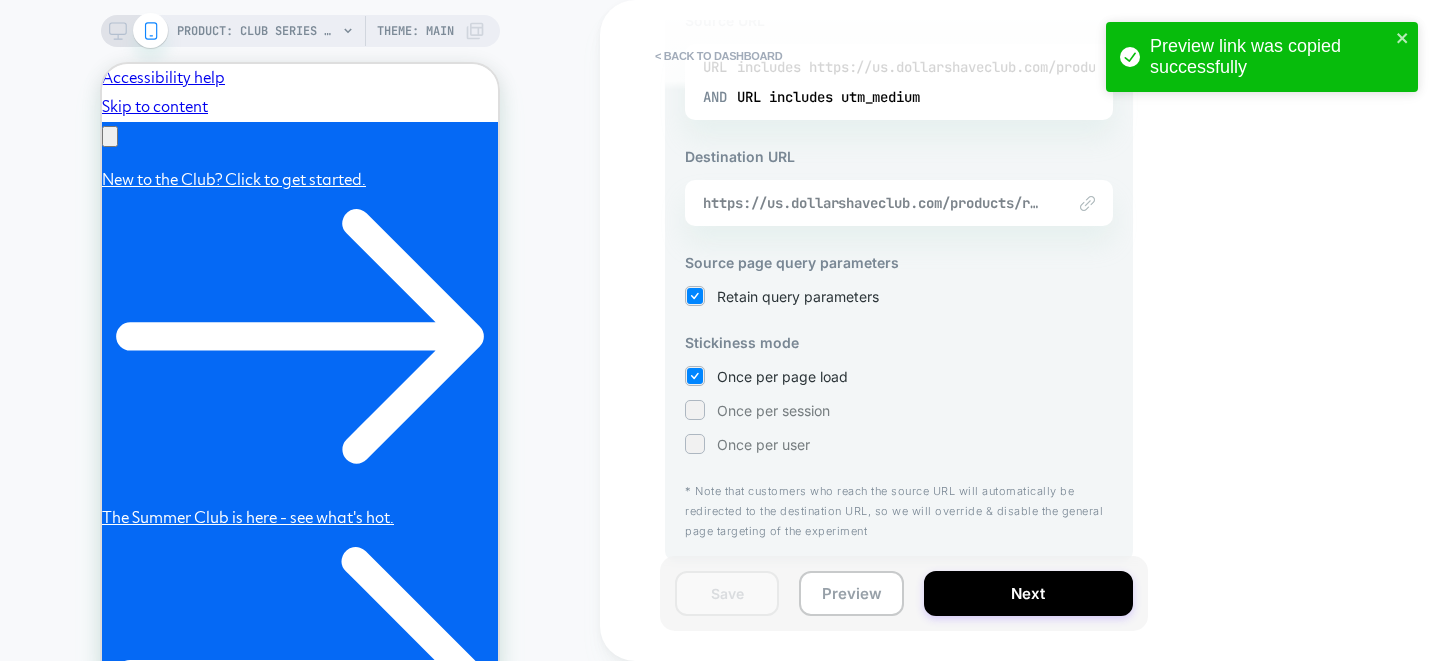 click on "https://us.dollarshaveclub.com/products/razor-handle?view=bazaarvoice-handlesbundle" at bounding box center [874, 203] 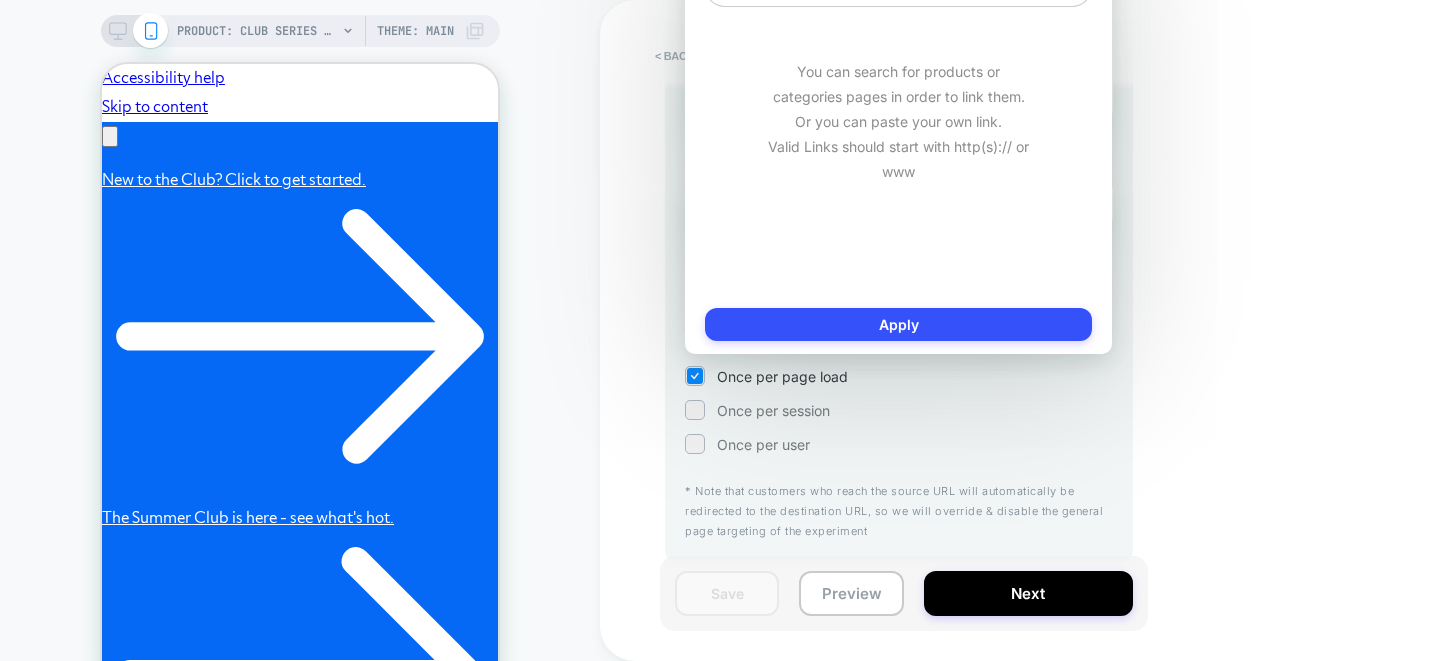 scroll, scrollTop: 0, scrollLeft: 0, axis: both 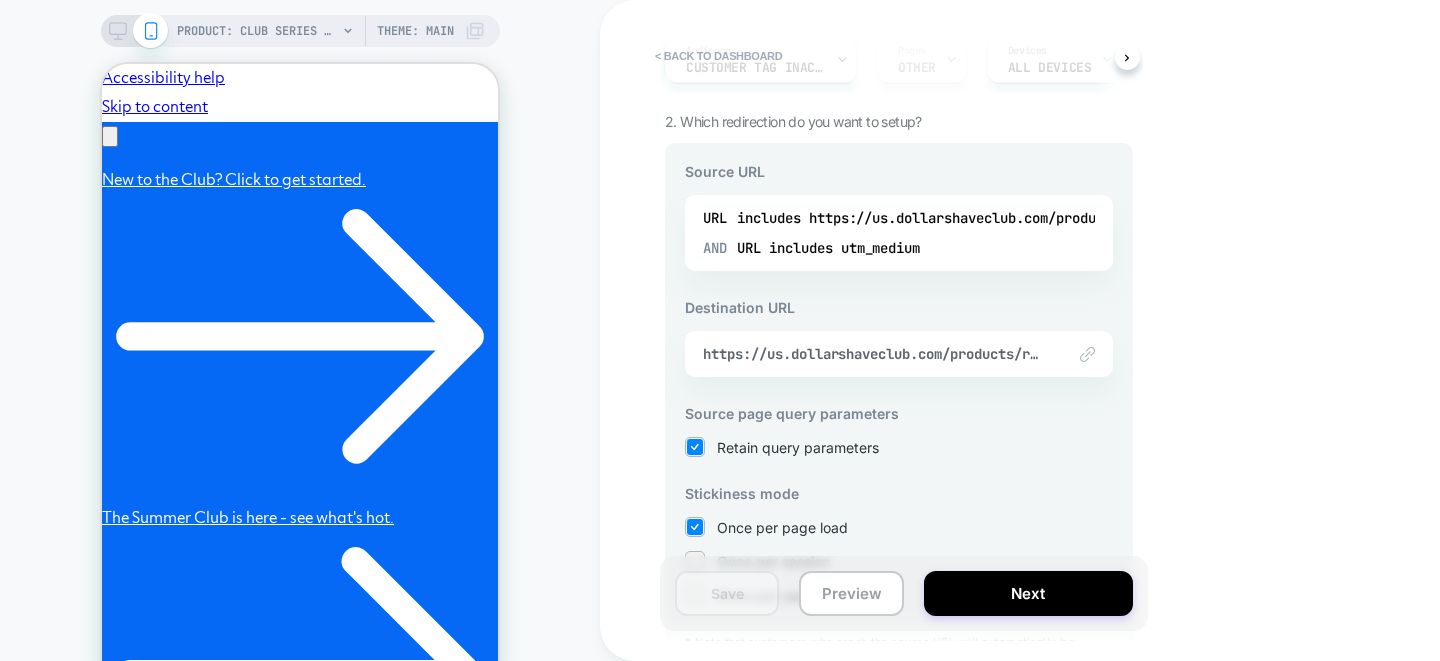 click on "Link to https://us.dollarshaveclub.com/products/razor-handle?view=bazaarvoice-handlesbundle" at bounding box center (899, 354) 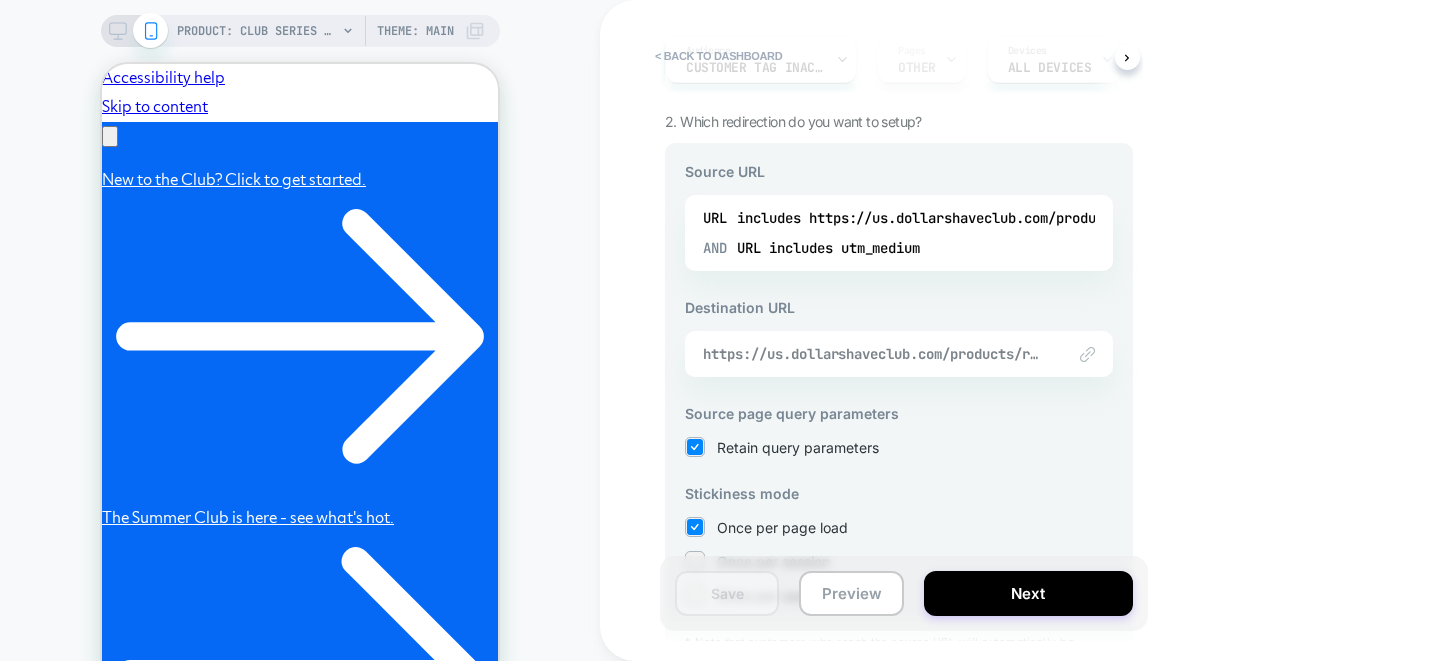 click on "https://us.dollarshaveclub.com/products/razor-handle?view=bazaarvoice-handlesbundle" at bounding box center [874, 354] 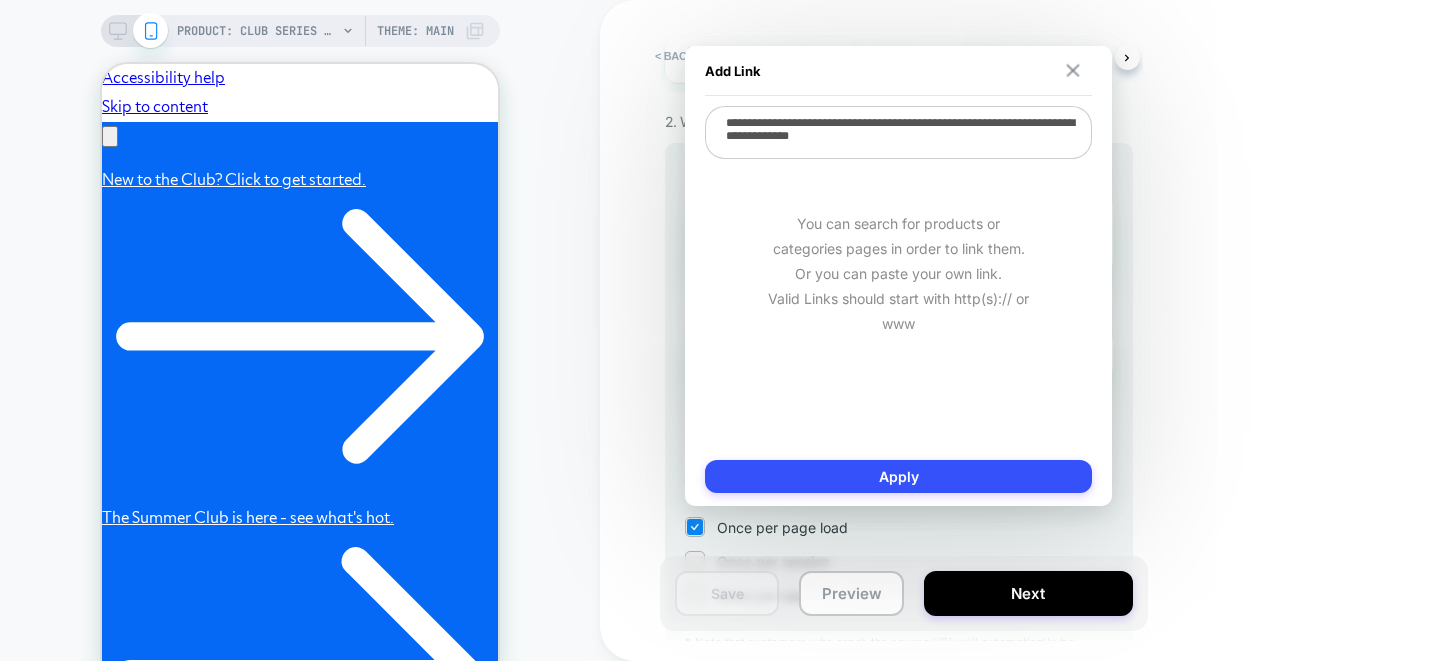 scroll, scrollTop: 0, scrollLeft: 0, axis: both 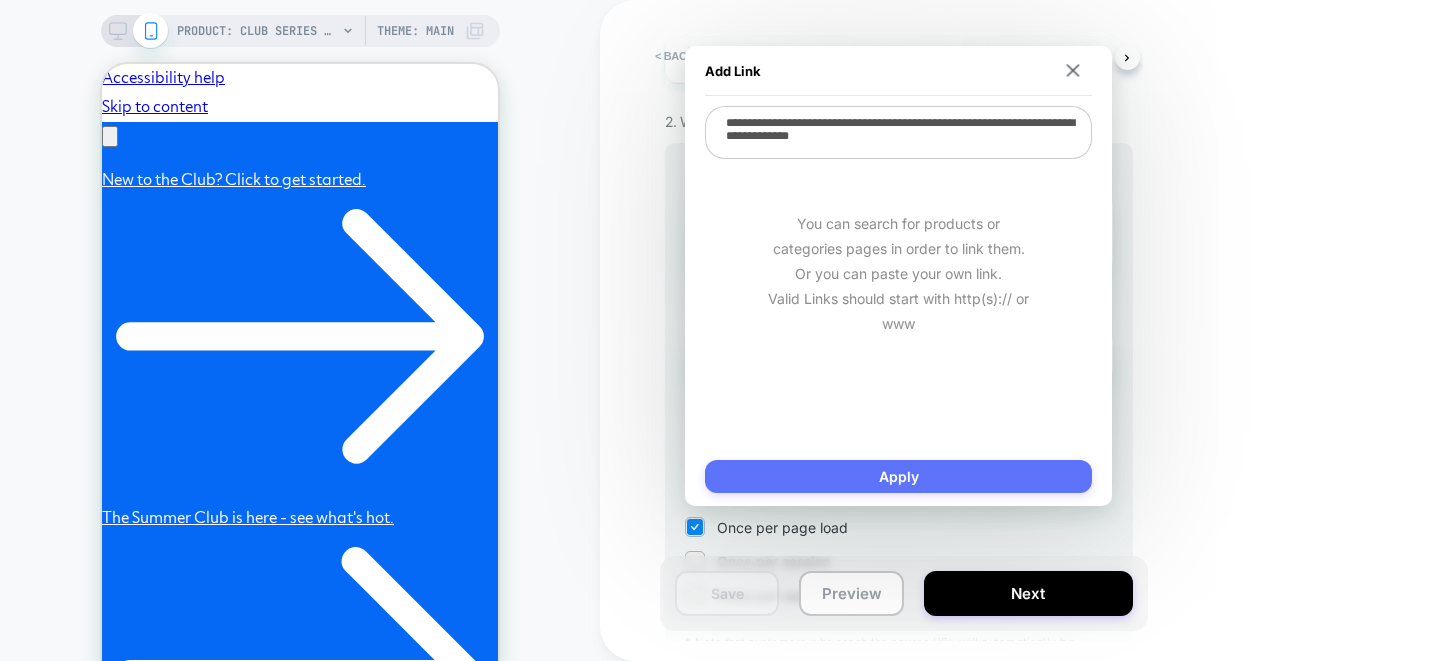 click on "Apply" at bounding box center [898, 476] 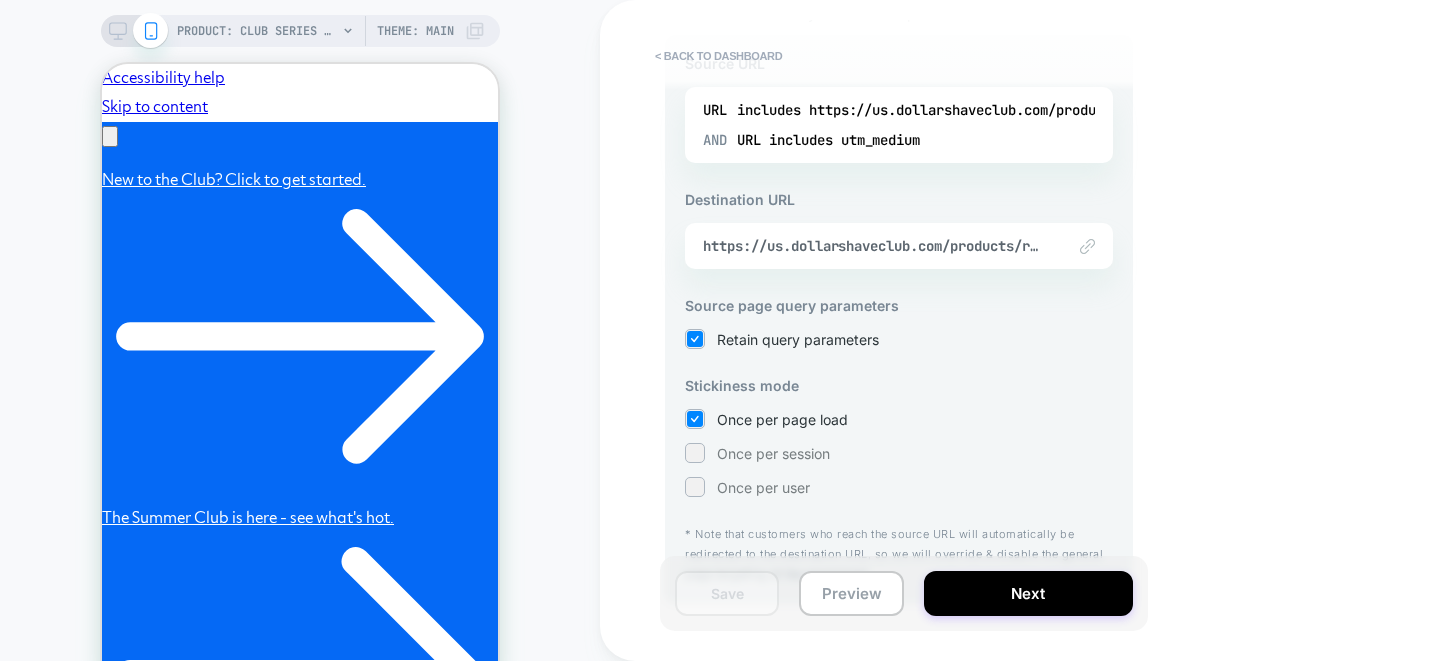 scroll, scrollTop: 379, scrollLeft: 0, axis: vertical 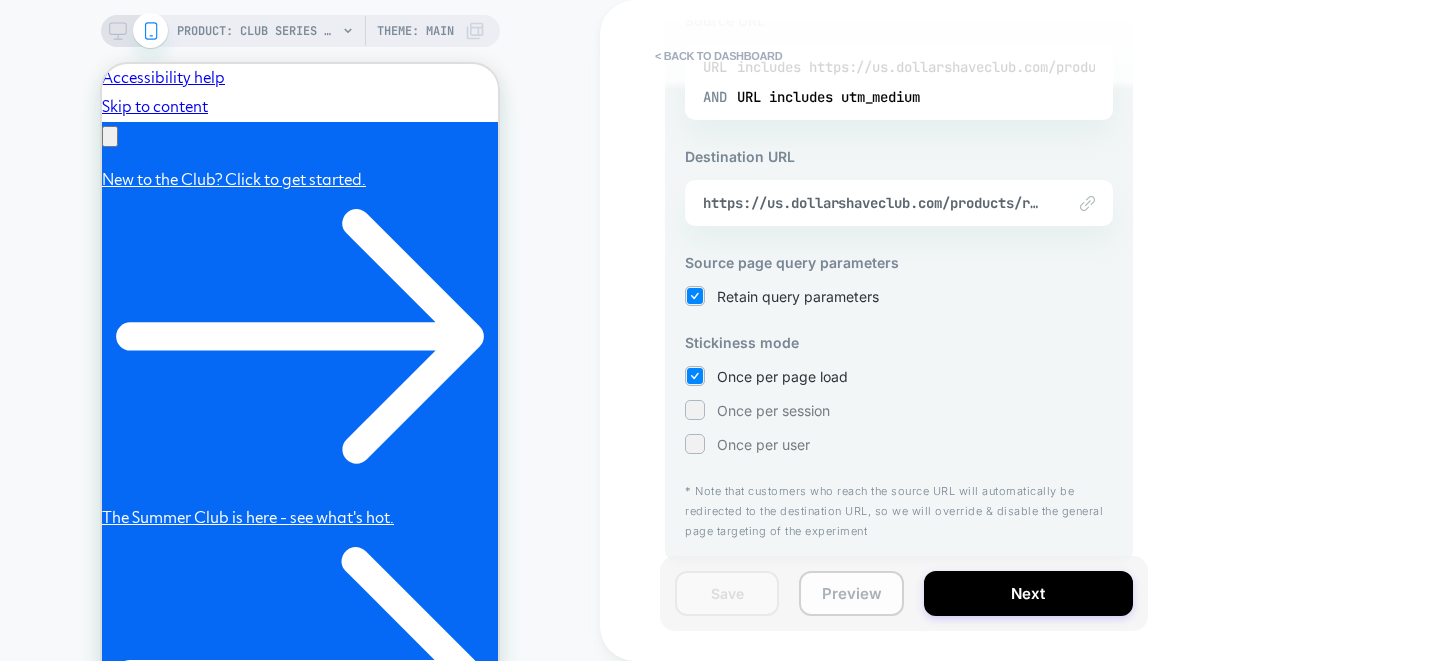 click on "Preview" at bounding box center [851, 593] 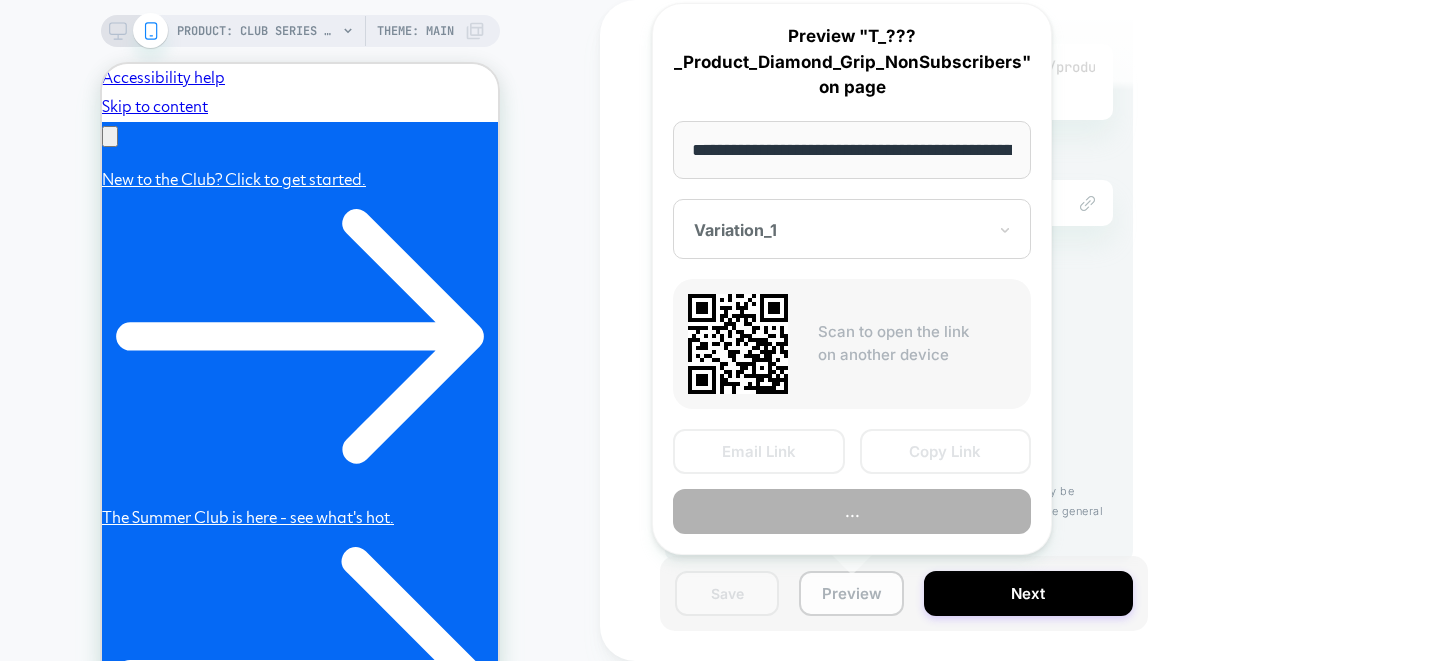 scroll, scrollTop: 0, scrollLeft: 268, axis: horizontal 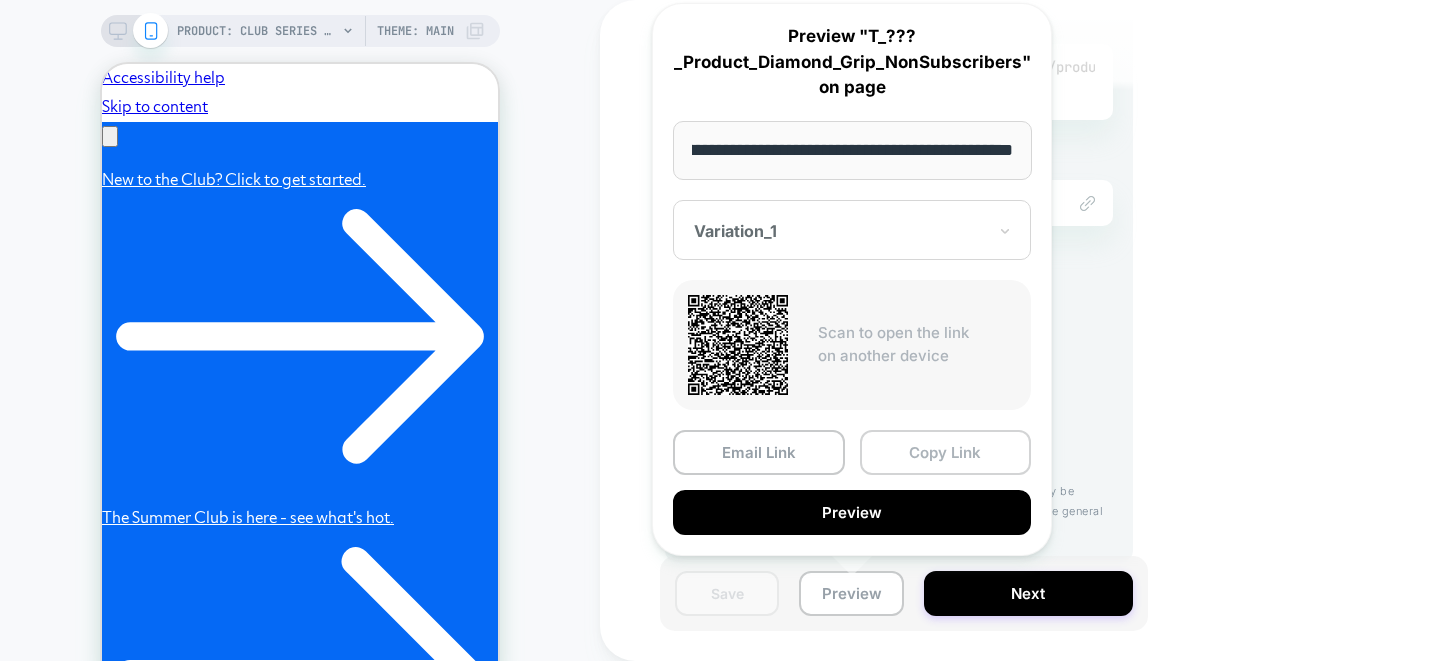 click on "Copy Link" at bounding box center (946, 452) 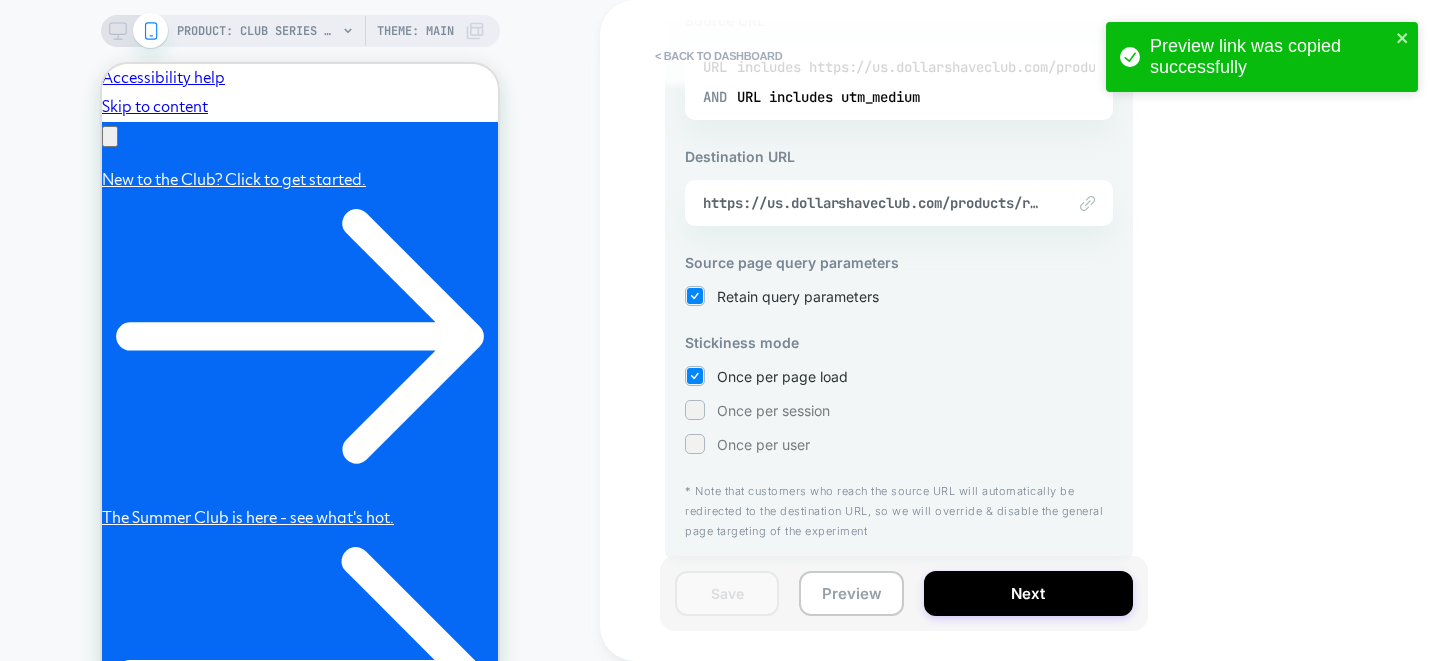 scroll, scrollTop: 0, scrollLeft: 0, axis: both 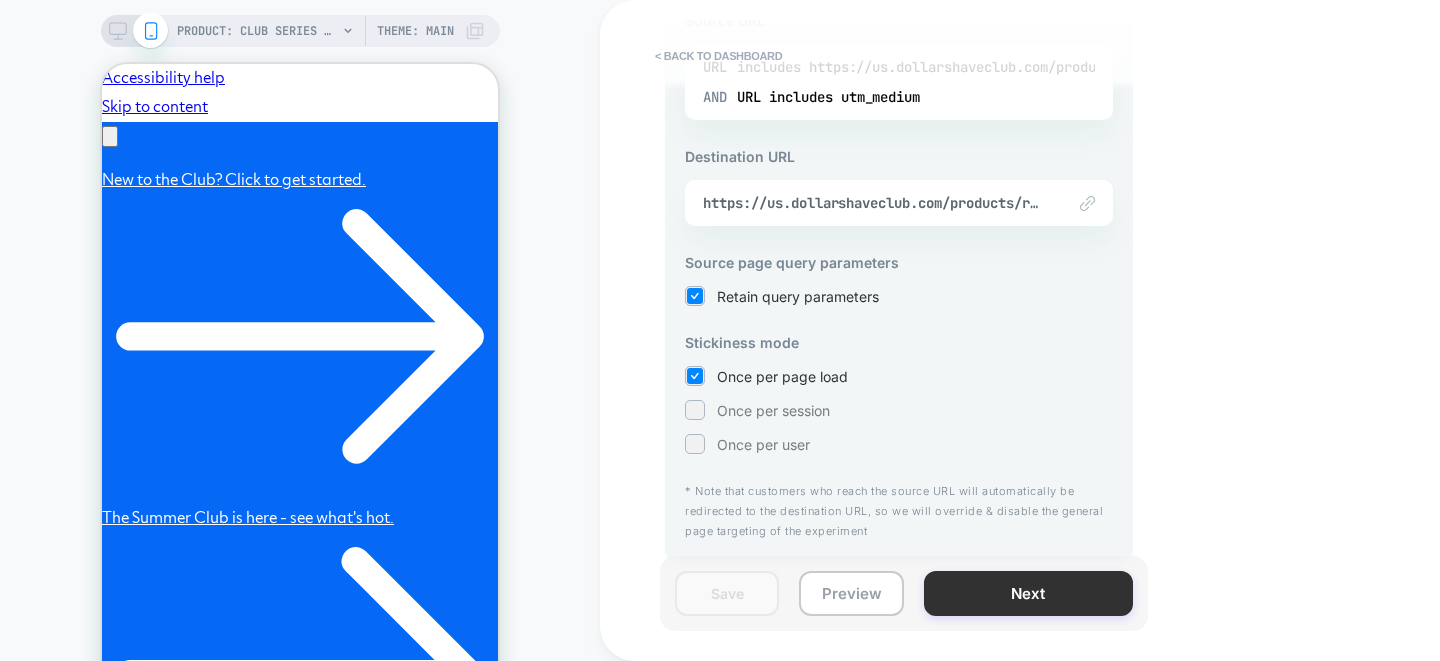 click on "Next" at bounding box center [1028, 593] 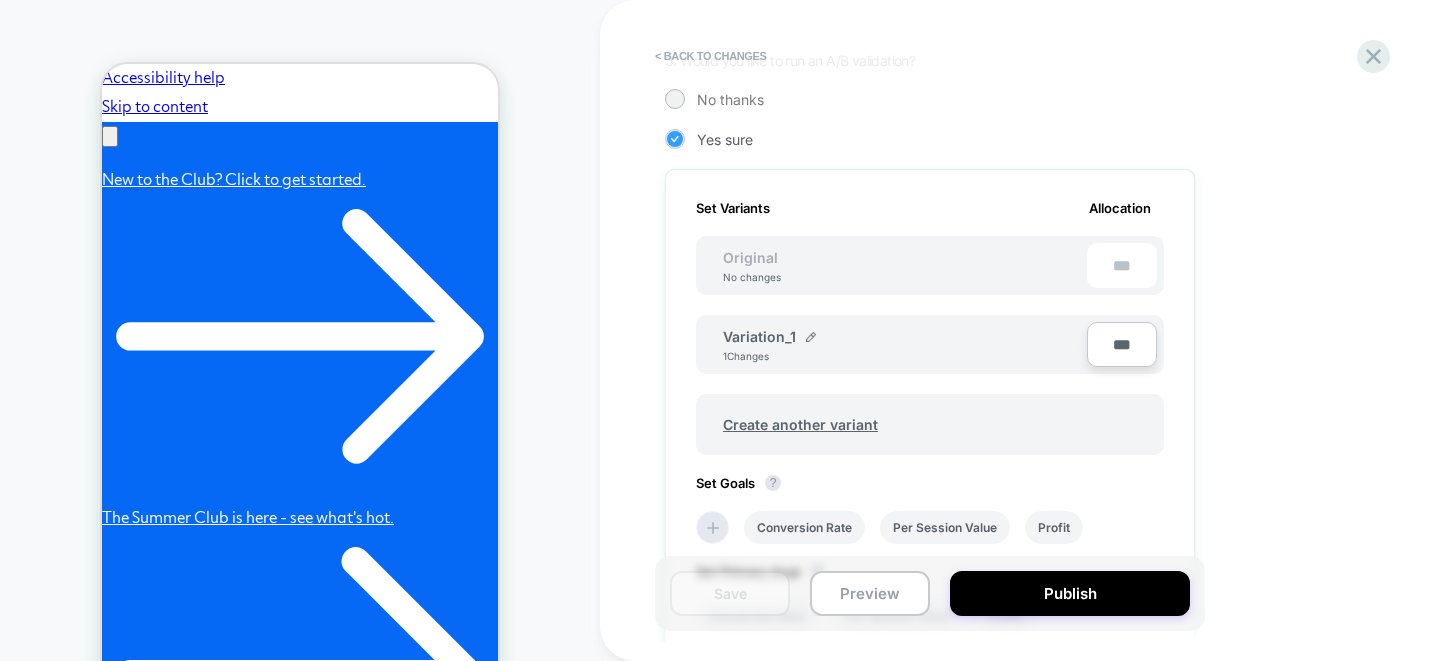 scroll, scrollTop: 491, scrollLeft: 0, axis: vertical 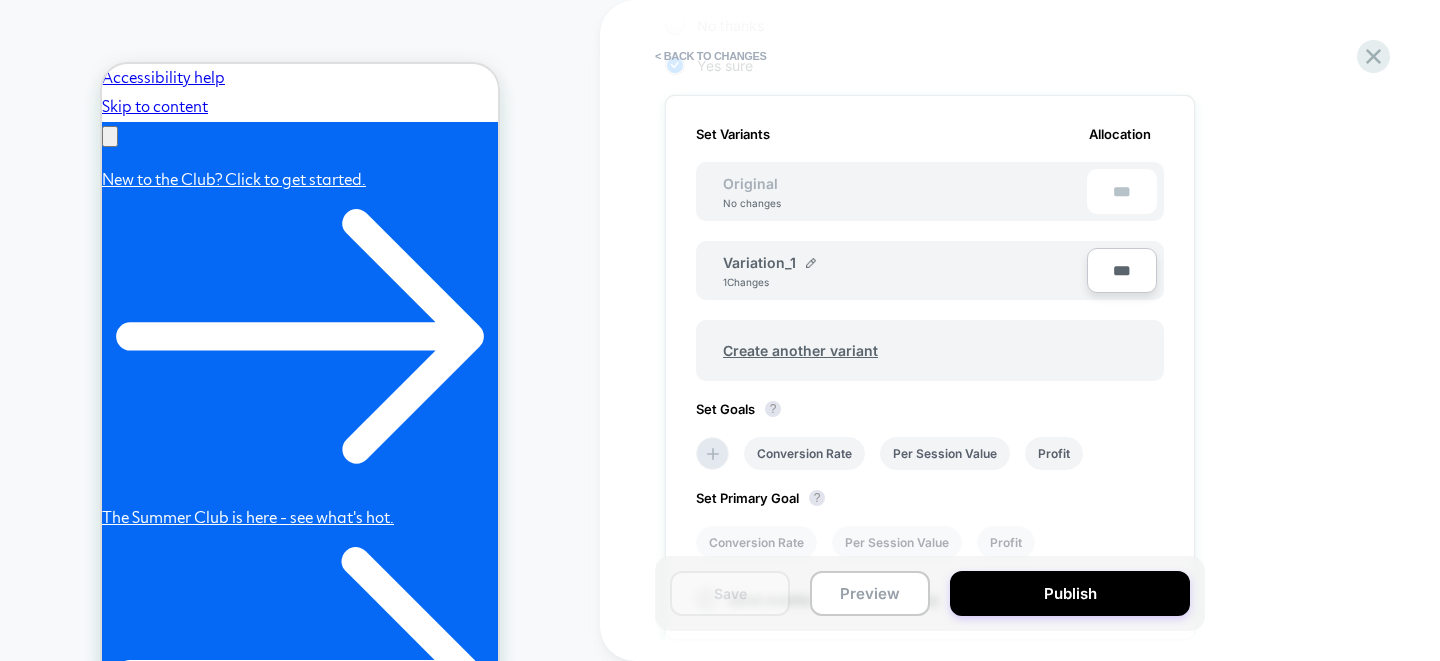 click on "Original" at bounding box center (750, 183) 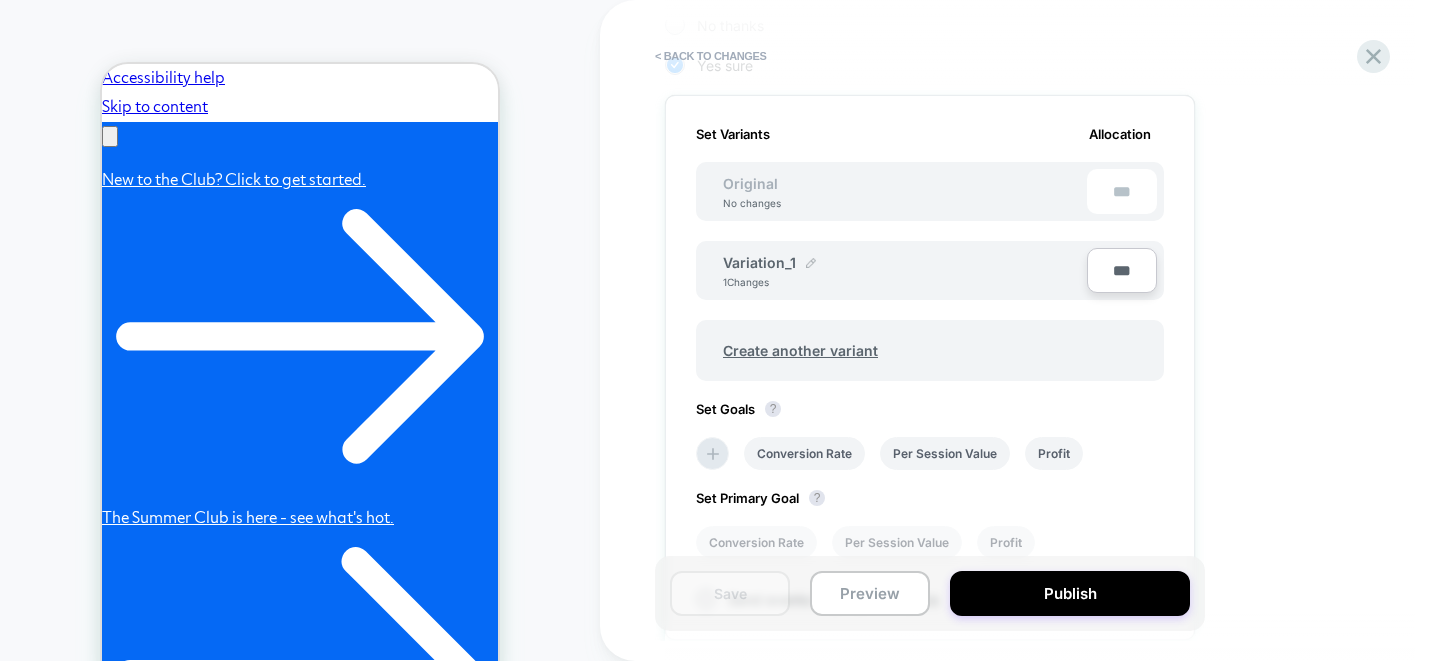scroll, scrollTop: 0, scrollLeft: 310, axis: horizontal 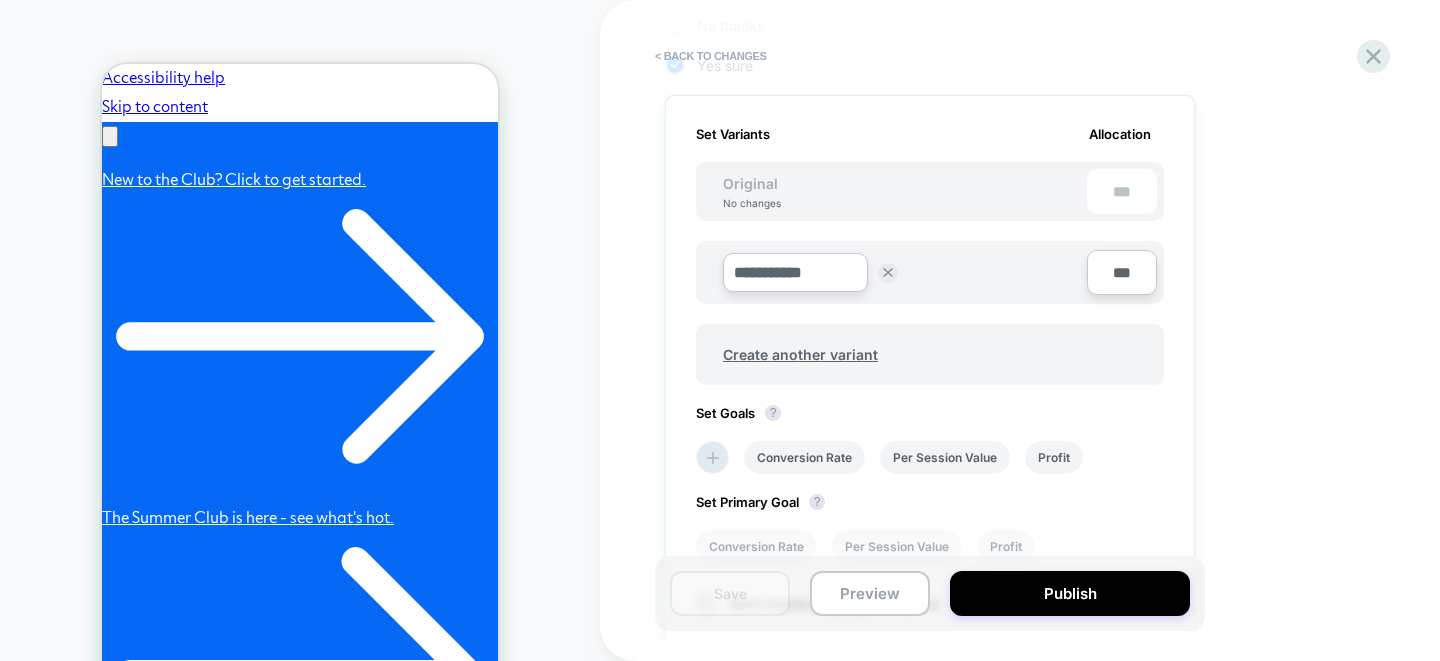 click on "**********" at bounding box center (930, 262) 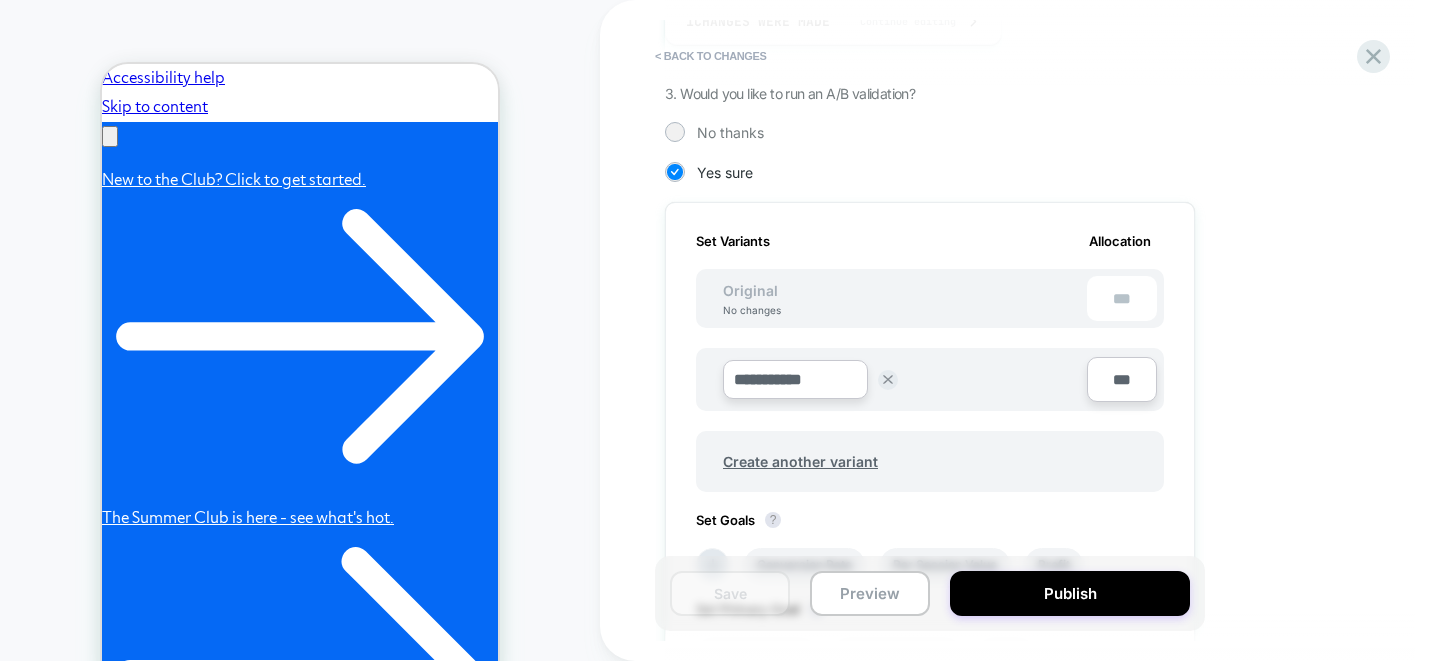 scroll, scrollTop: 416, scrollLeft: 0, axis: vertical 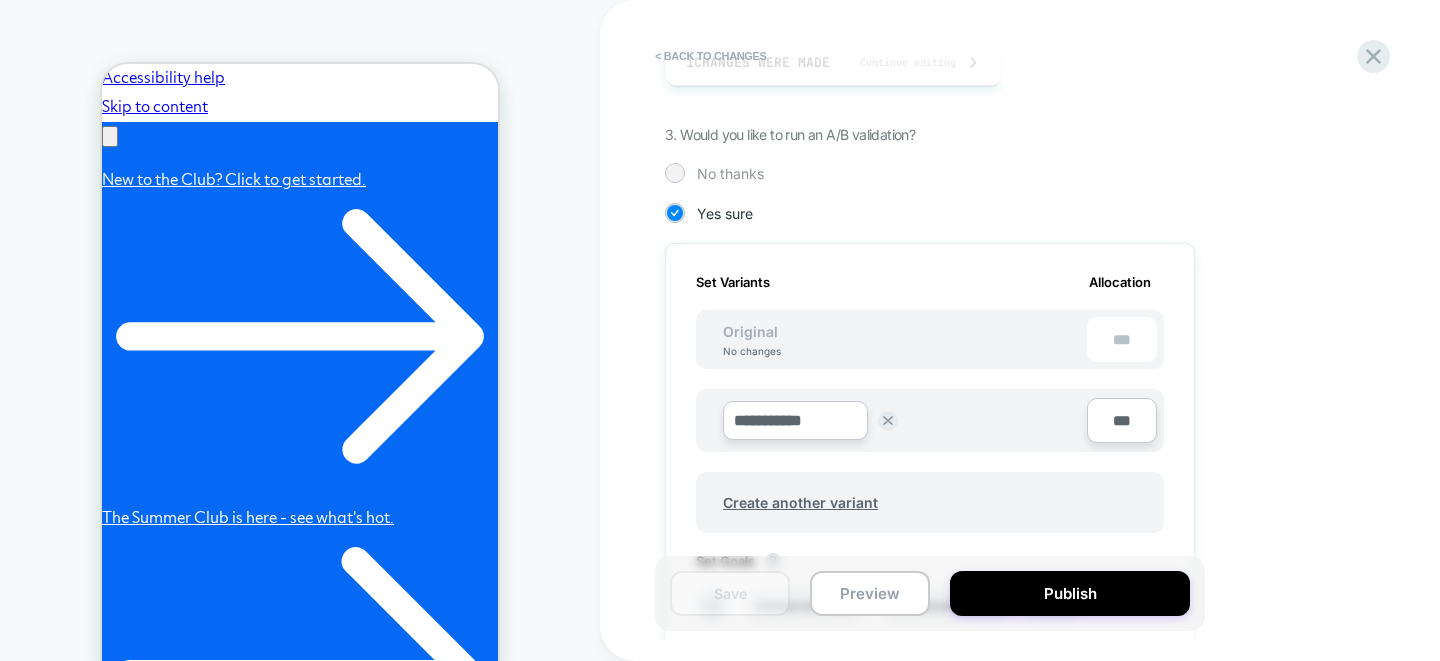 click at bounding box center (674, 172) 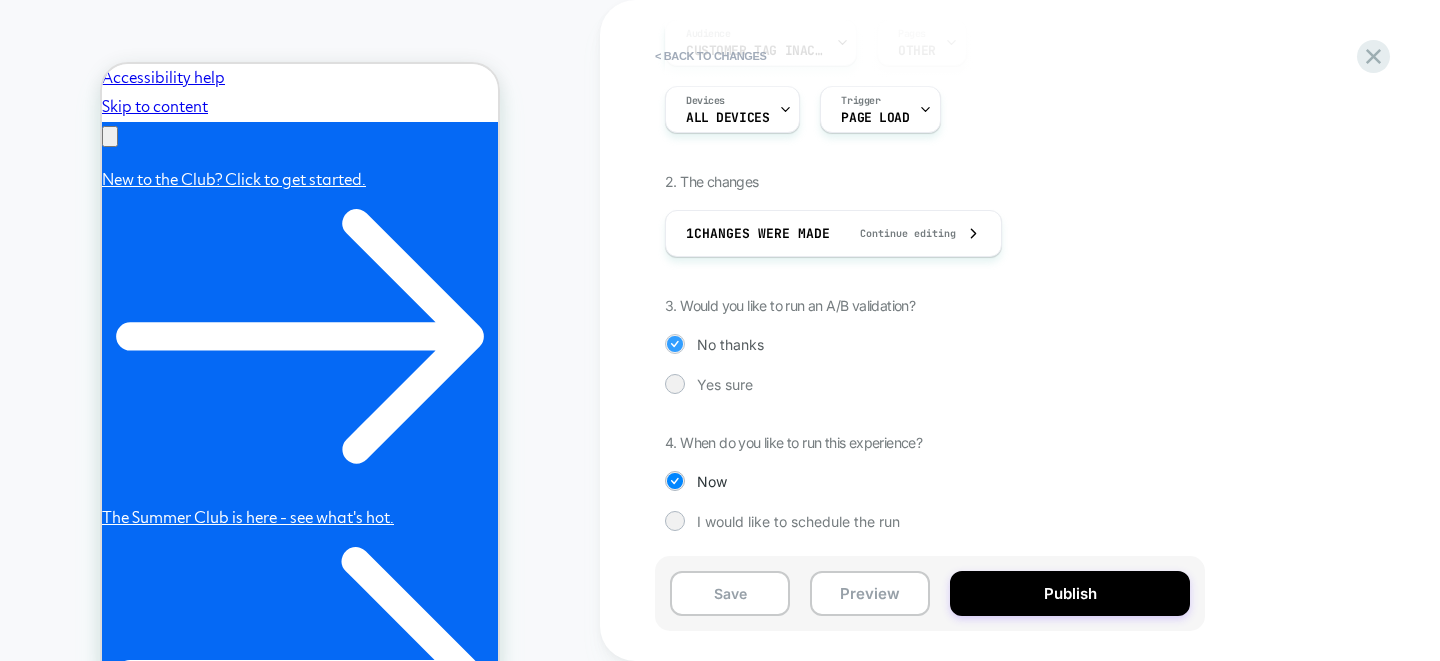 scroll, scrollTop: 244, scrollLeft: 0, axis: vertical 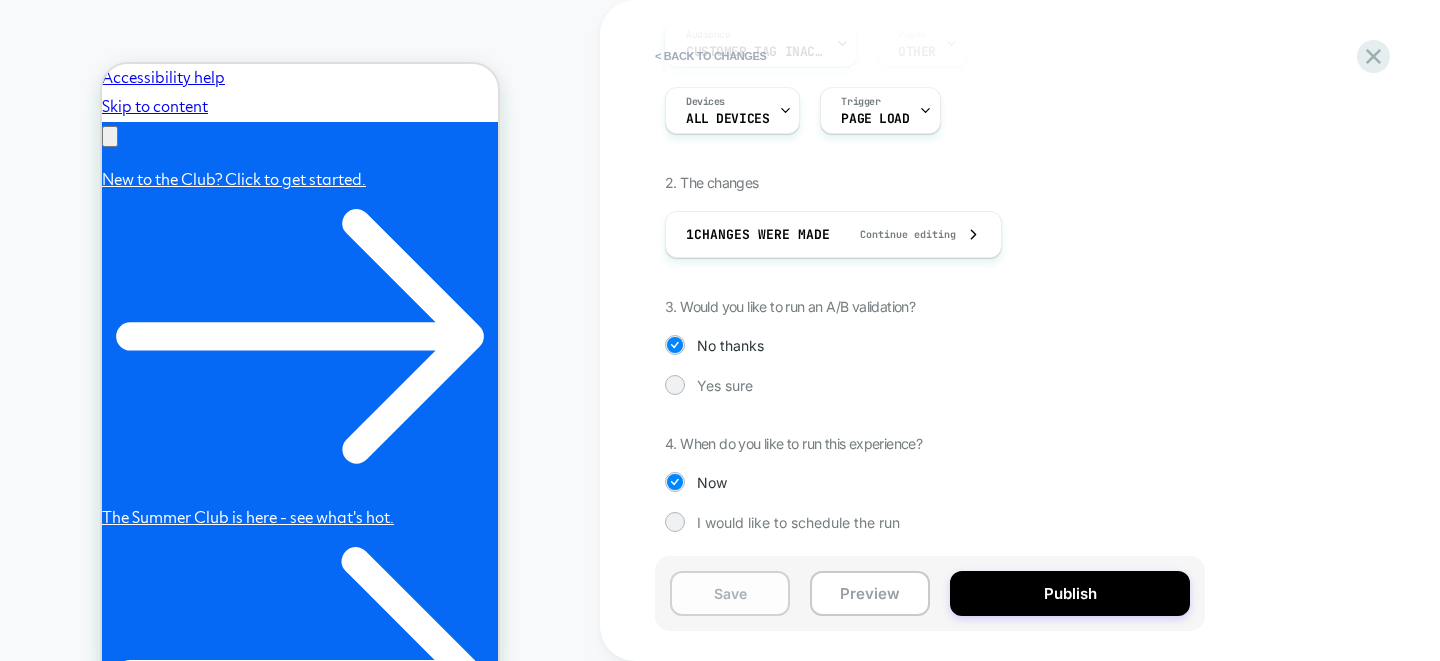 click on "Save" at bounding box center [730, 593] 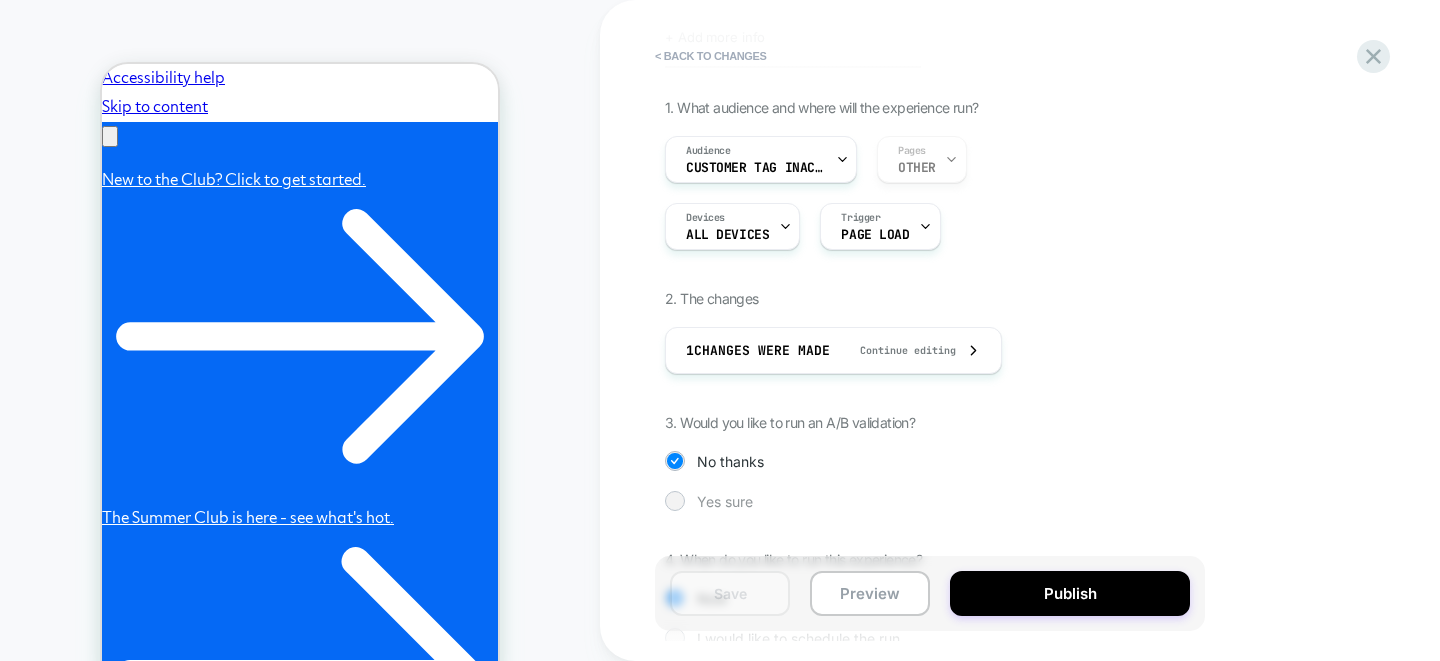 scroll, scrollTop: 0, scrollLeft: 0, axis: both 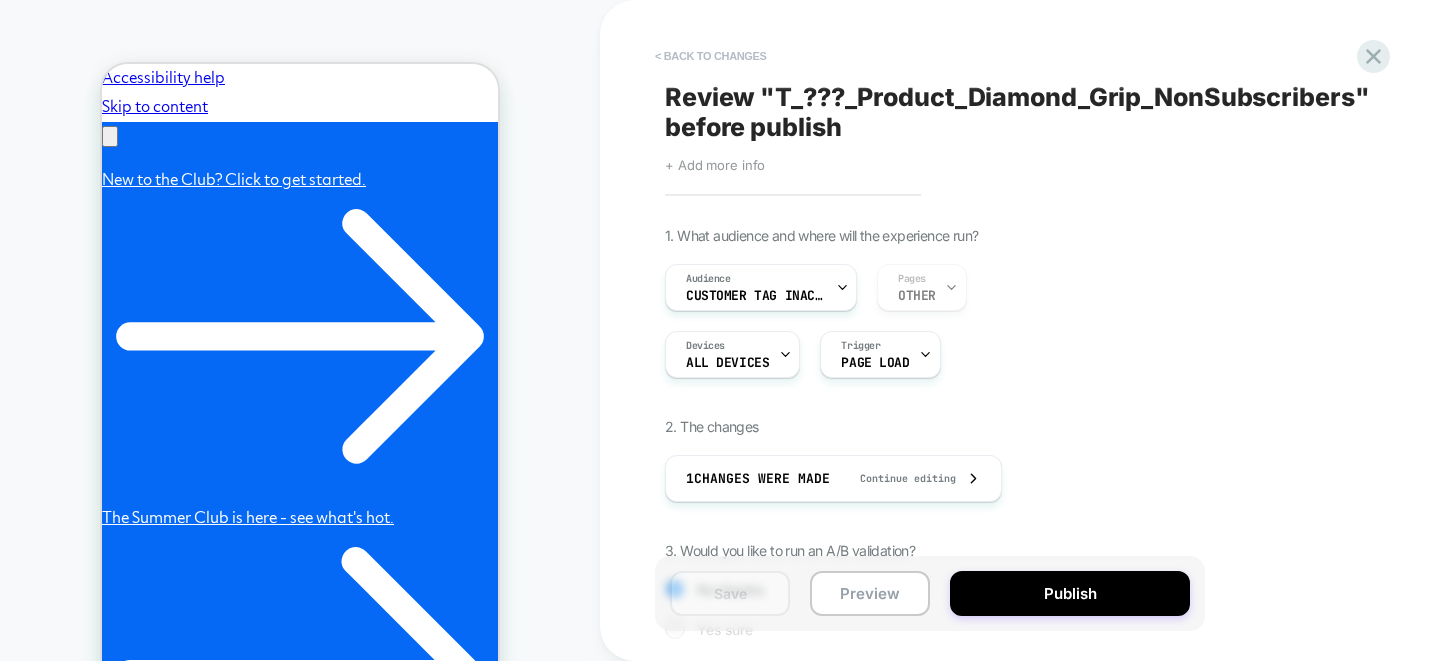 click on "< Back to changes" at bounding box center (711, 56) 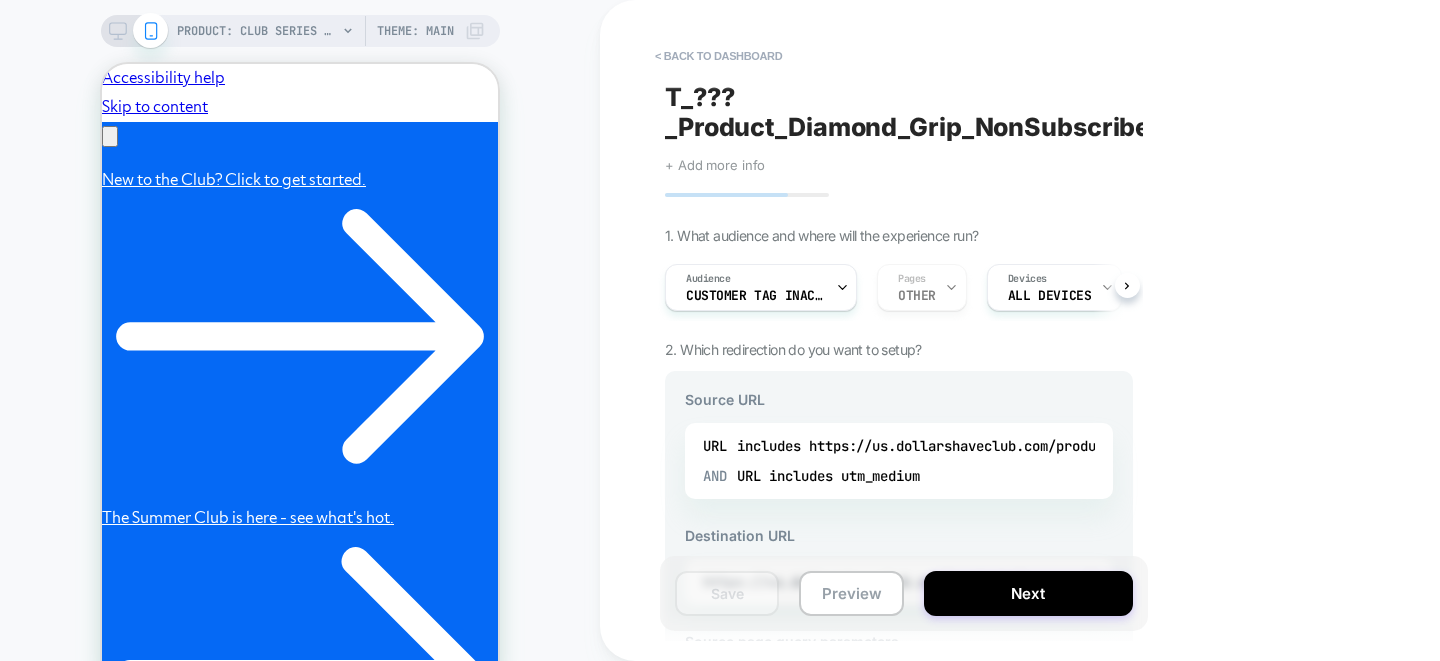 click on "T_???_Product_Diamond_Grip_NonSubscribers" at bounding box center (920, 112) 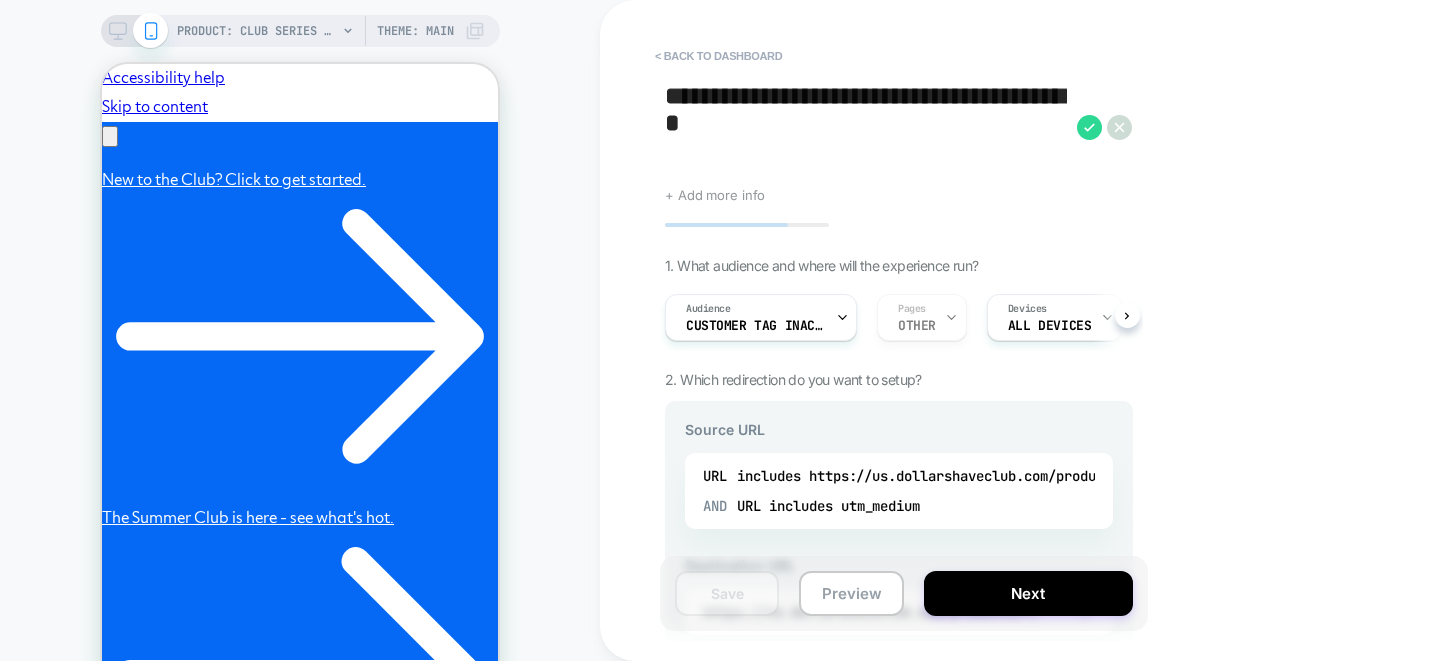 scroll, scrollTop: 0, scrollLeft: 0, axis: both 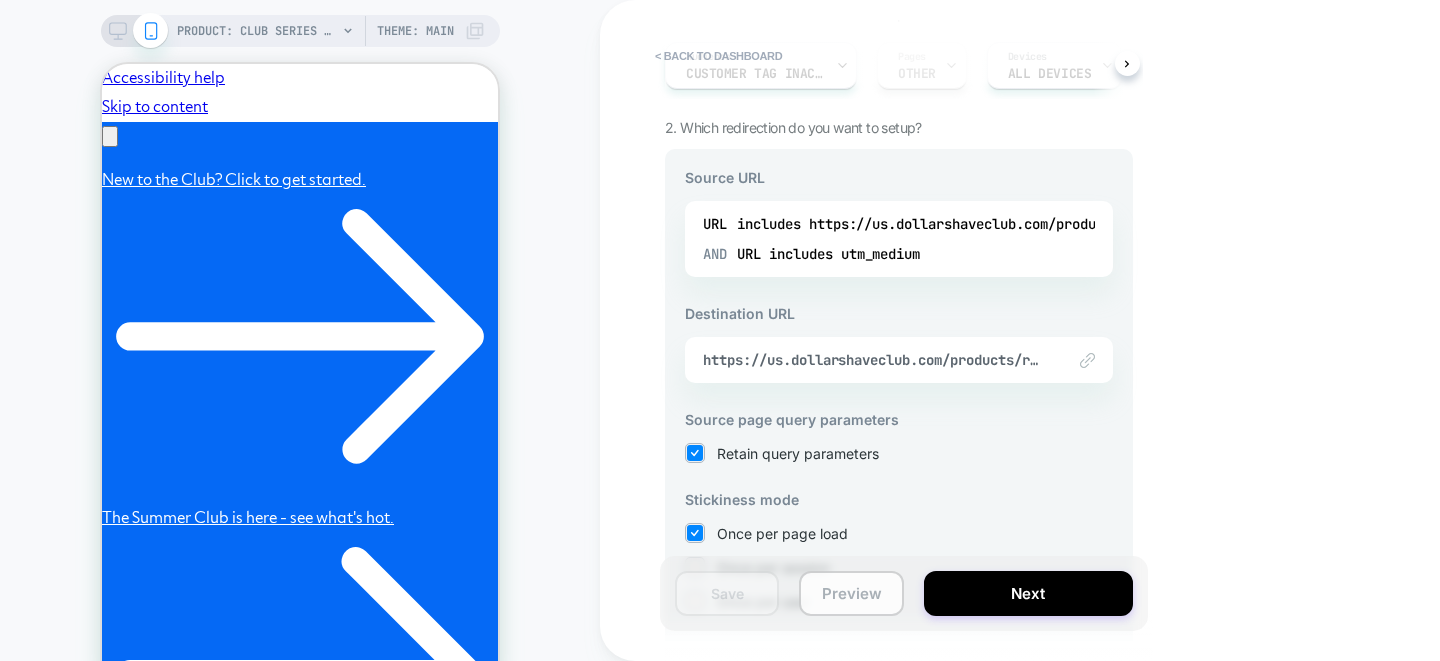 click on "Preview" at bounding box center [851, 593] 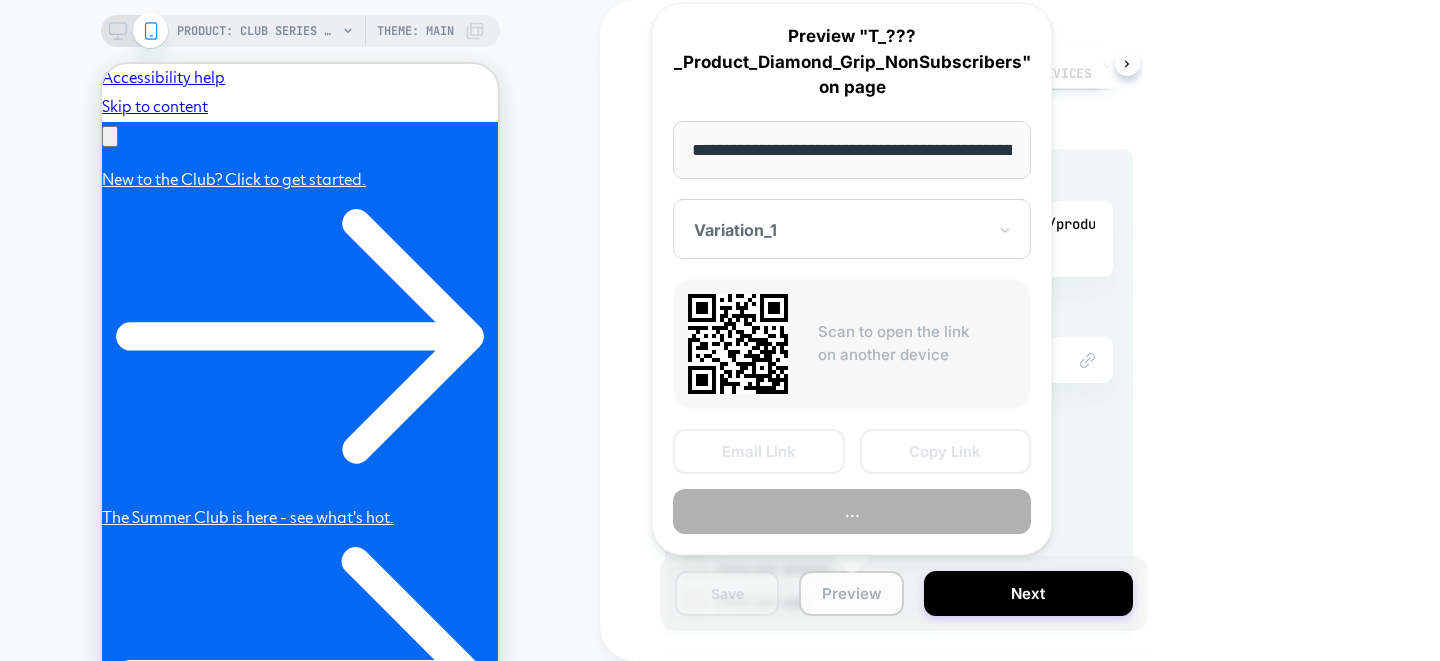 scroll, scrollTop: 0, scrollLeft: 268, axis: horizontal 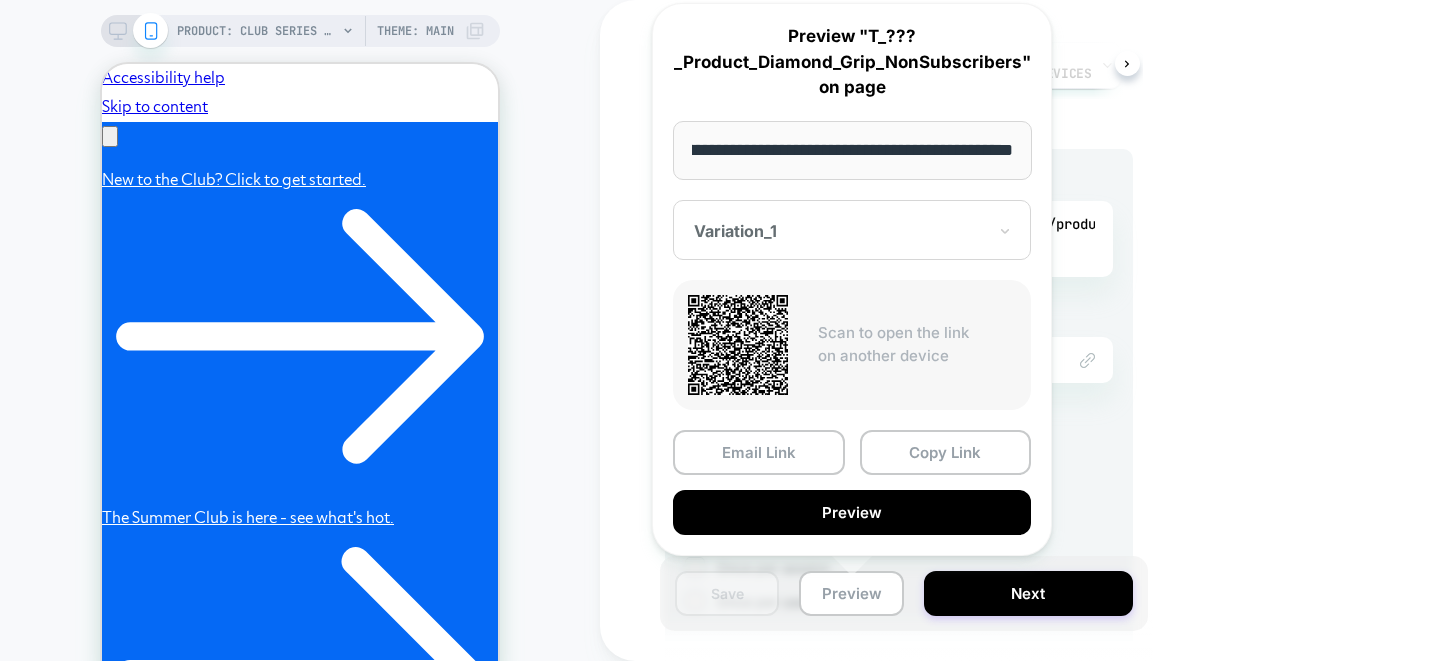 click at bounding box center [840, 231] 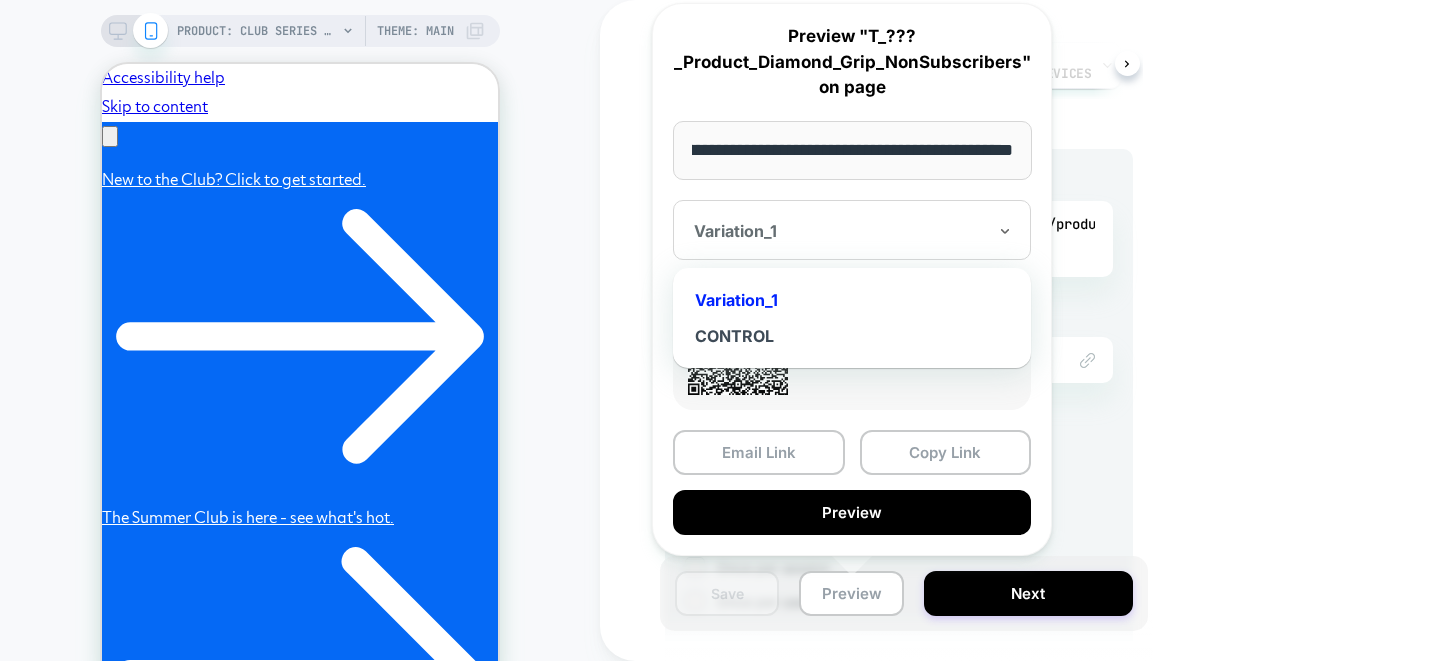 scroll 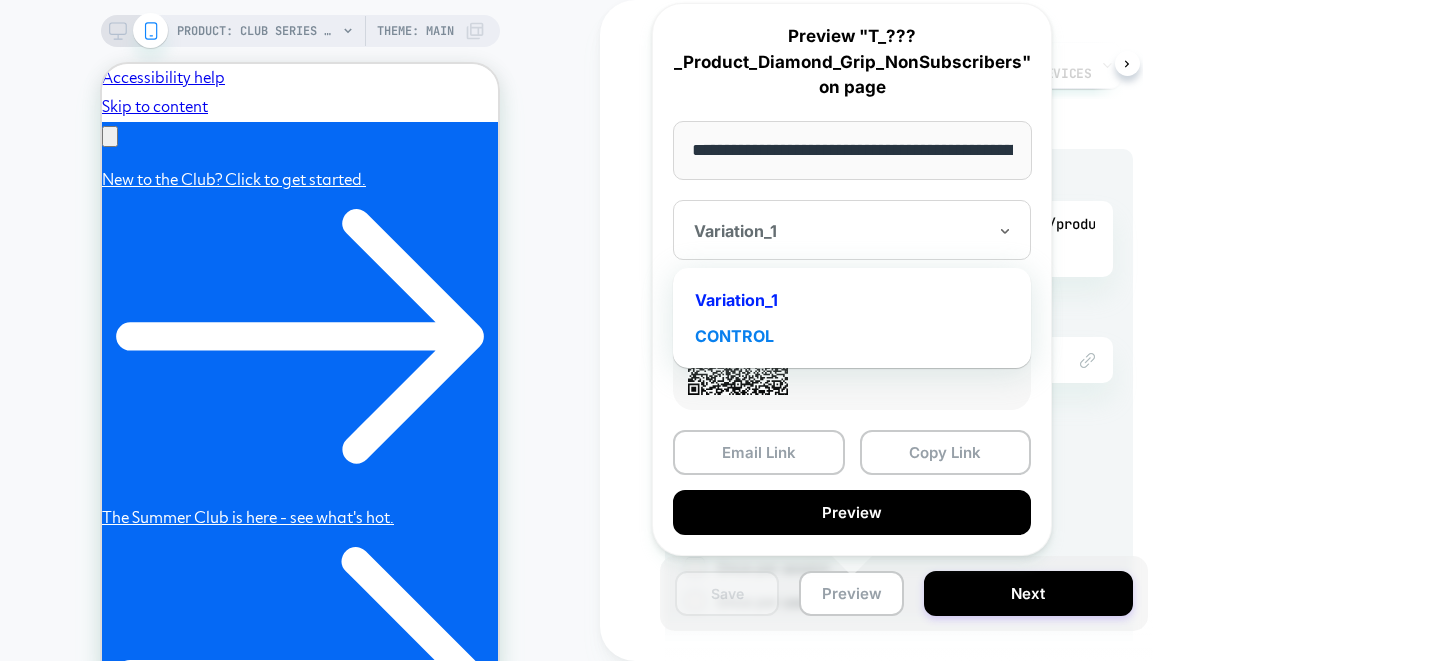 click on "CONTROL" at bounding box center (852, 336) 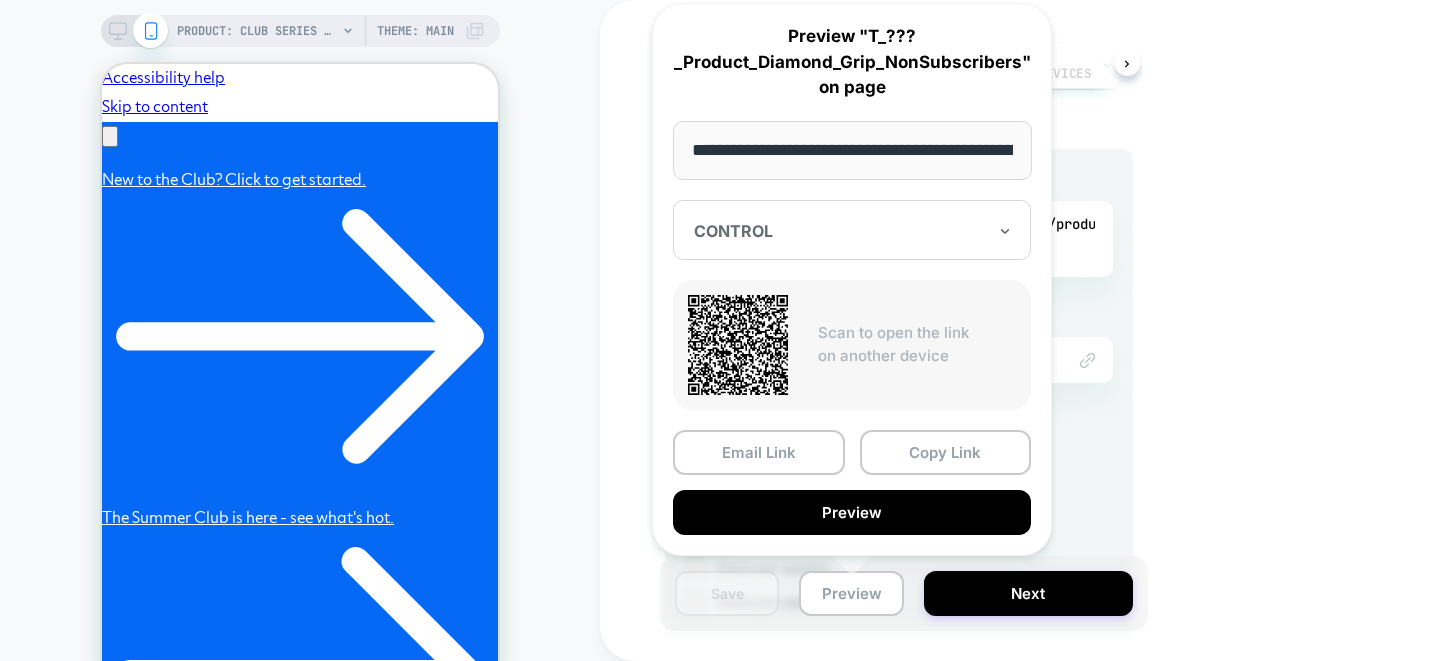 click at bounding box center [840, 231] 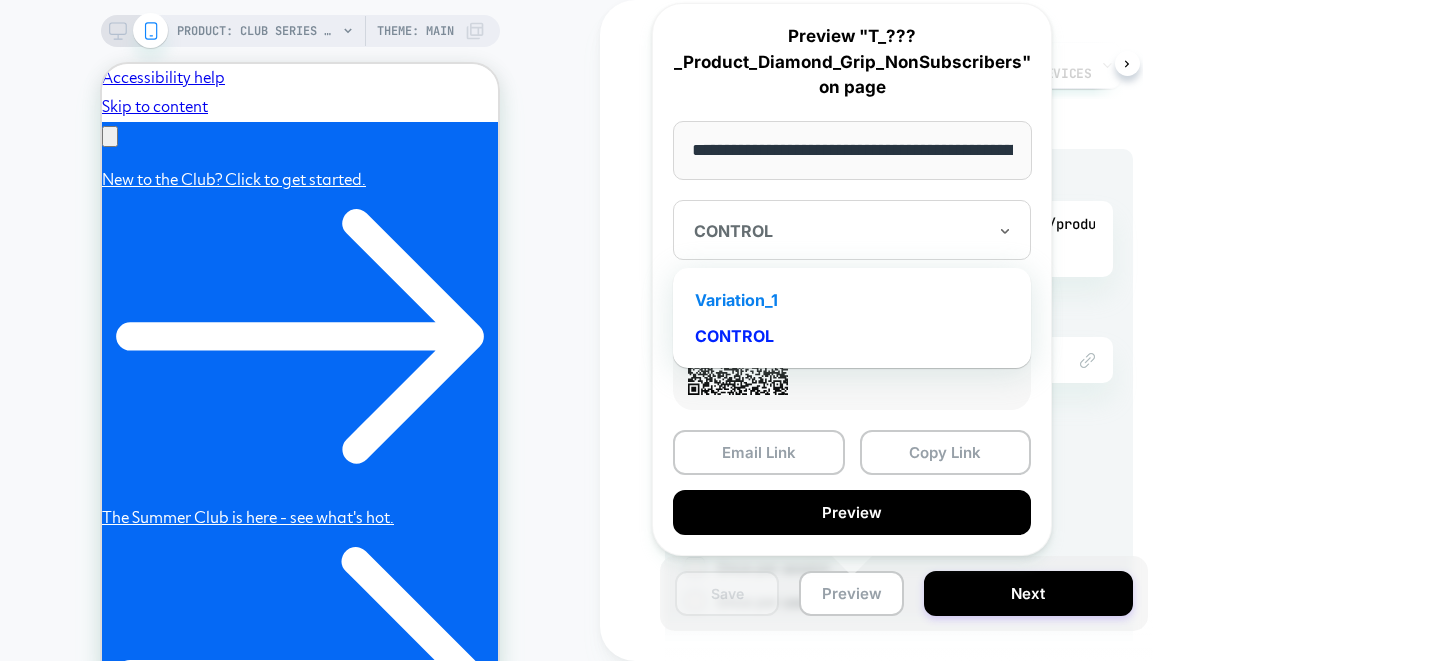 click on "Variation_1" at bounding box center [852, 300] 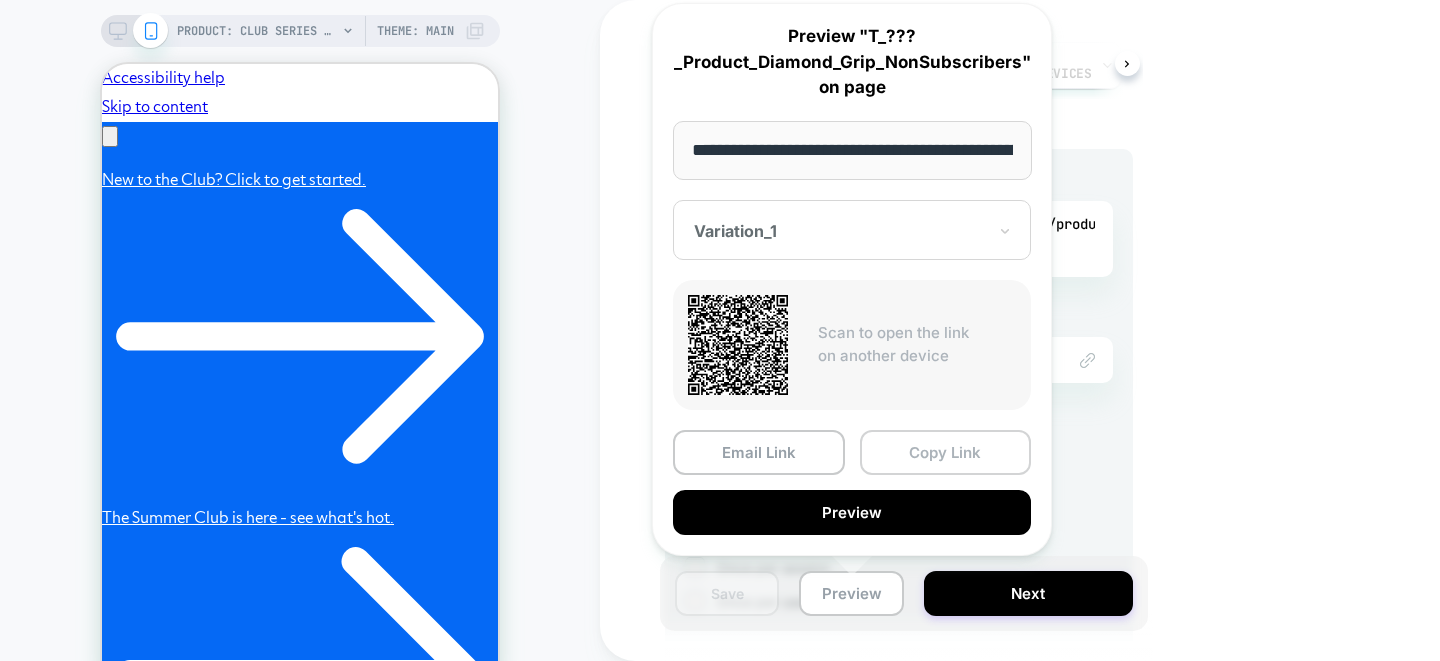 click on "Copy Link" at bounding box center (946, 452) 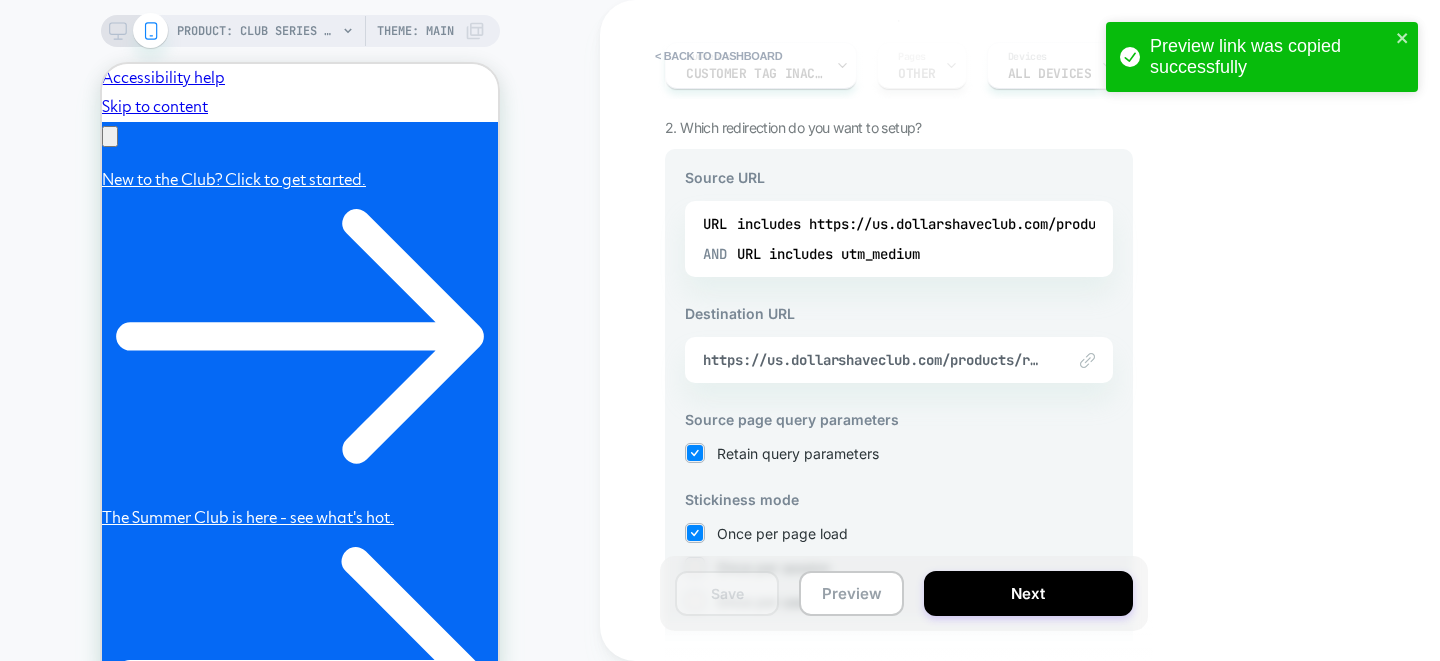 scroll, scrollTop: 0, scrollLeft: 0, axis: both 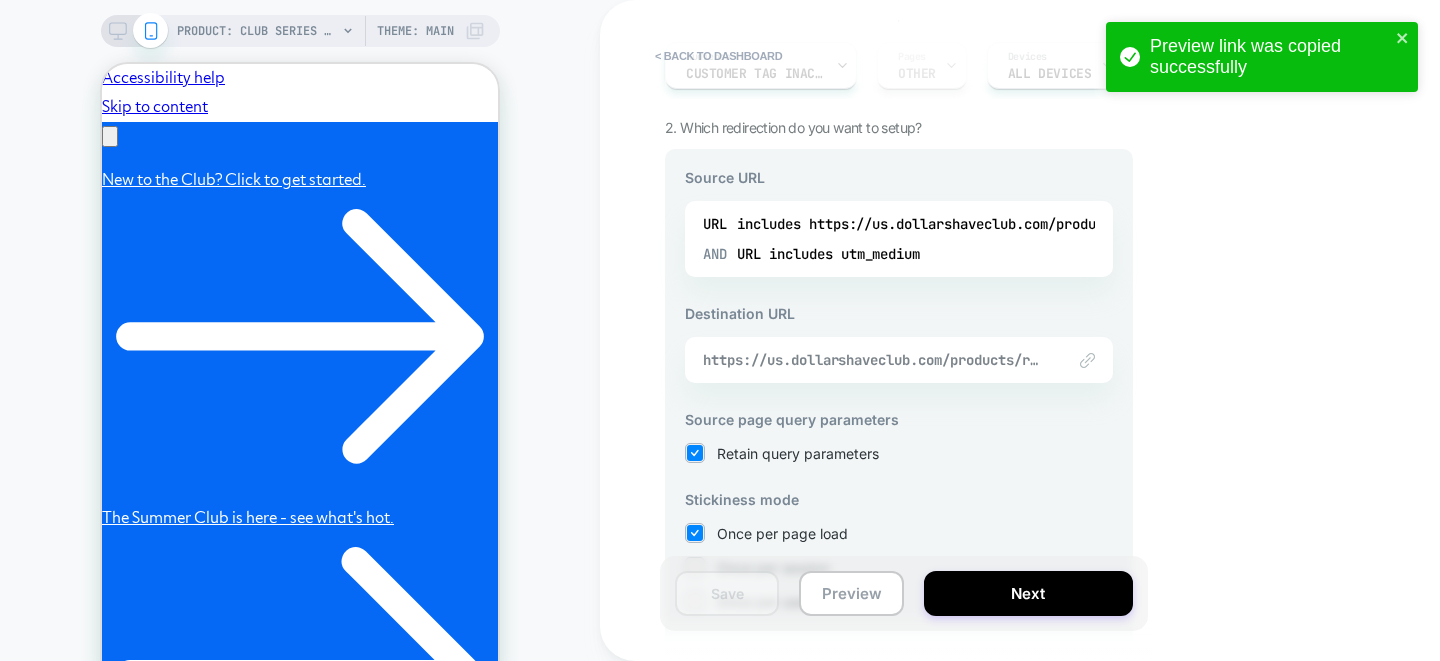 click on "https://us.dollarshaveclub.com/products/razor-handle?view=bazaarvoice-handlesbundle" at bounding box center [874, 360] 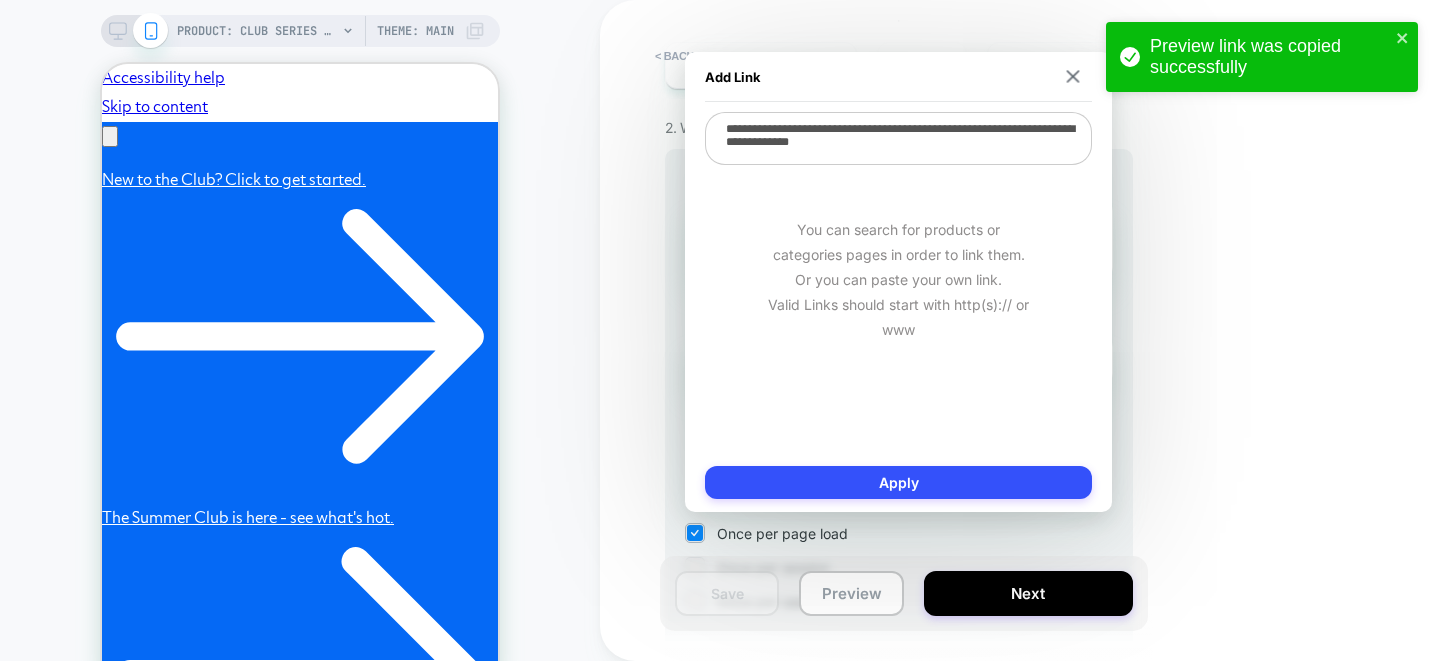 click on "**********" at bounding box center [898, 138] 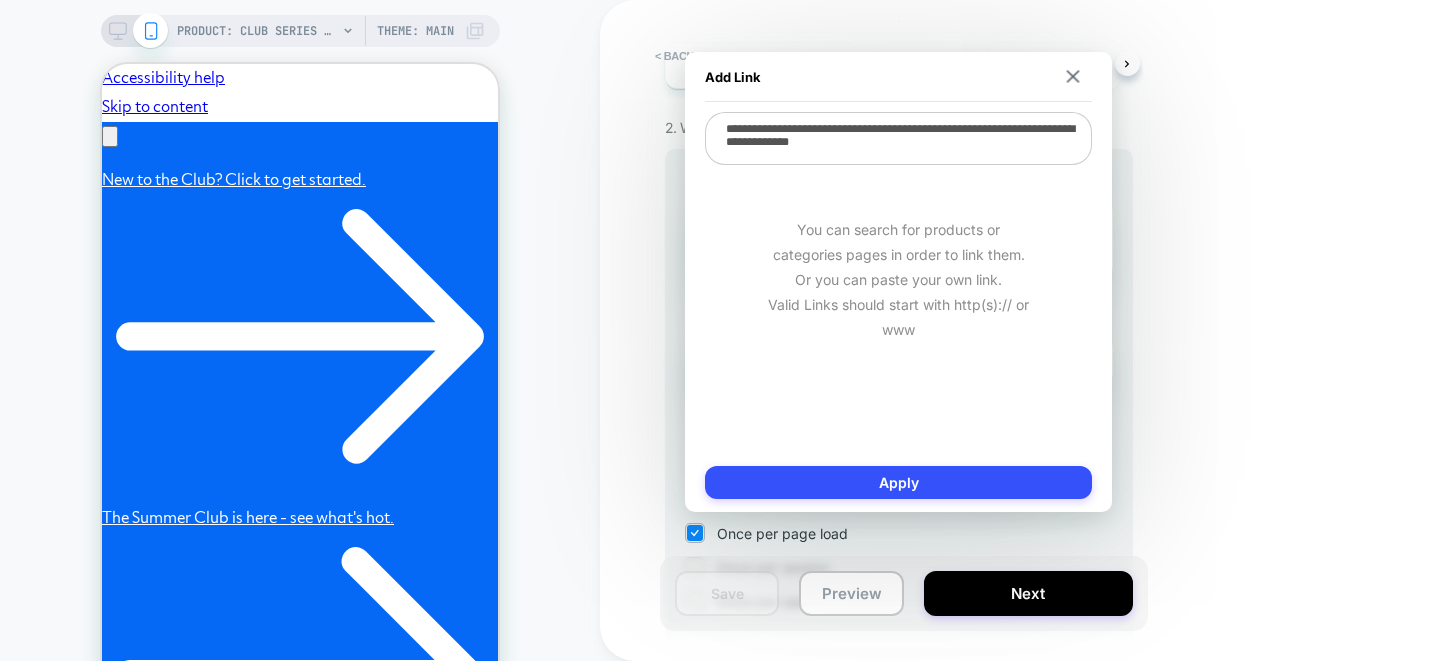 scroll, scrollTop: 0, scrollLeft: 0, axis: both 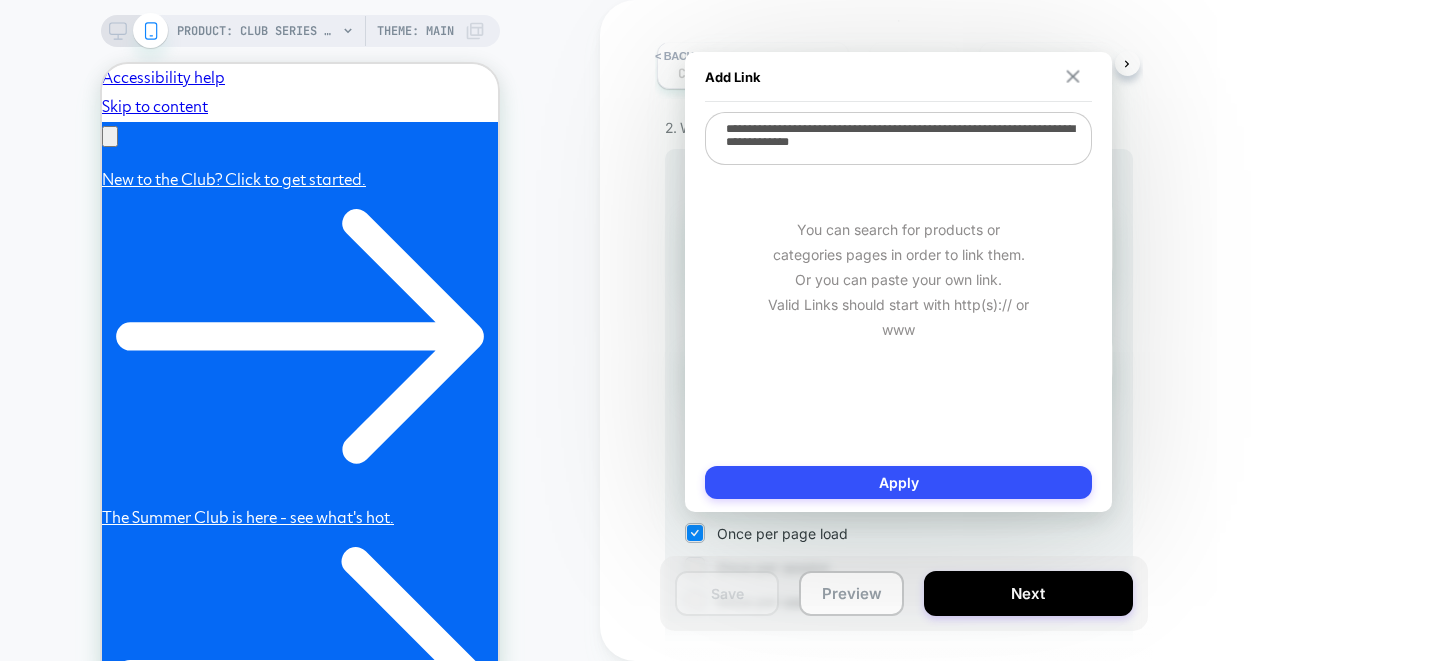 click at bounding box center [1073, 76] 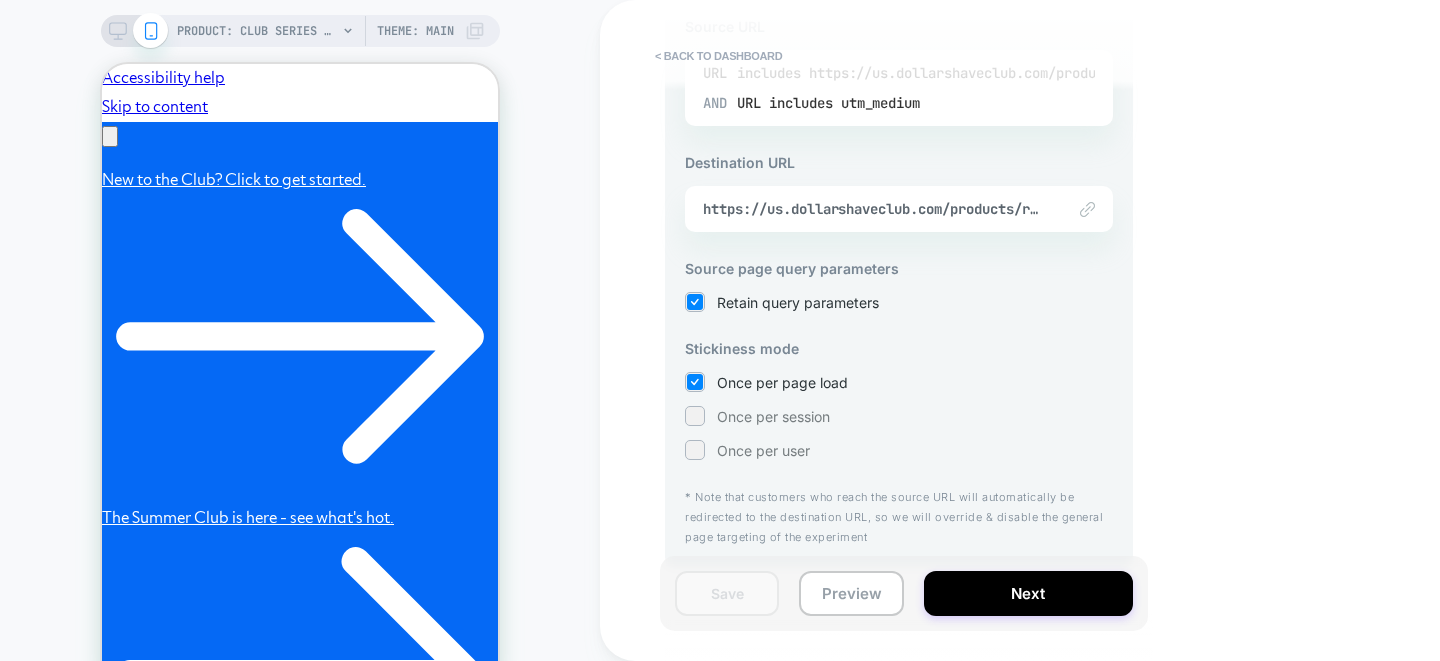 scroll, scrollTop: 409, scrollLeft: 0, axis: vertical 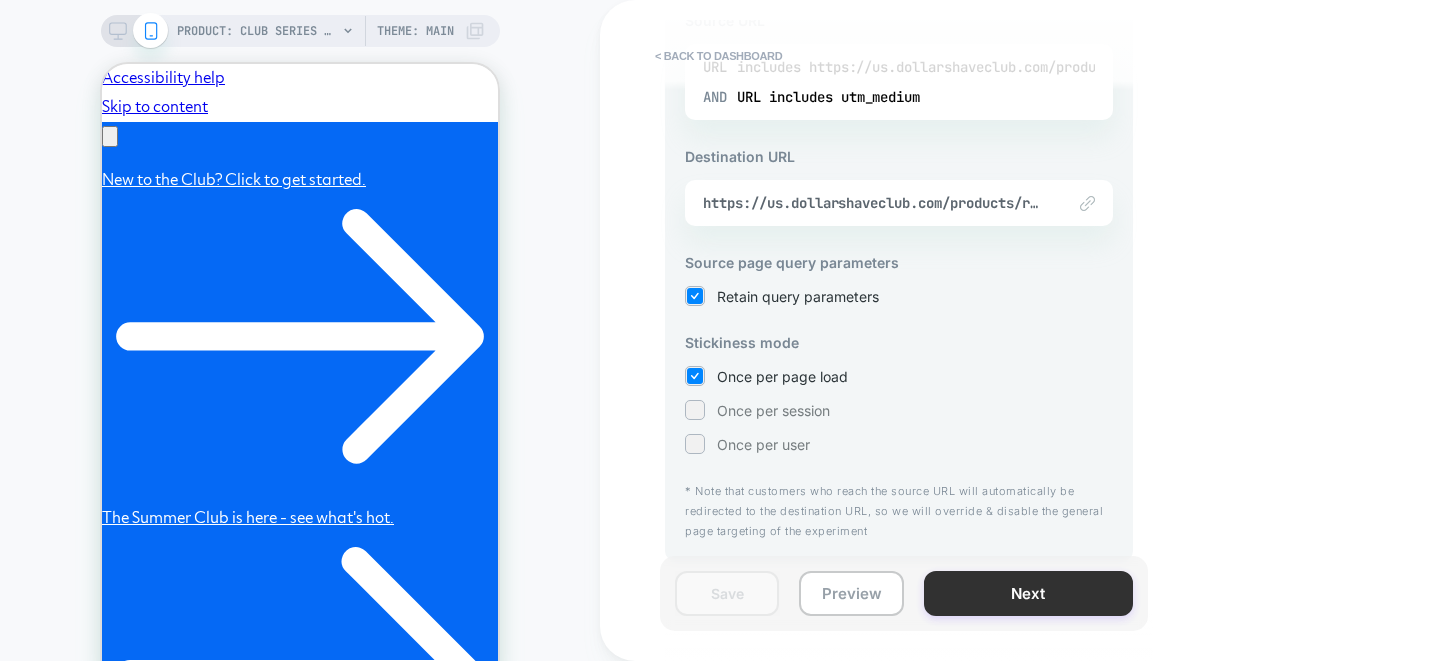 click on "Next" at bounding box center (1028, 593) 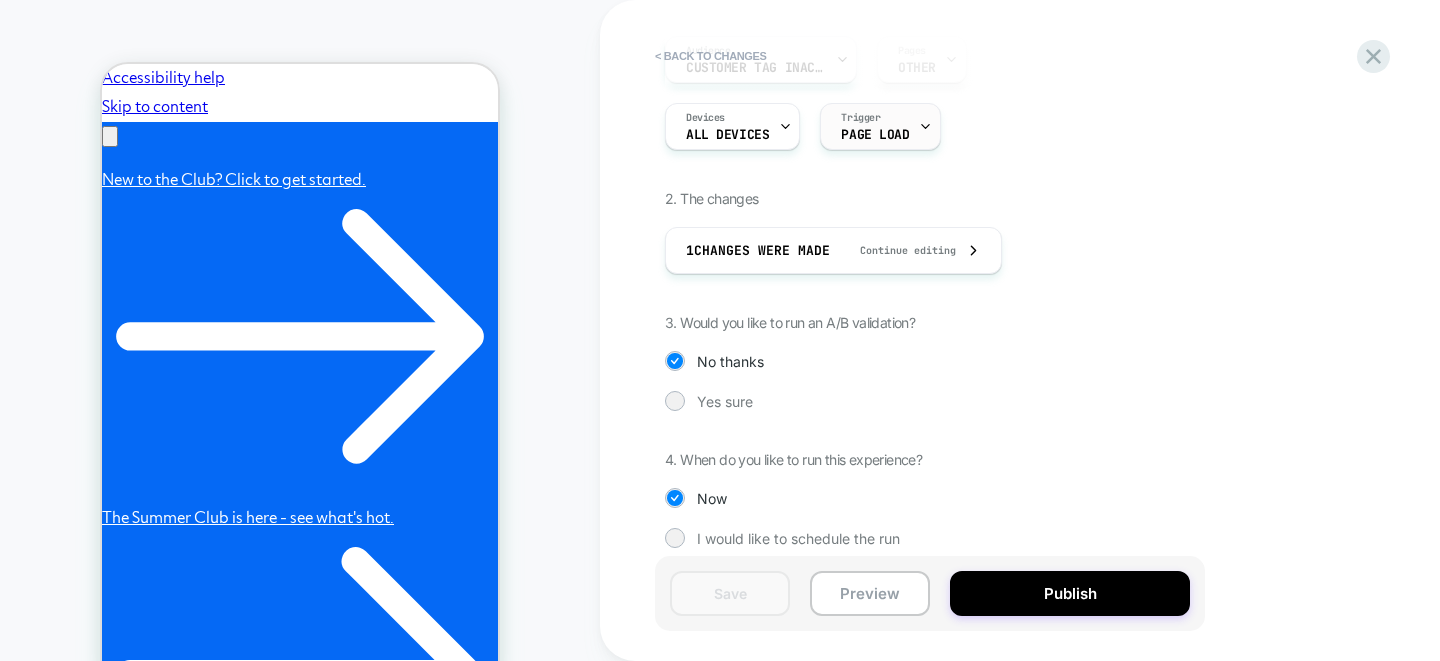 scroll, scrollTop: 244, scrollLeft: 0, axis: vertical 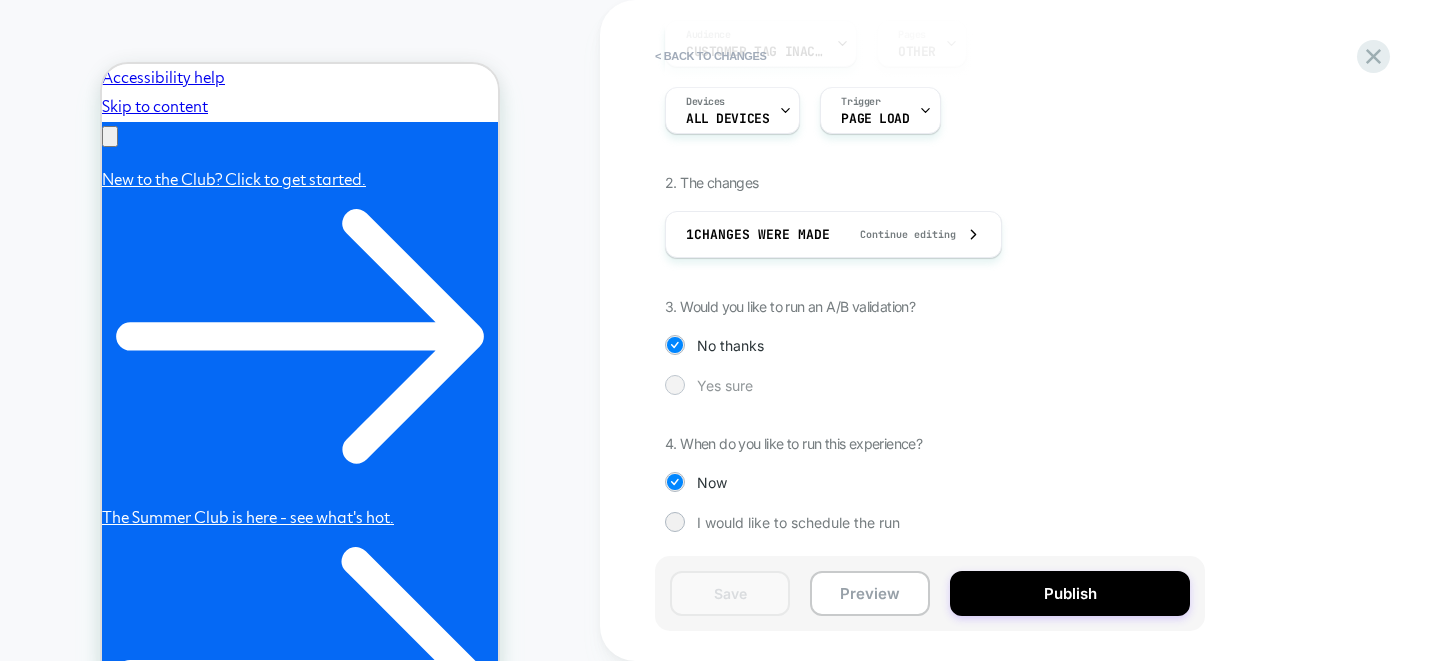 click at bounding box center [674, 384] 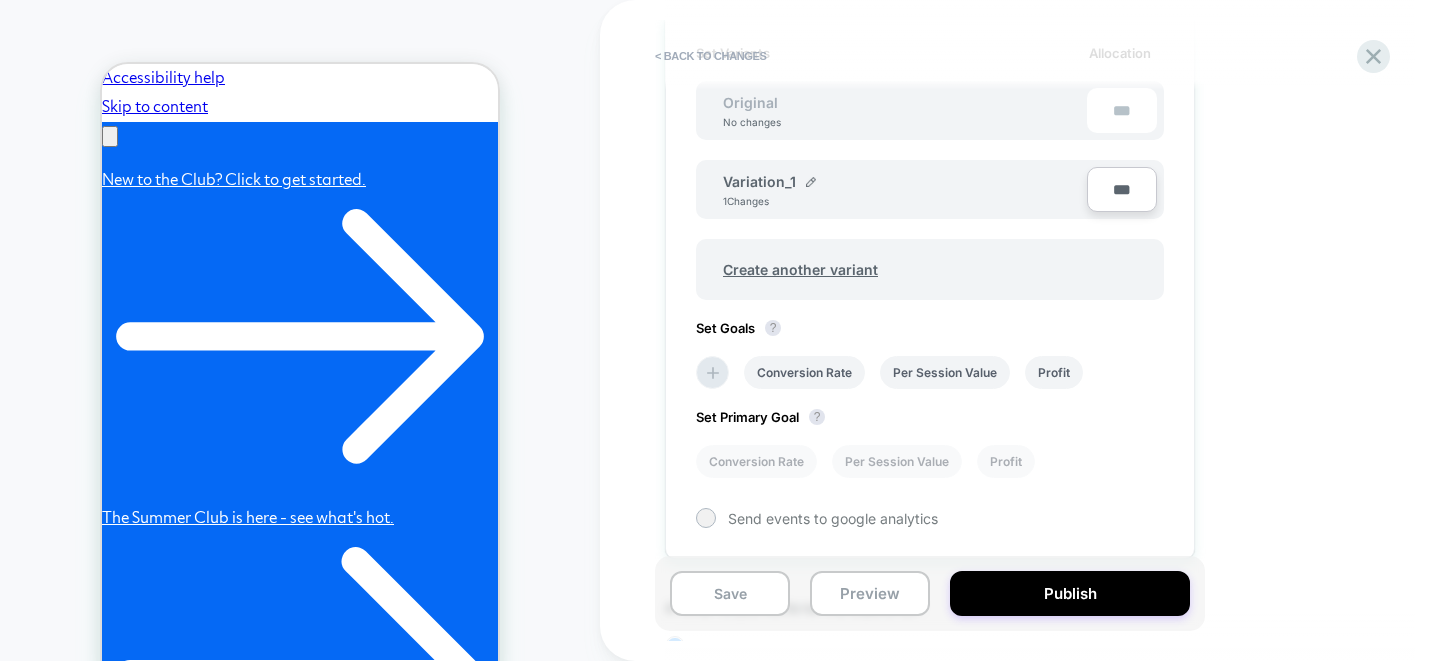 scroll, scrollTop: 0, scrollLeft: 310, axis: horizontal 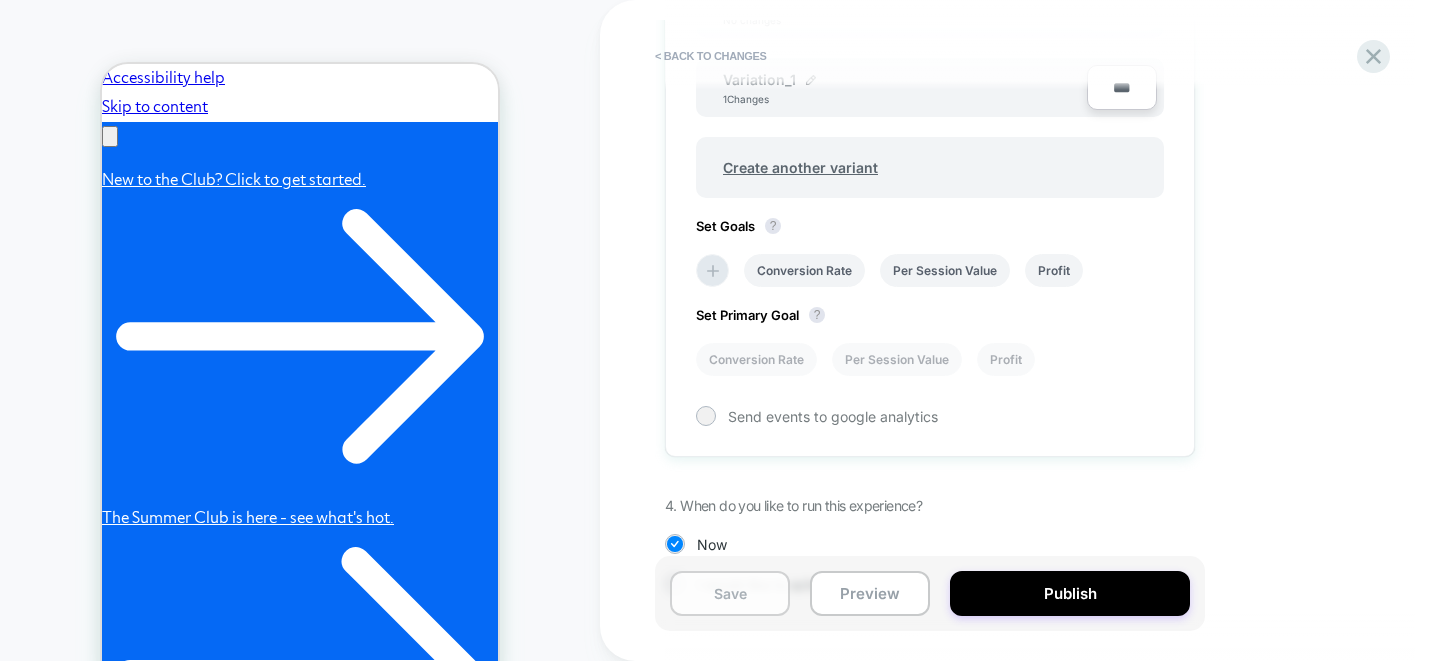 click on "Save" at bounding box center (730, 593) 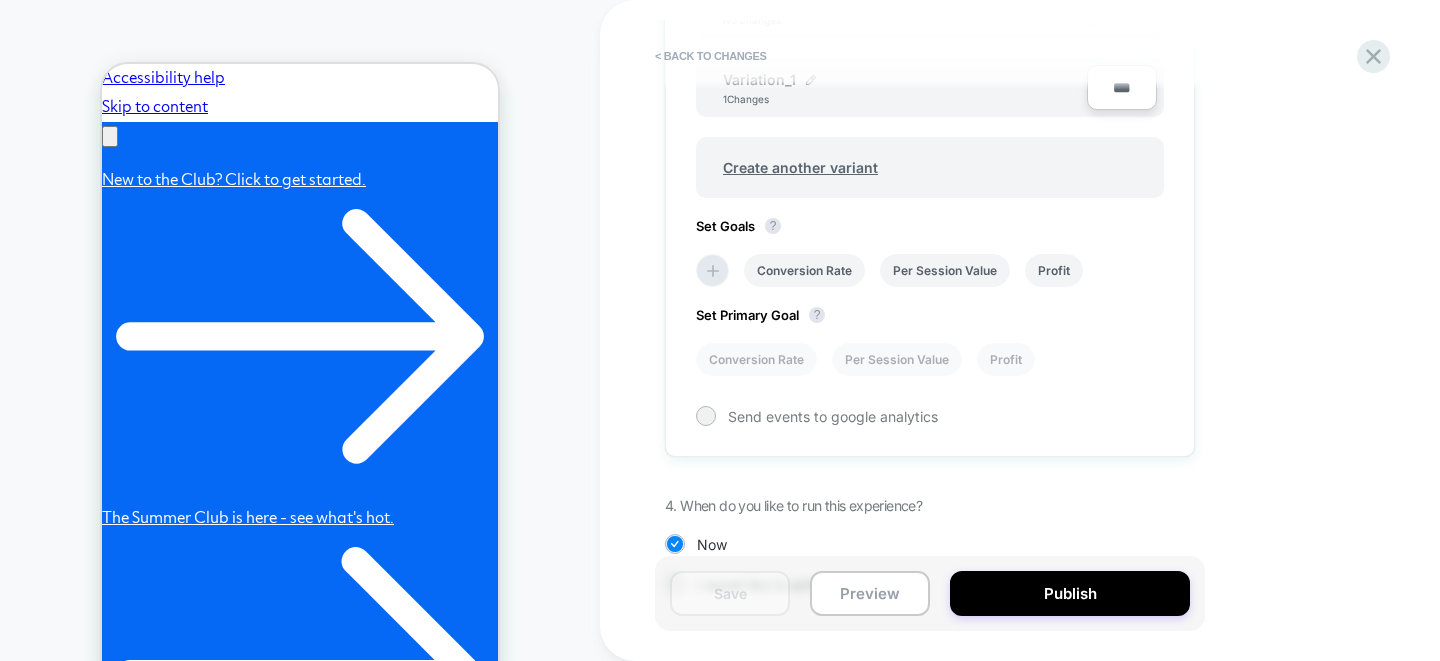 scroll, scrollTop: 0, scrollLeft: 0, axis: both 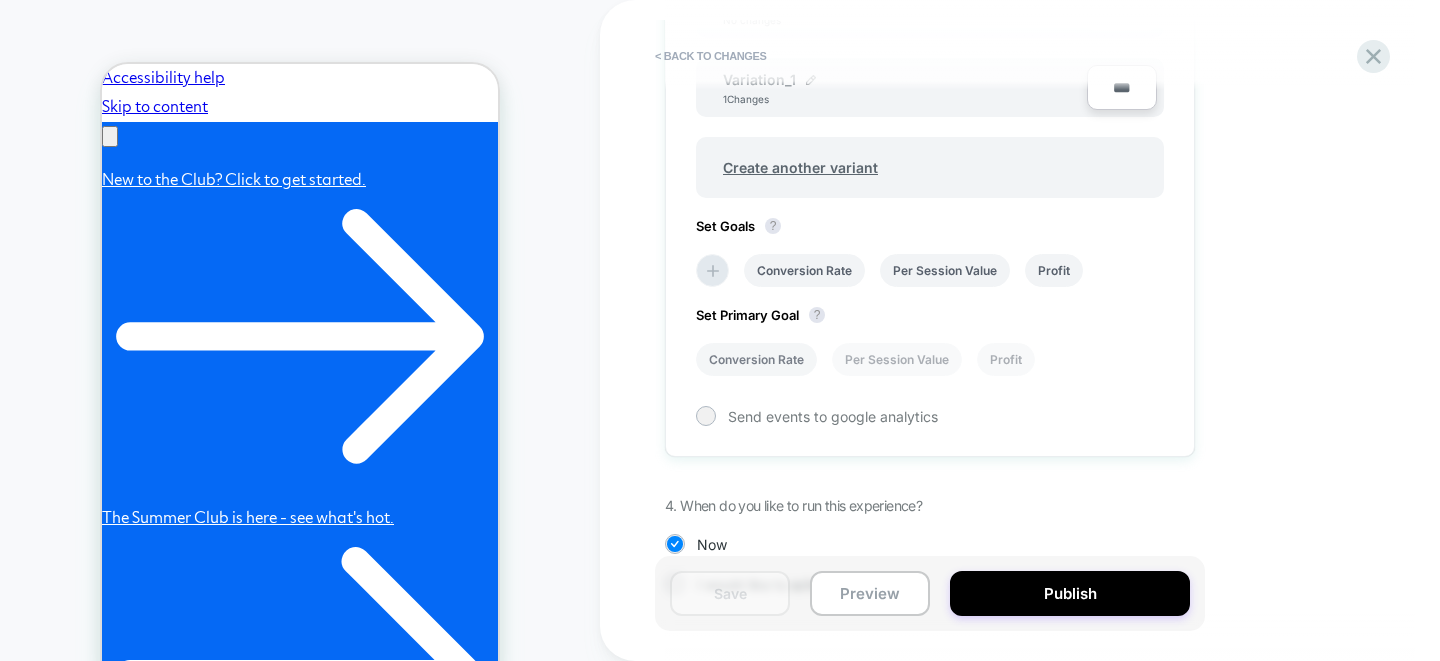 click on "Conversion Rate" at bounding box center (756, 359) 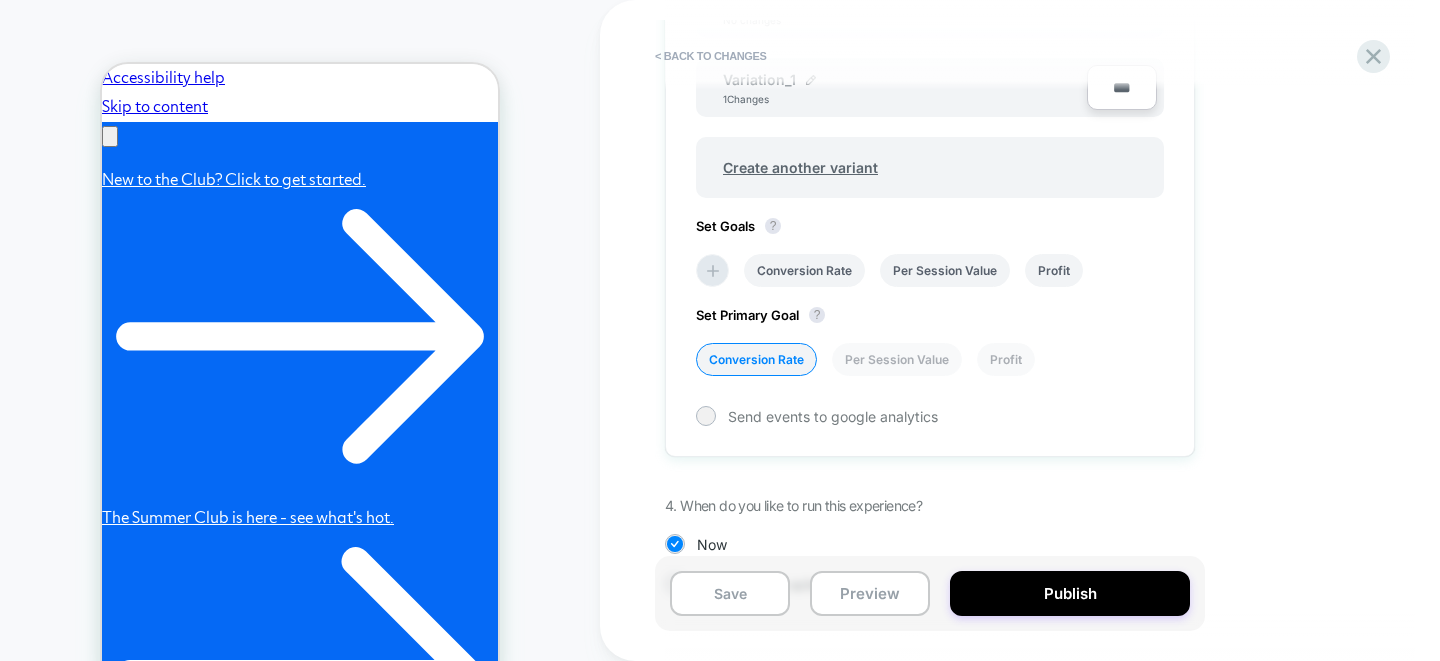 click on "Set Variants Allocation Original No changes *** Variation_1 1  Changes *** Create another variant Set Goals ? Conversion Rate Per Session Value Profit Set Primary Goal ? Conversion Rate Per Session Value Profit Send events to google analytics" at bounding box center (930, 184) 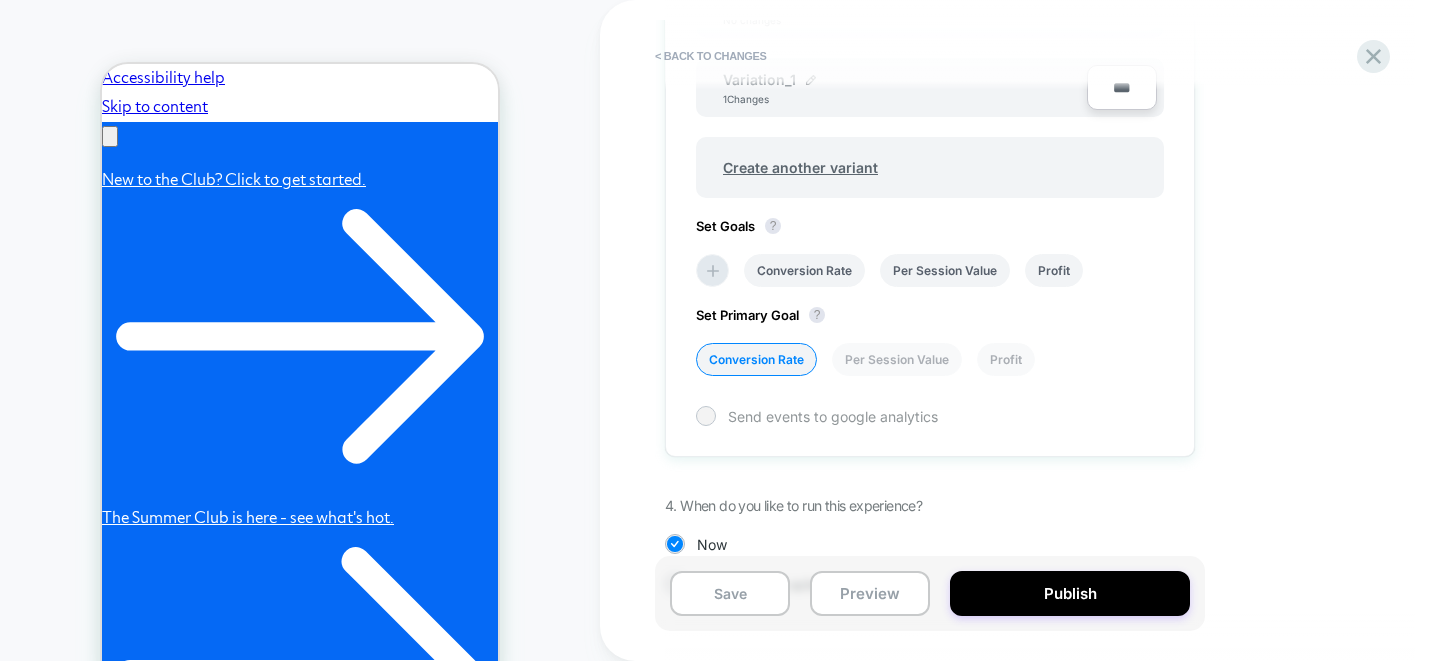 click at bounding box center [705, 415] 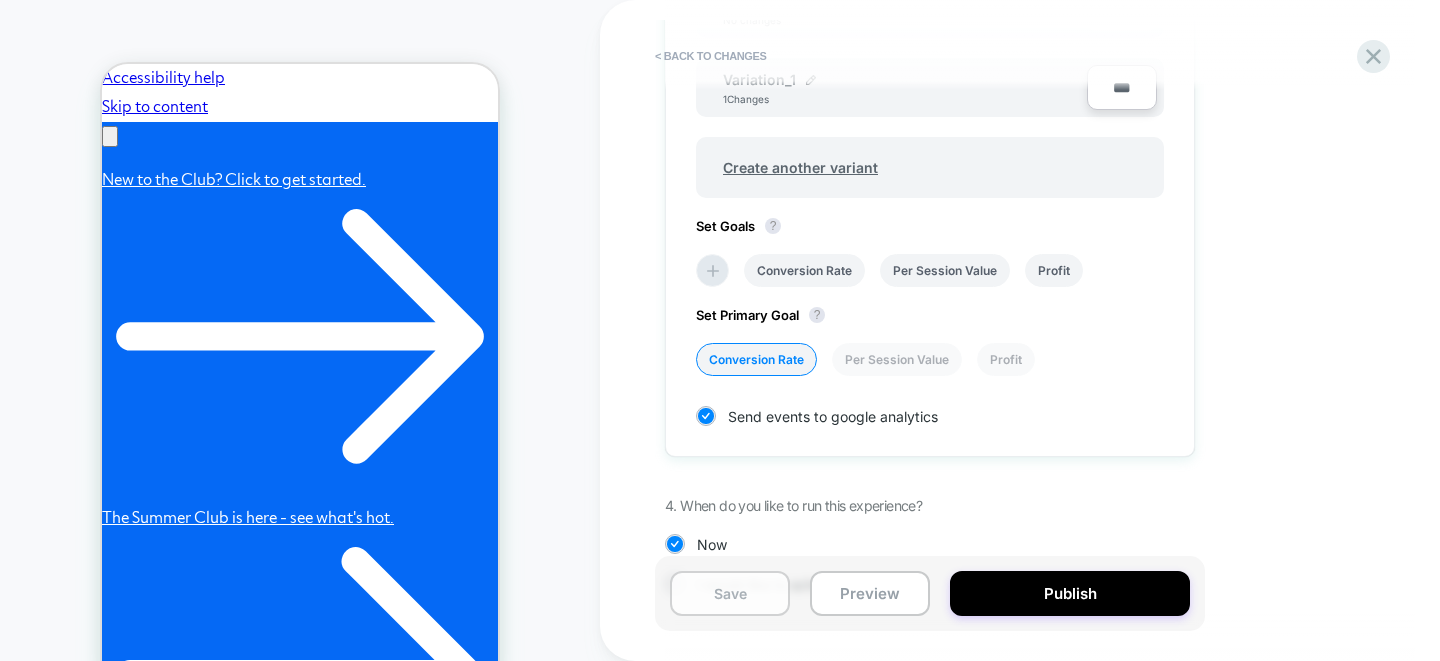 click on "Save" at bounding box center (730, 593) 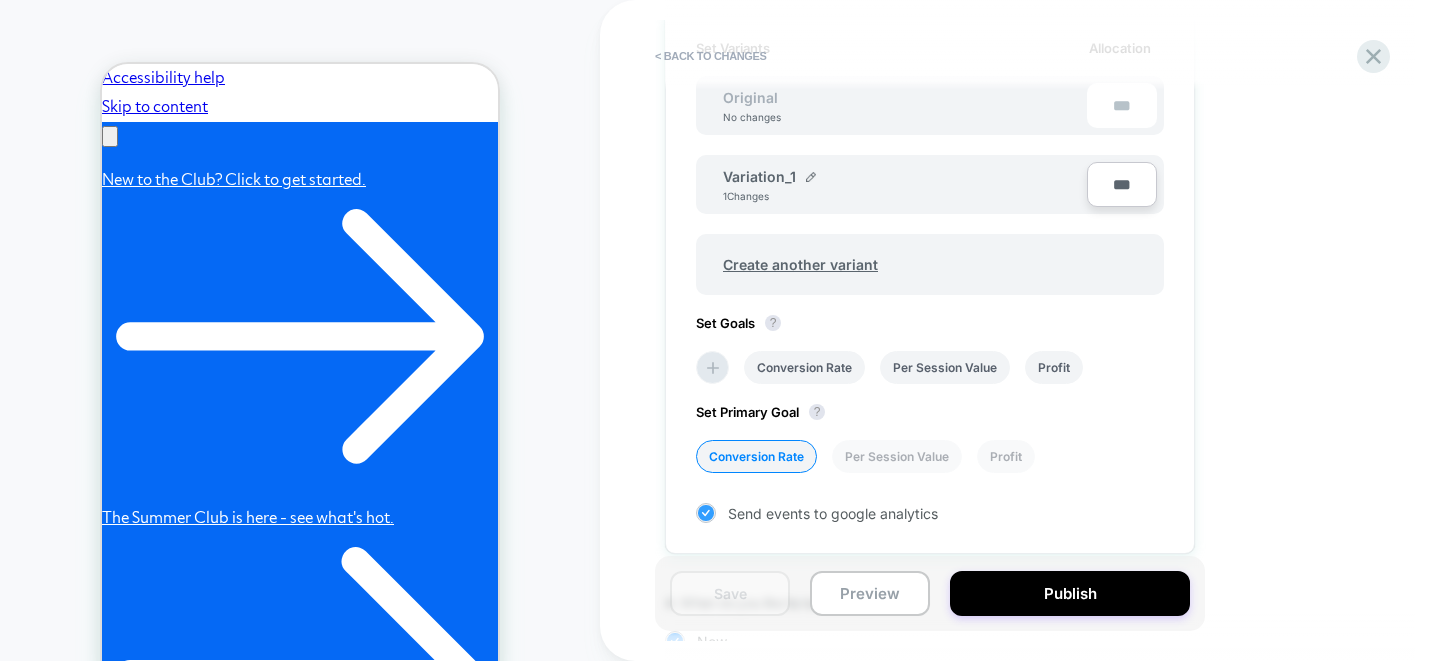 scroll, scrollTop: 810, scrollLeft: 0, axis: vertical 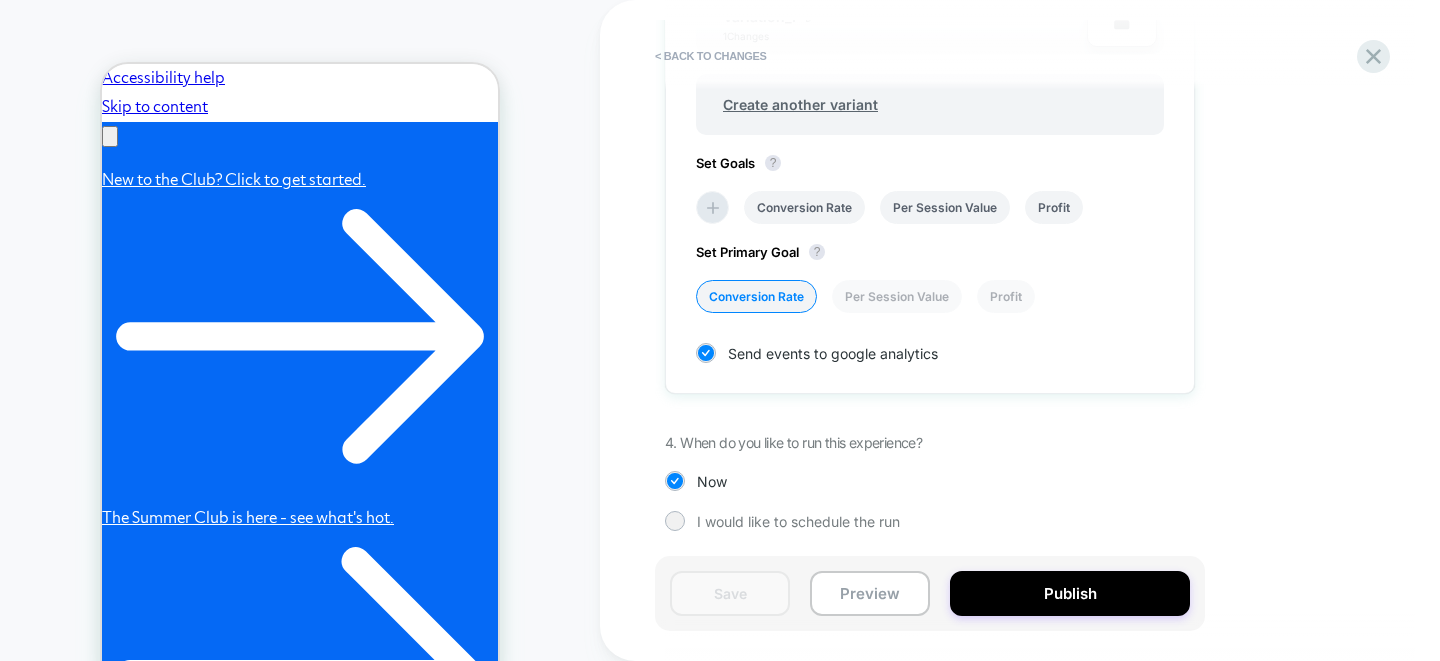 click on "Review " T_???_Product_Diamond_Grip_NonSubscribers " before publish Click to edit experience details + Add more info 1. What audience and where will the experience run? Audience Customer Tag  Inactive Ordergroove Subs... Pages OTHER Devices ALL DEVICES Trigger Page Load 2. The changes 1  Changes were made Continue editing 3. Would you like to run an A/B validation? No thanks Yes sure Set Variants Allocation Original No changes *** Variation_1 1  Changes *** Create another variant Set Goals ? Conversion Rate Per Session Value Profit Set Primary Goal ? Conversion Rate Per Session Value Profit Send events to google analytics 4. When do you like to run this experience? Now I would like to schedule the run" at bounding box center [1030, 330] 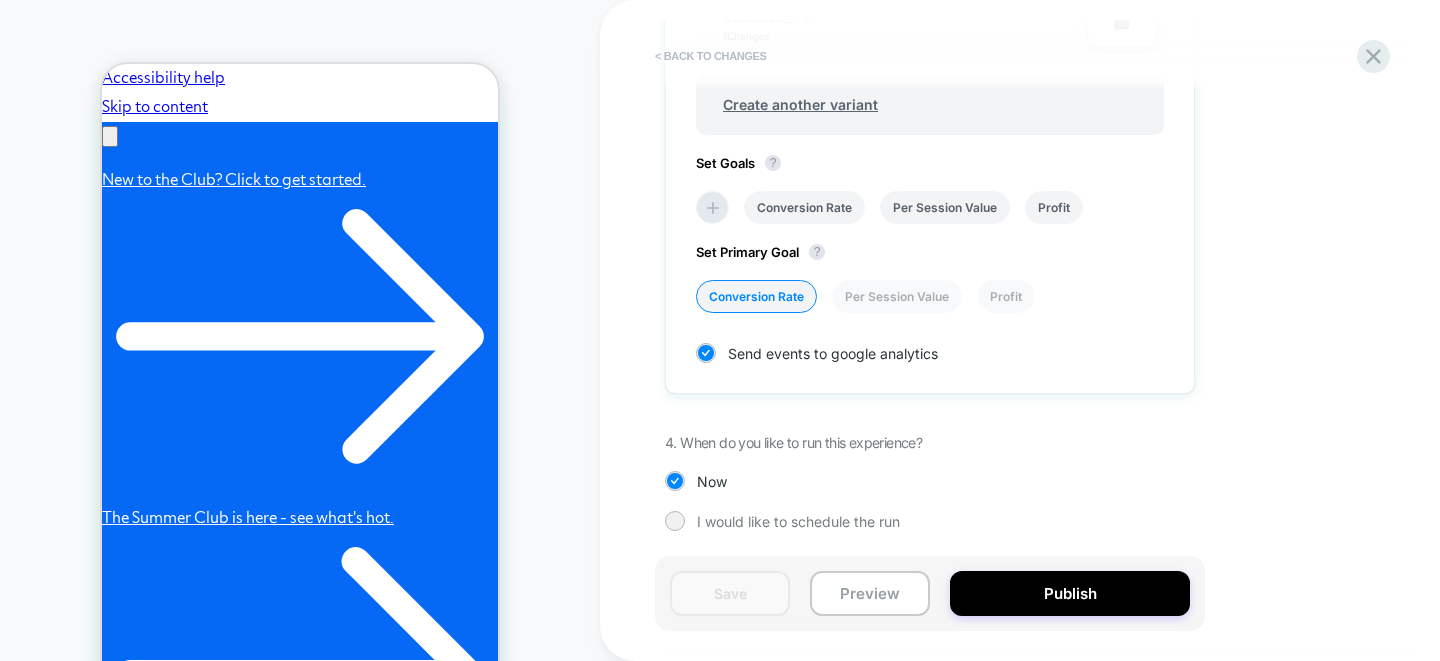 click on "< Back to changes" at bounding box center [711, 56] 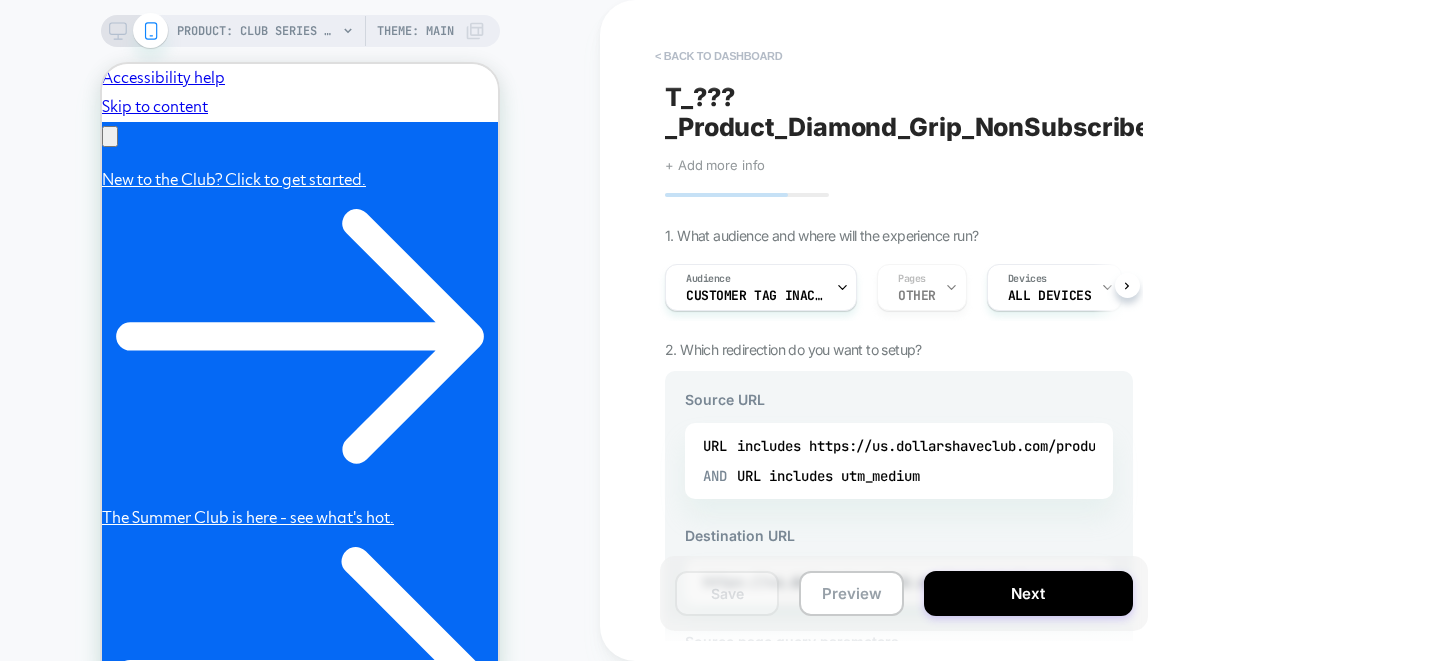 click on "< back to dashboard" at bounding box center [718, 56] 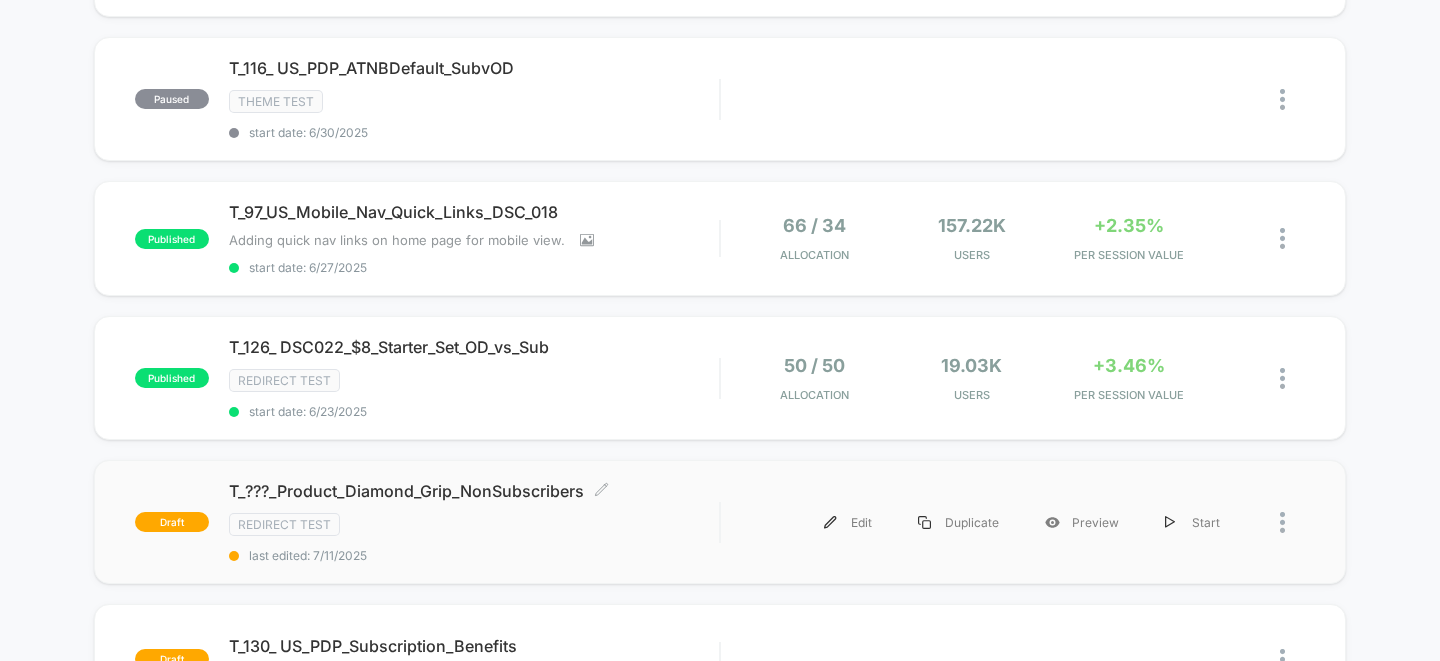 scroll, scrollTop: 473, scrollLeft: 0, axis: vertical 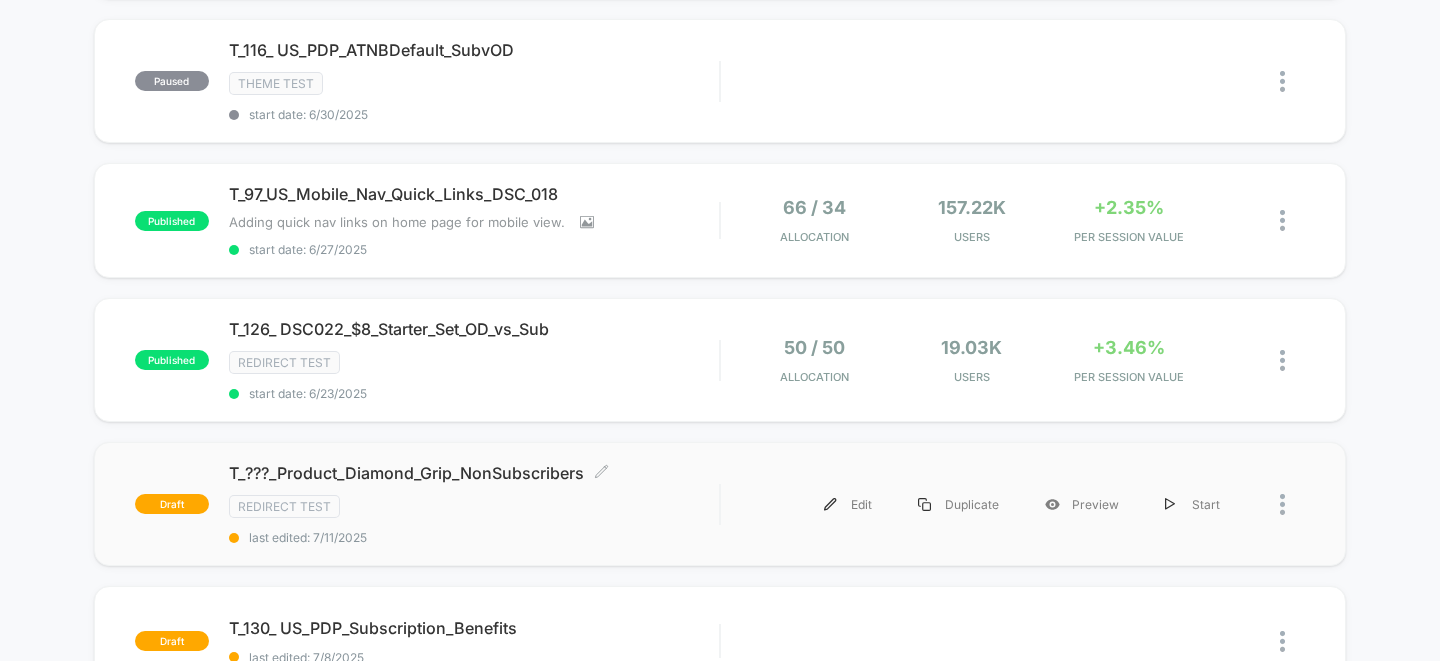 click on "T_???_Product_Diamond_Grip_NonSubscribers Click to edit experience details Click to edit experience details Redirect Test last edited: 7/11/2025" at bounding box center [474, 504] 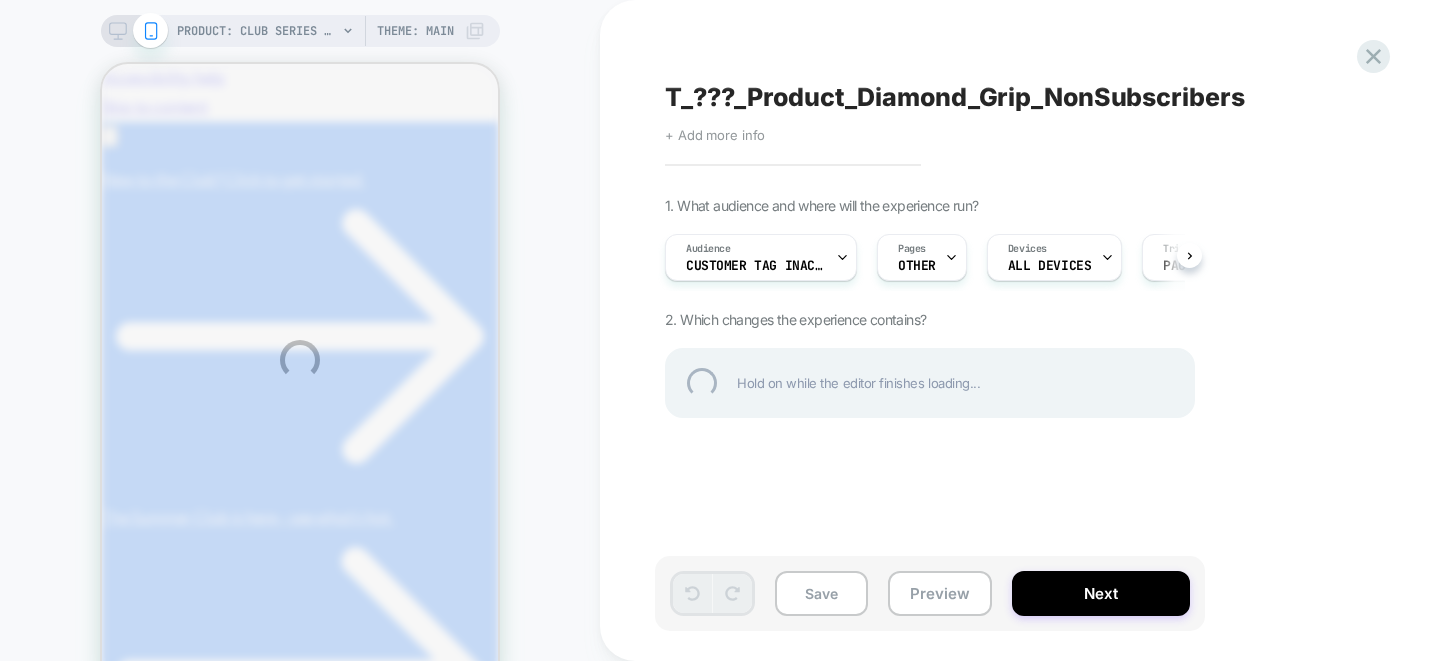 scroll, scrollTop: 0, scrollLeft: 0, axis: both 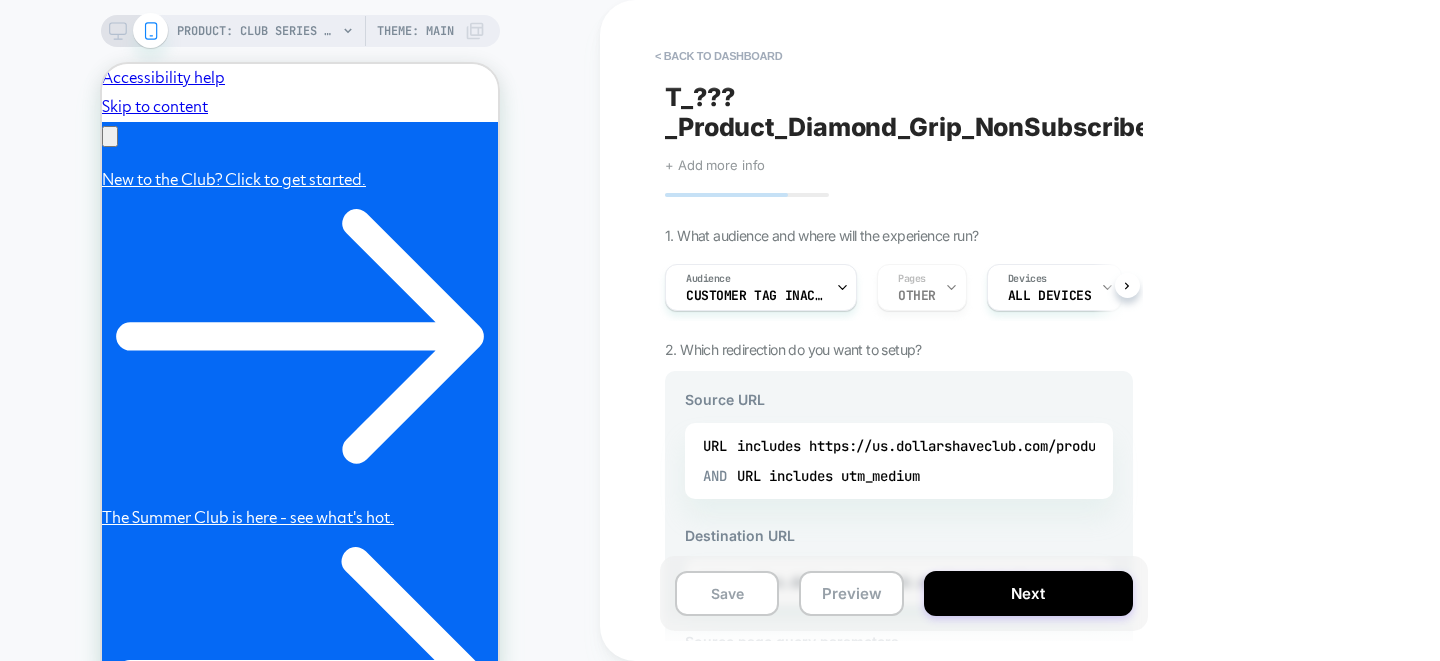 click on "Audience Customer Tag  Inactive Ordergroove Subs... Pages OTHER Devices ALL DEVICES Trigger Page Load" at bounding box center (889, 287) 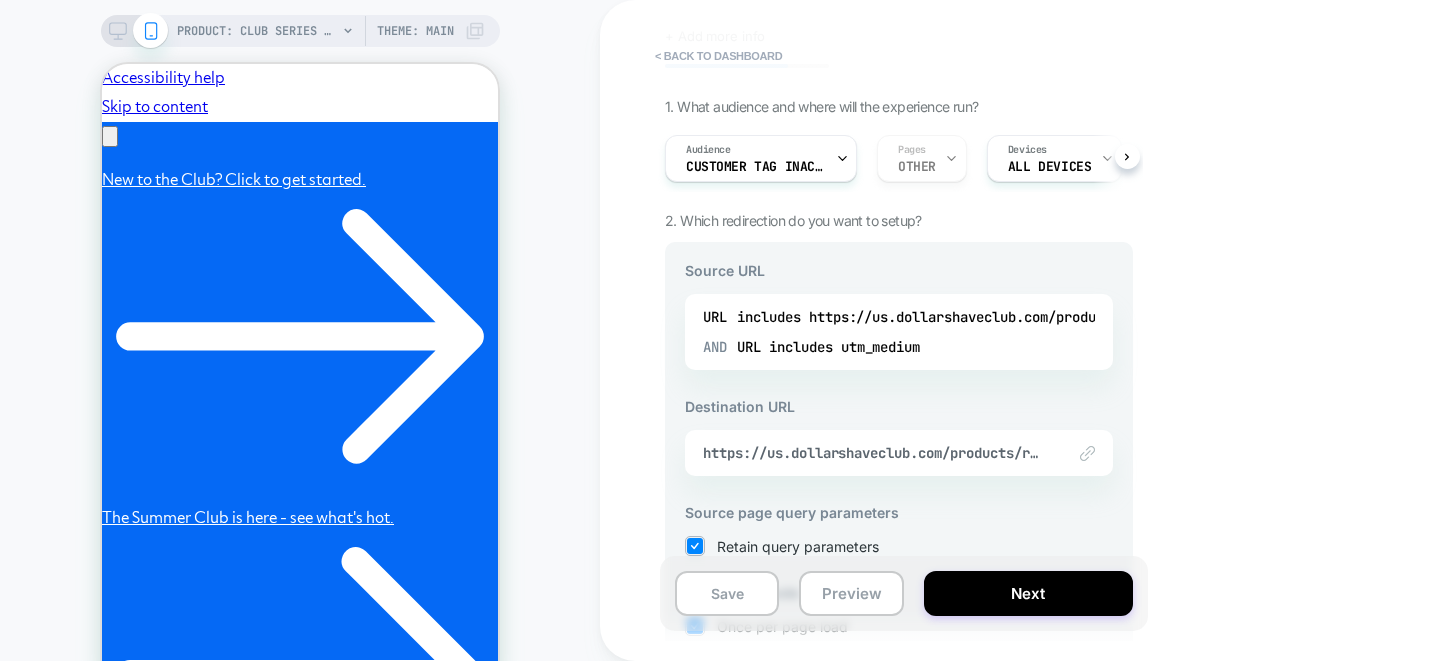 scroll, scrollTop: 130, scrollLeft: 0, axis: vertical 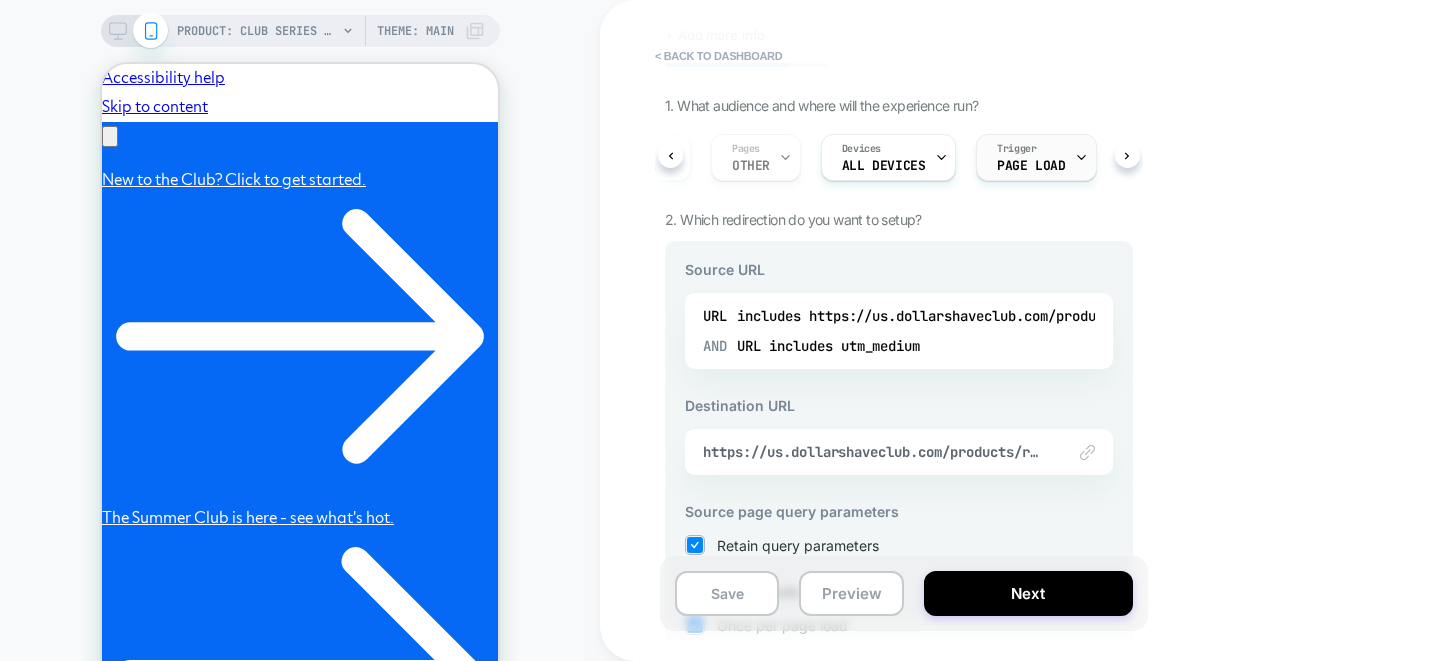 click on "Page Load" at bounding box center [1031, 166] 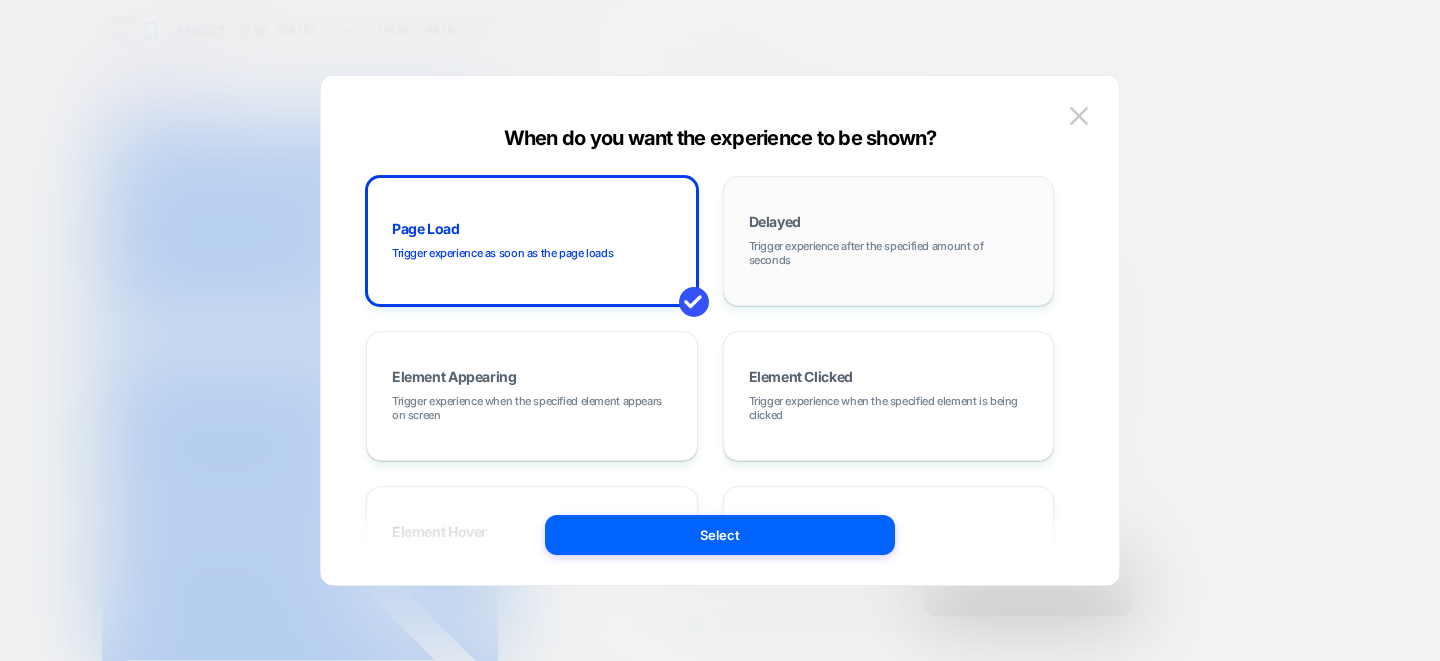 scroll, scrollTop: 0, scrollLeft: 310, axis: horizontal 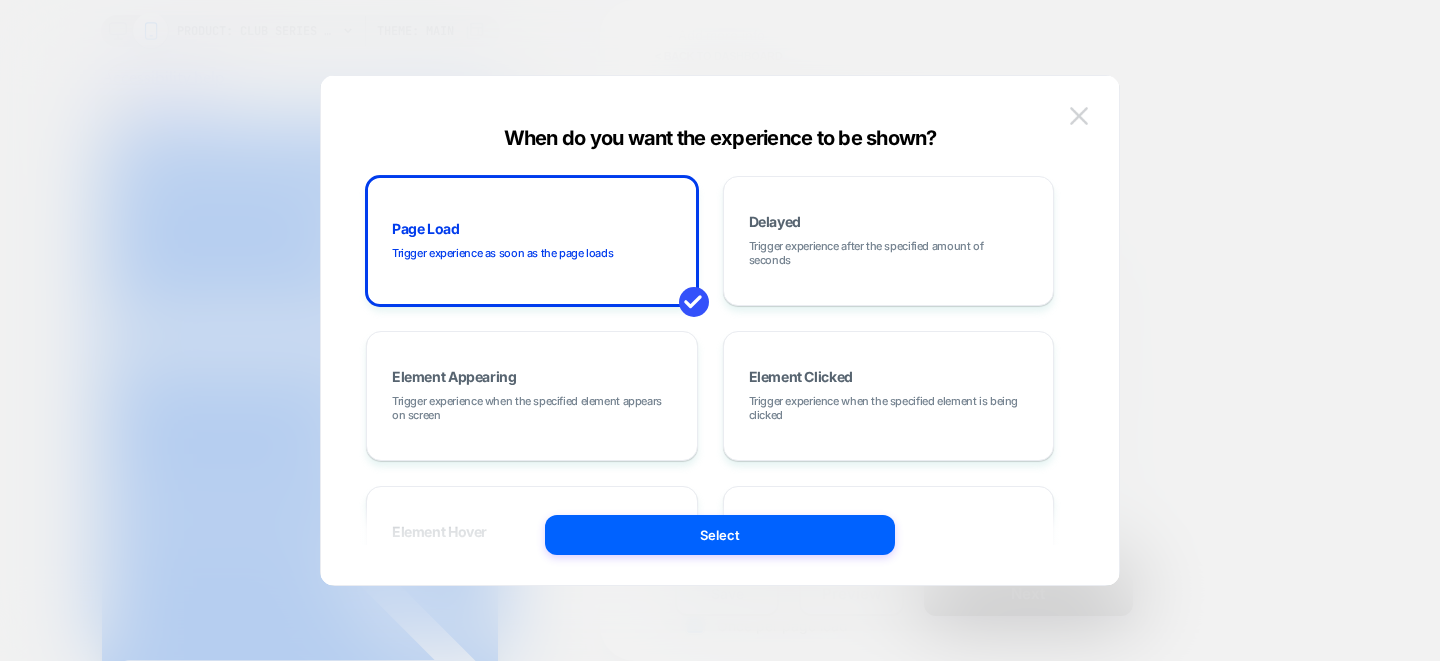 click at bounding box center (1079, 115) 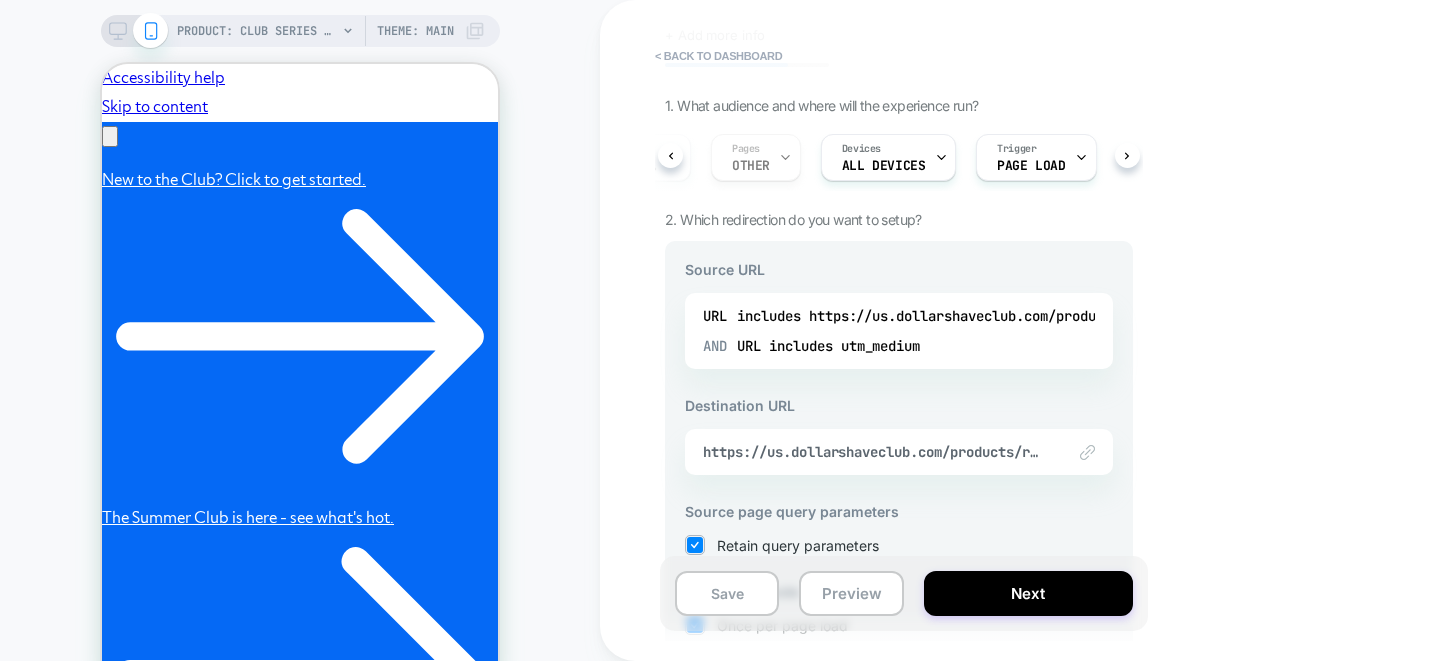 scroll, scrollTop: 0, scrollLeft: 0, axis: both 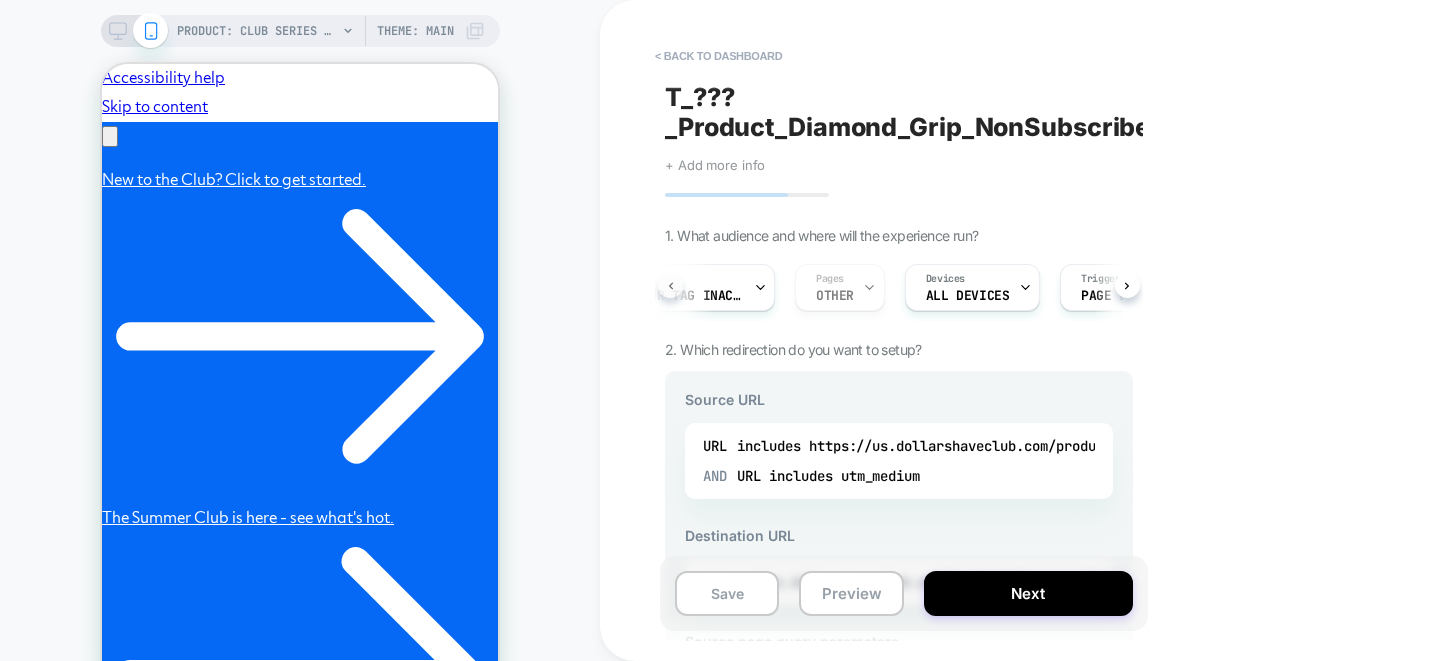 click at bounding box center [670, 285] 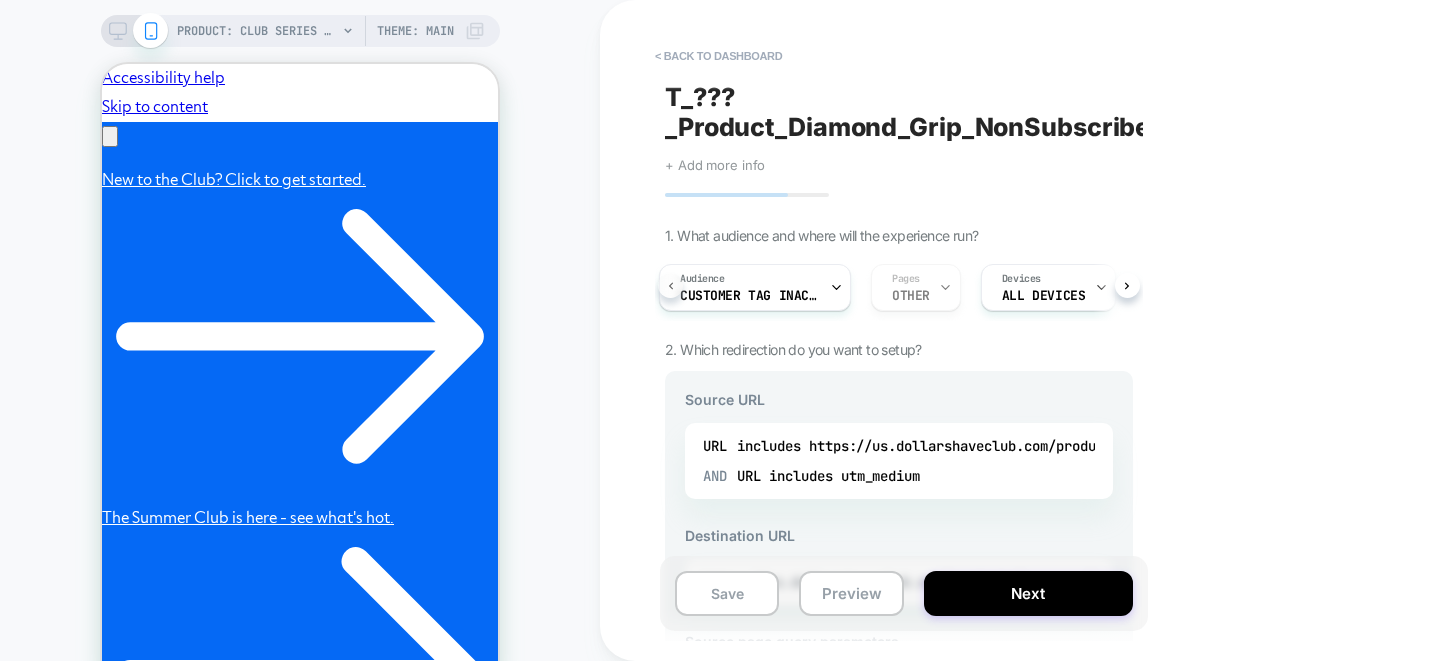 scroll, scrollTop: 0, scrollLeft: 2, axis: horizontal 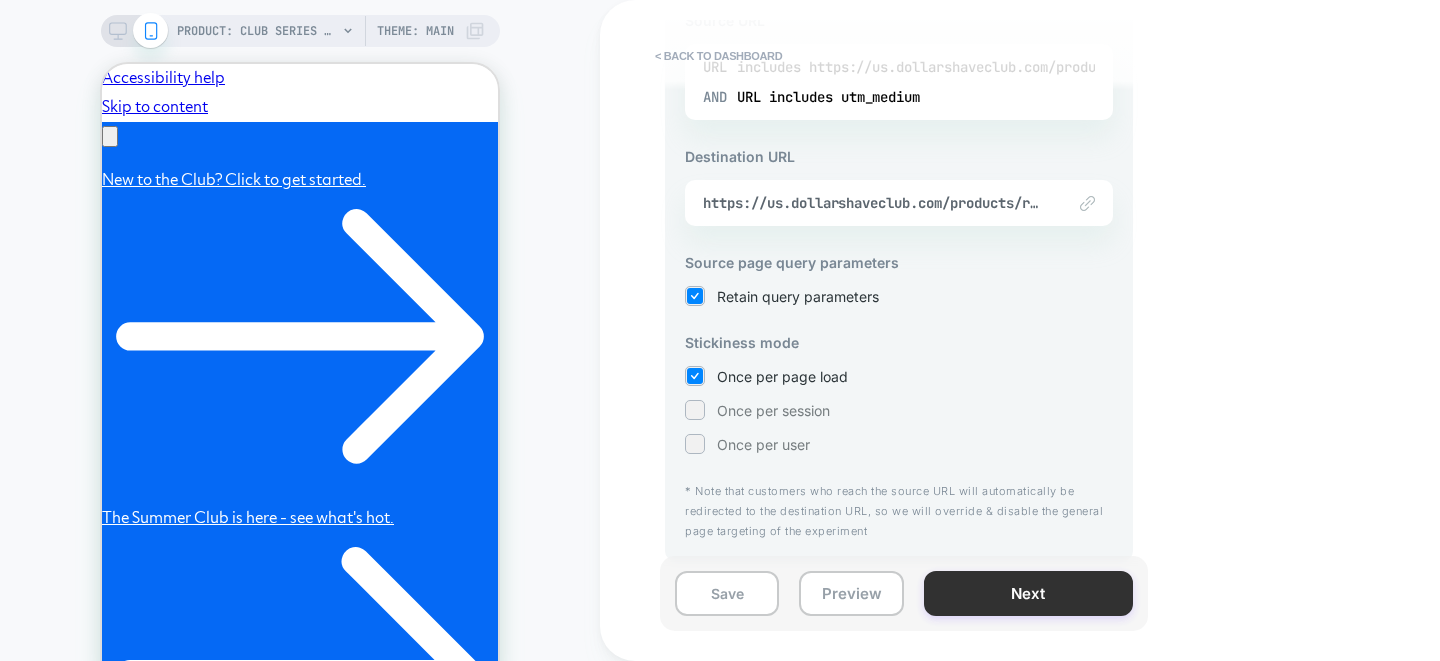 click on "Next" at bounding box center (1028, 593) 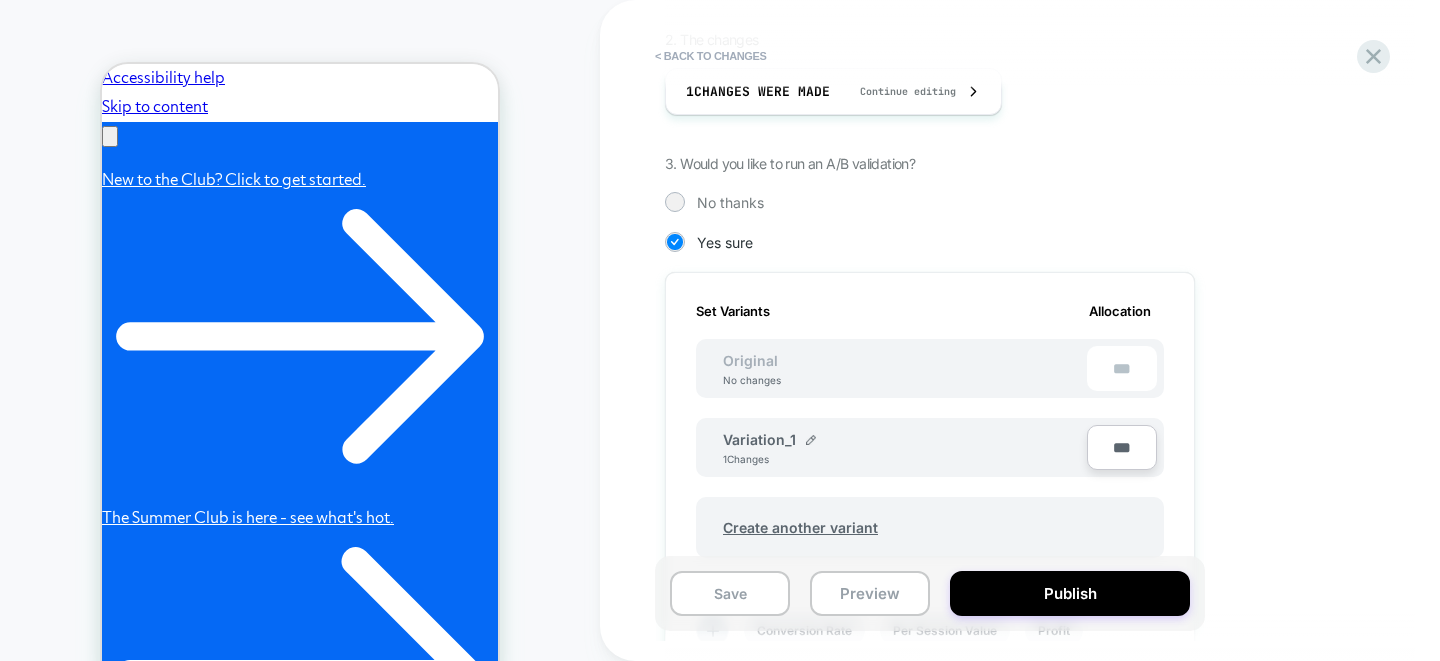 scroll, scrollTop: 516, scrollLeft: 0, axis: vertical 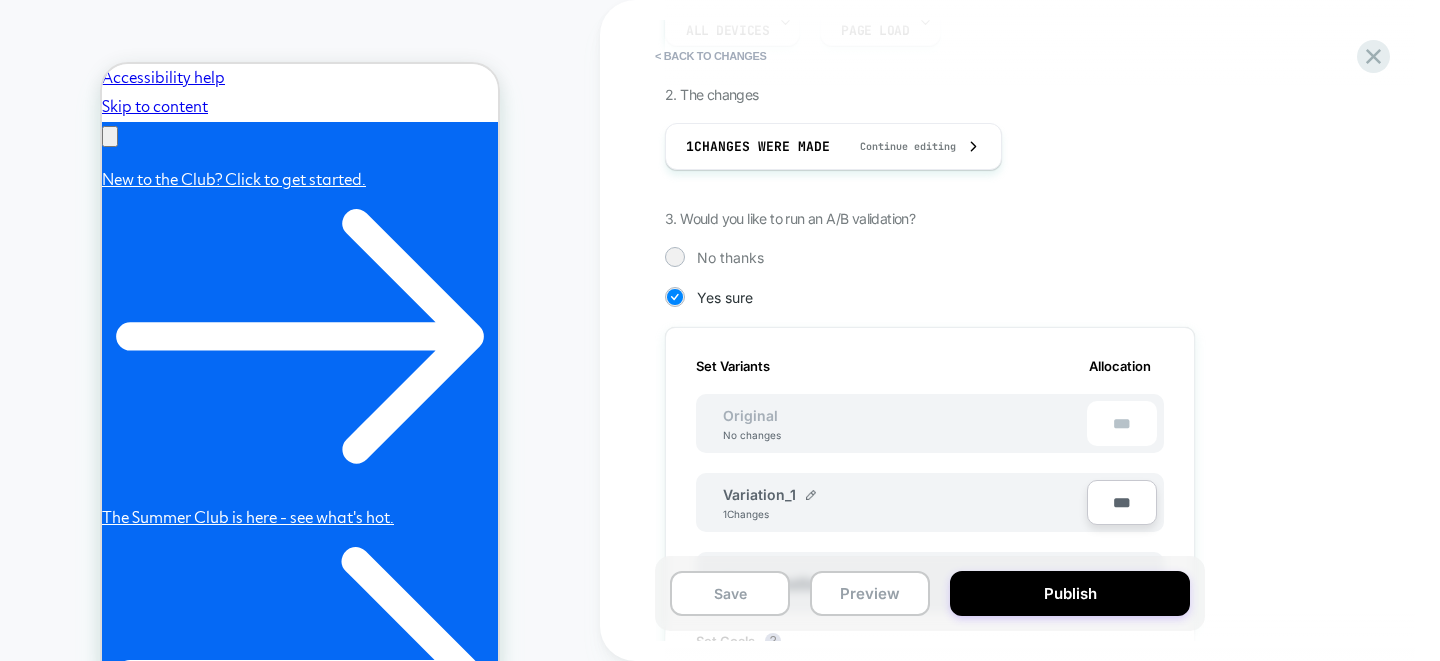 click on "1. What audience and where will the experience run? Audience Customer Tag  Inactive Ordergroove Subs... Pages OTHER Devices ALL DEVICES Trigger Page Load 2. The changes 1  Changes were made Continue editing 3. Would you like to run an A/B validation? No thanks Yes sure Set Variants Allocation Original No changes *** Variation_1 1  Changes *** Create another variant Set Goals ? Conversion Rate Per Session Value Profit Set Primary Goal ? Conversion Rate Per Session Value Profit Send events to google analytics 4. When do you like to run this experience? Now I would like to schedule the run" at bounding box center [1030, 467] 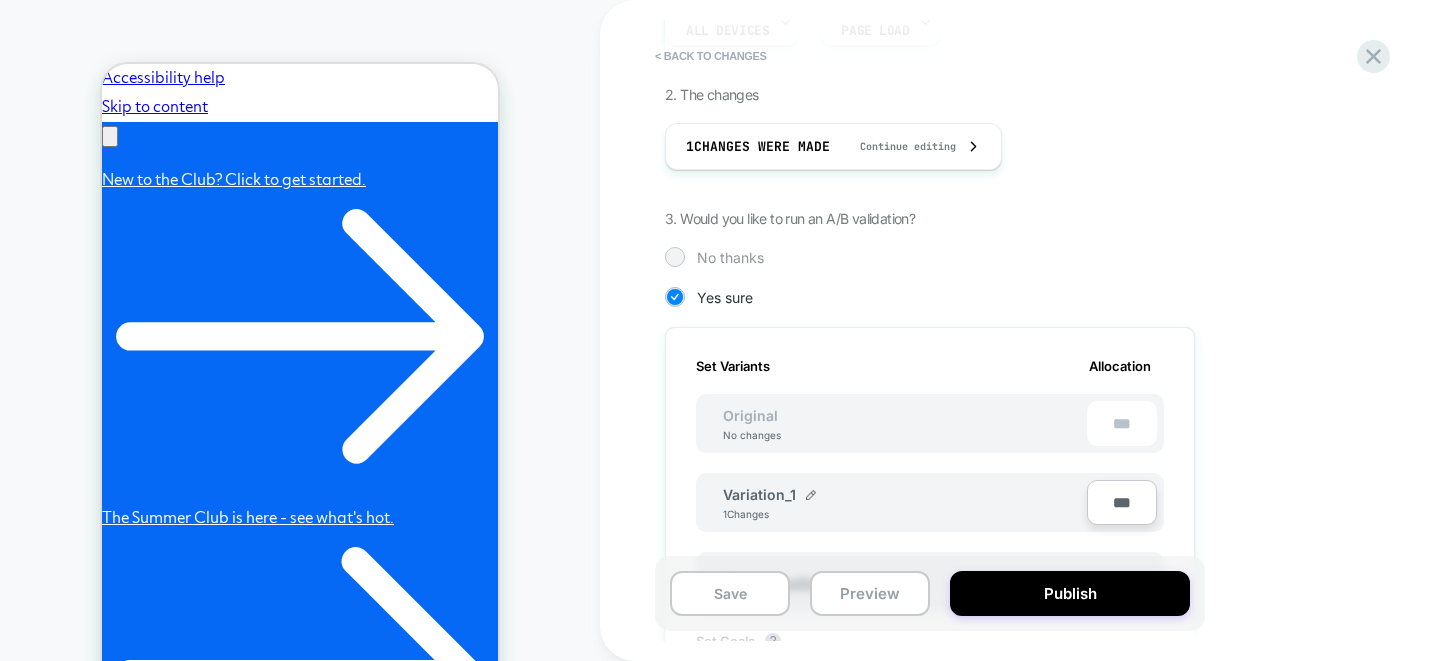 click at bounding box center (674, 256) 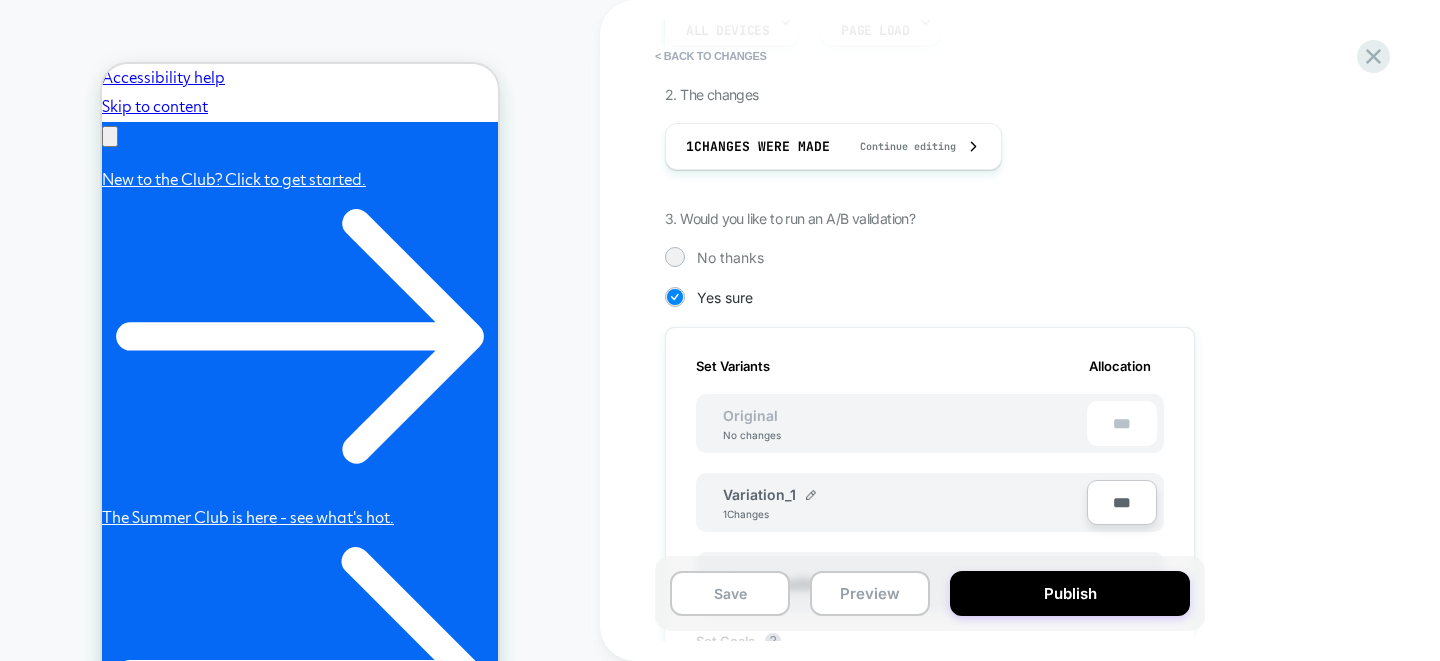 scroll, scrollTop: 244, scrollLeft: 0, axis: vertical 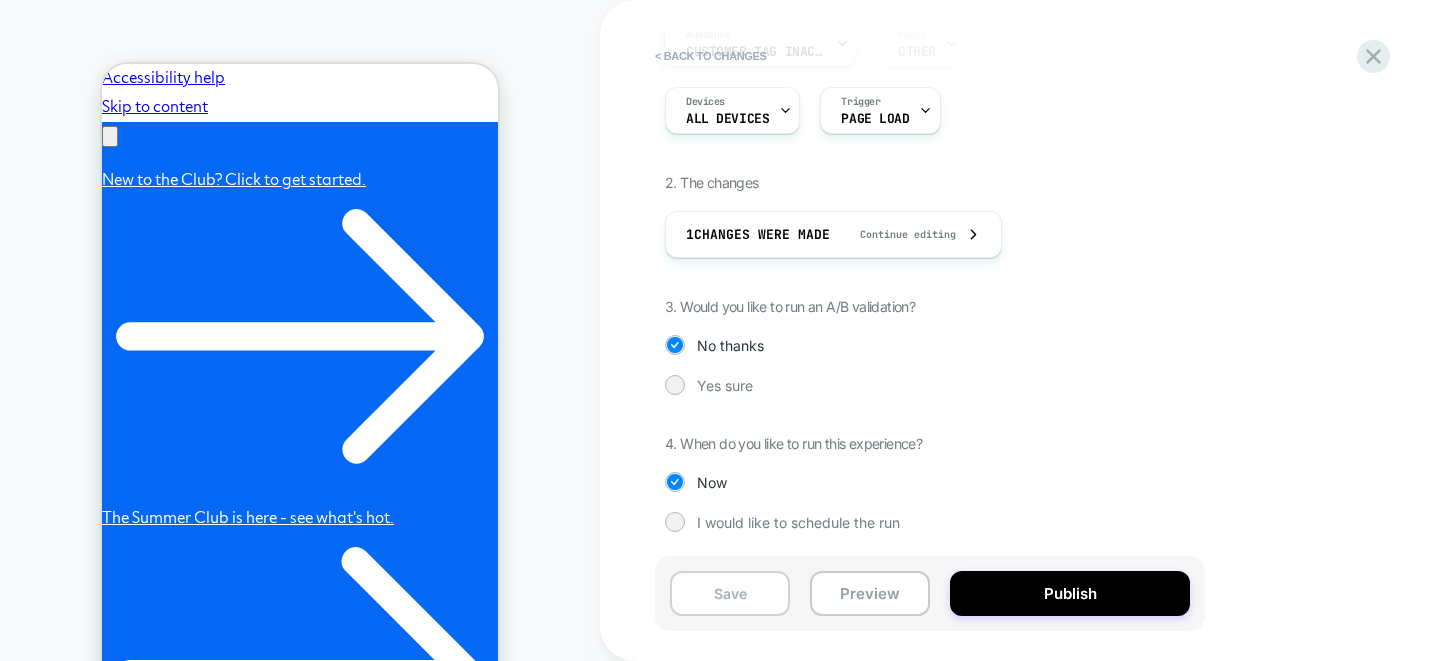 click on "Save" at bounding box center (730, 593) 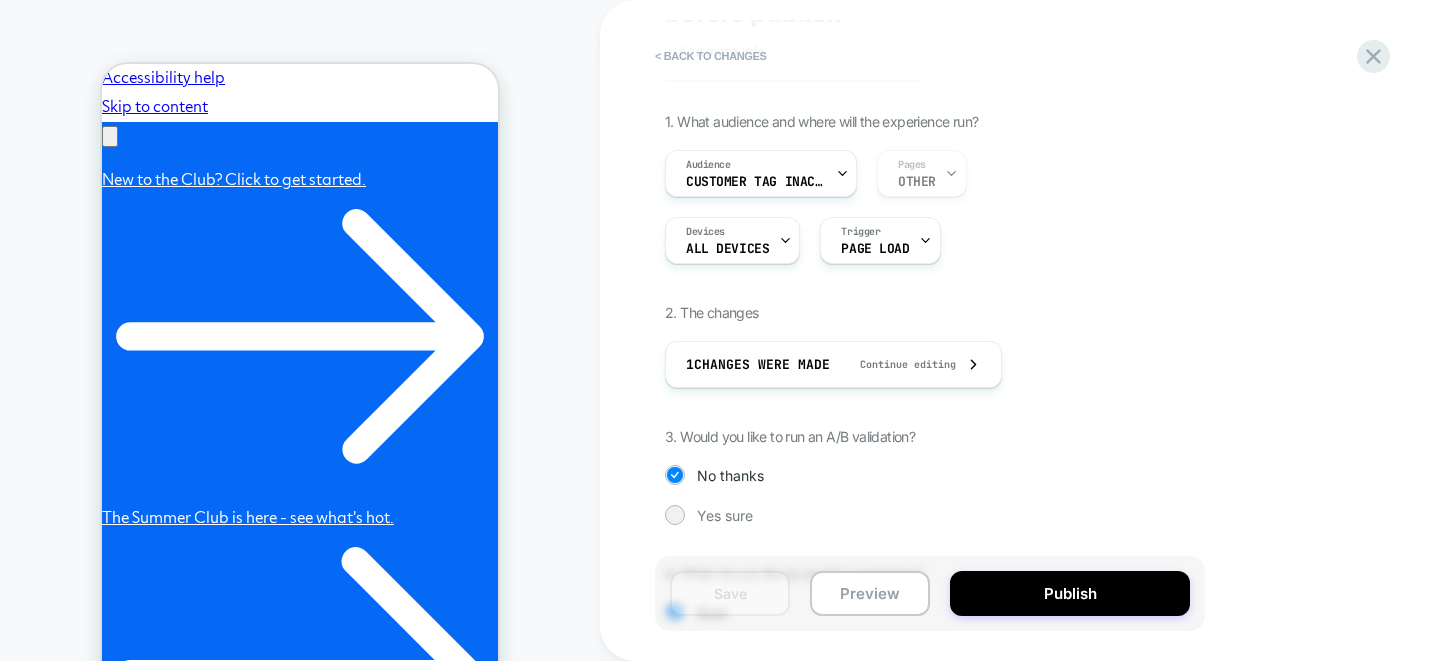scroll, scrollTop: 115, scrollLeft: 0, axis: vertical 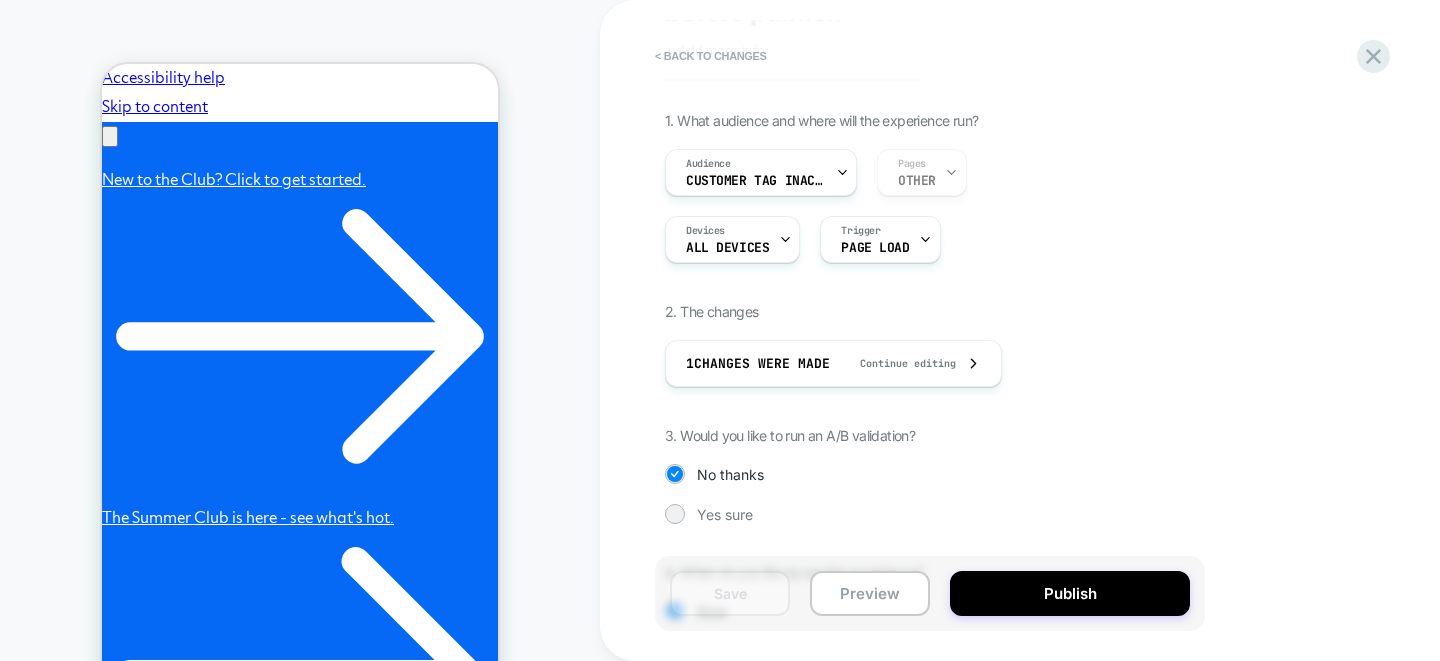 click on "1. What audience and where will the experience run? Audience Customer Tag  Inactive Ordergroove Subs... Pages OTHER Devices ALL DEVICES Trigger Page Load 2. The changes 1  Changes were made Continue editing 3. Would you like to run an A/B validation? No thanks Yes sure 4. When do you like to run this experience? Now I would like to schedule the run" at bounding box center [1030, 401] 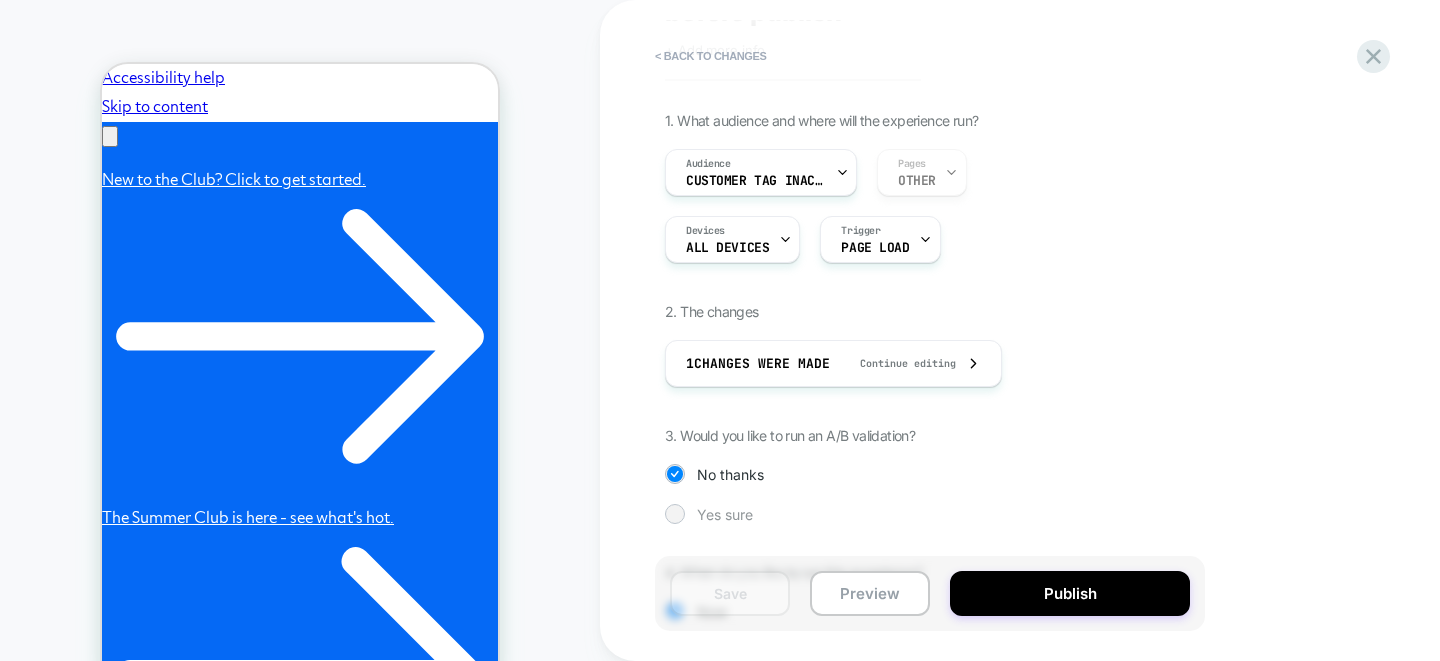 click at bounding box center (675, 514) 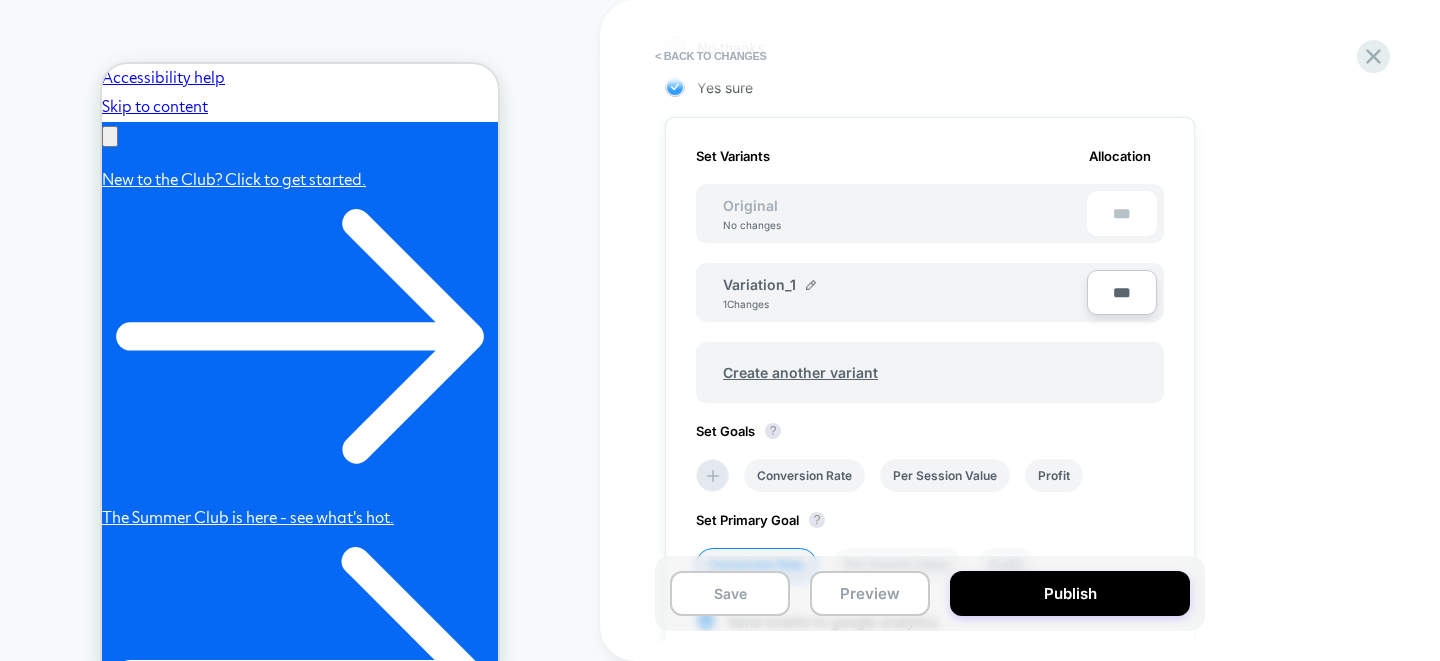 scroll, scrollTop: 529, scrollLeft: 0, axis: vertical 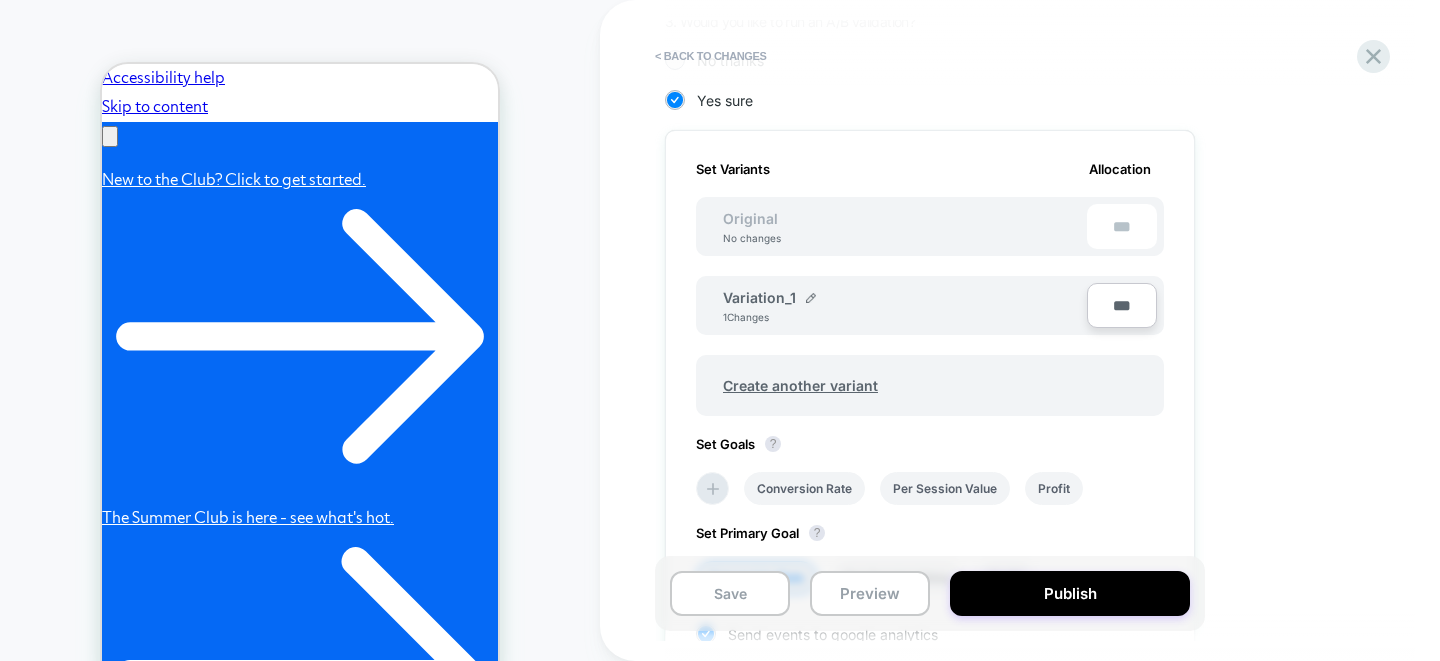click on "***" at bounding box center [1122, 305] 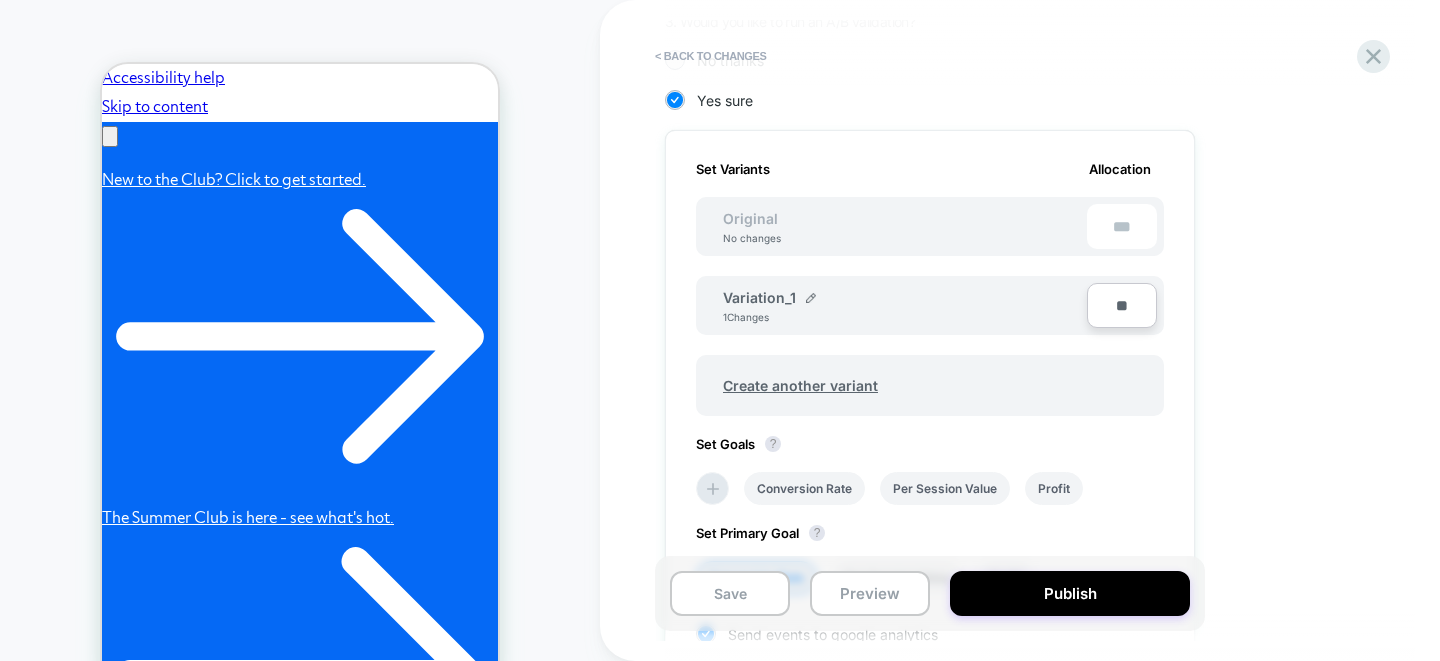 type on "***" 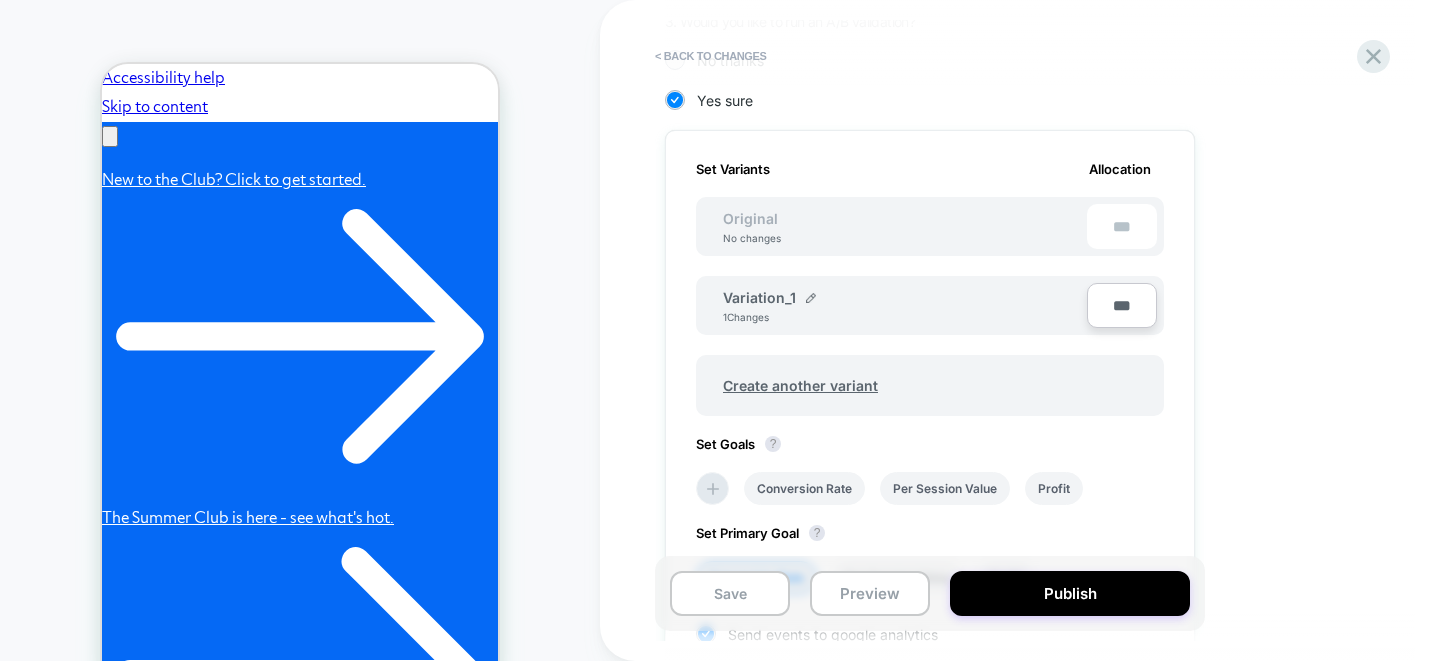 type on "**" 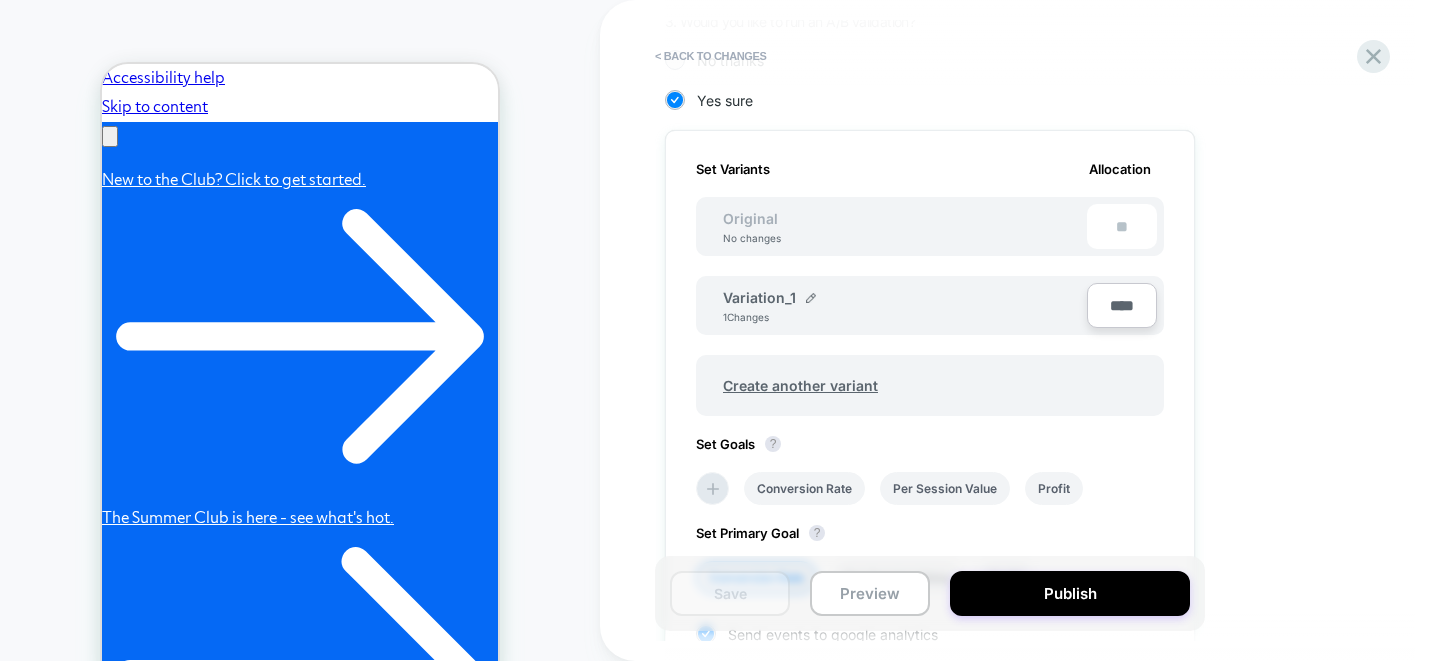 type on "****" 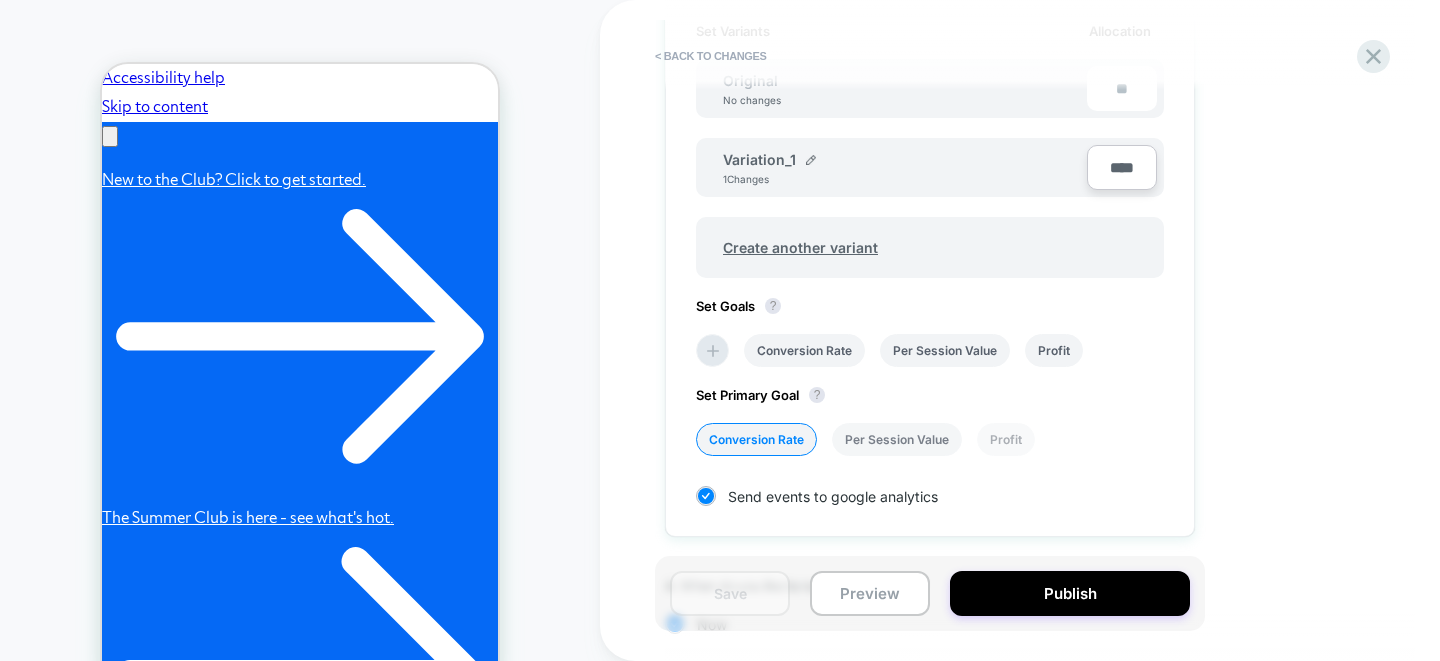 scroll, scrollTop: 810, scrollLeft: 0, axis: vertical 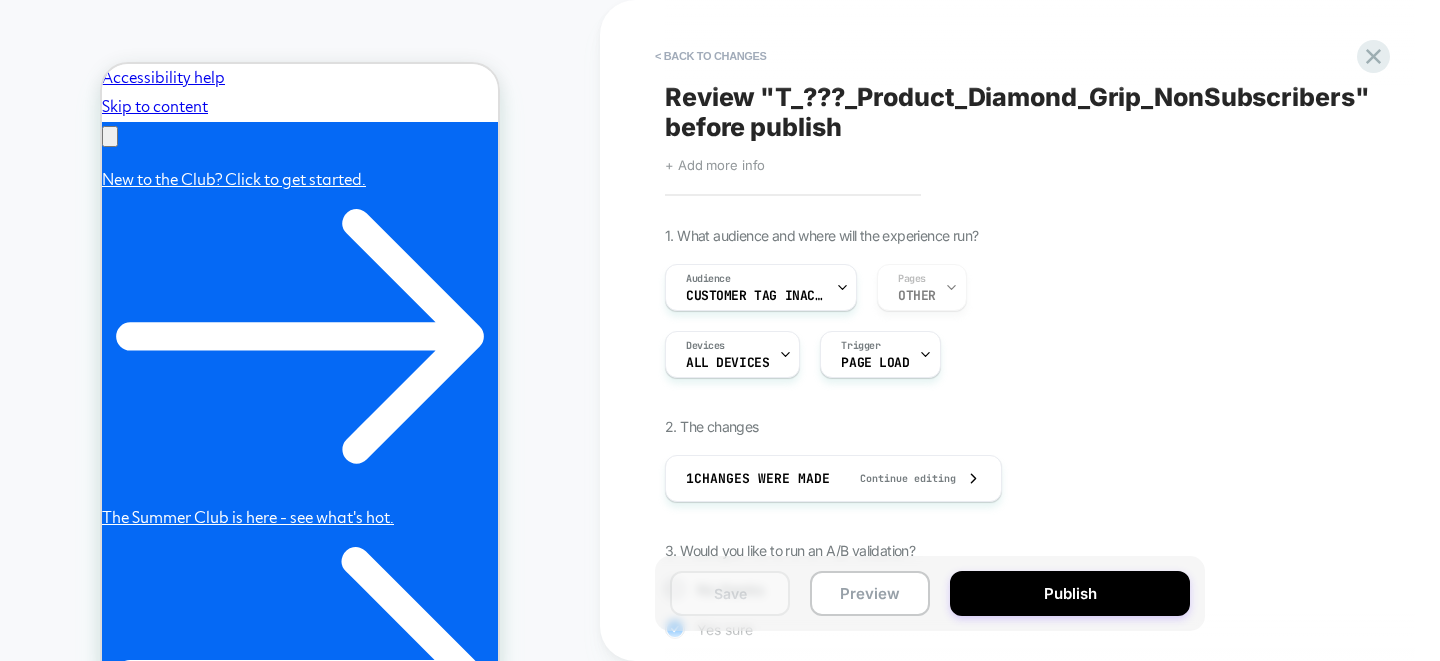 click on "Review " T_???_Product_Diamond_Grip_NonSubscribers " before publish Click to edit experience details + Add more info 1. What audience and where will the experience run? Audience Customer Tag  Inactive Ordergroove Subs... Pages OTHER Devices ALL DEVICES Trigger Page Load 2. The changes 1  Changes were made Continue editing 3. Would you like to run an A/B validation? No thanks Yes sure Set Variants Allocation Original No changes ** Variation_1 1  Changes **** Create another variant Set Goals ? Conversion Rate Per Session Value Profit Set Primary Goal ? Conversion Rate Per Session Value Profit Send events to google analytics 4. When do you like to run this experience? Now I would like to schedule the run" at bounding box center [1030, 330] 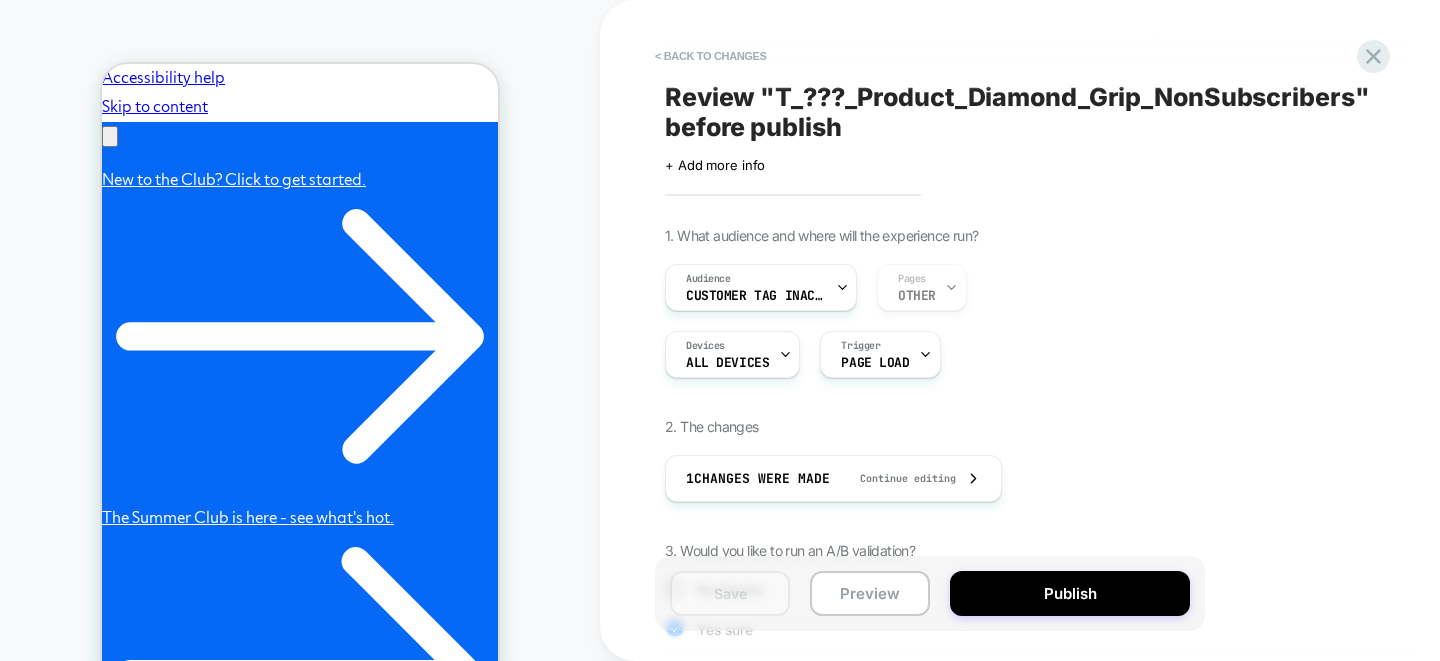 click on "+ Add more info" at bounding box center (715, 165) 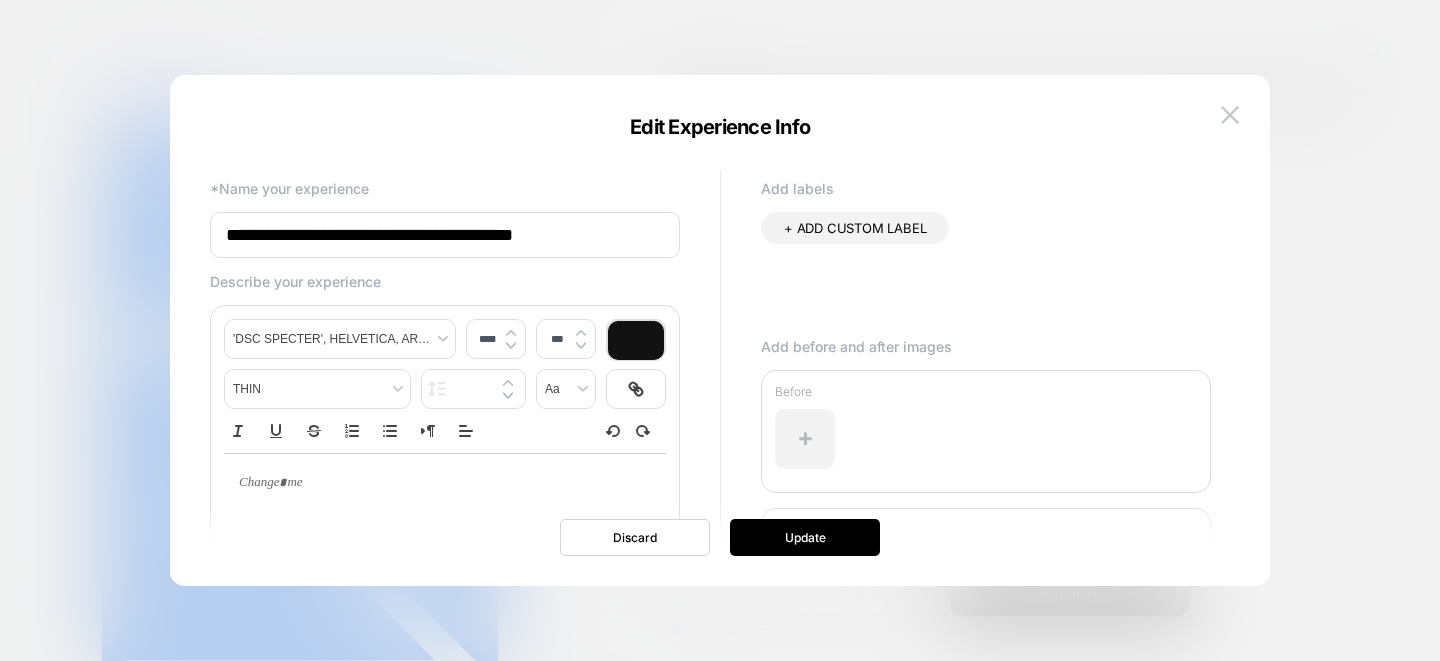 click at bounding box center [1230, 114] 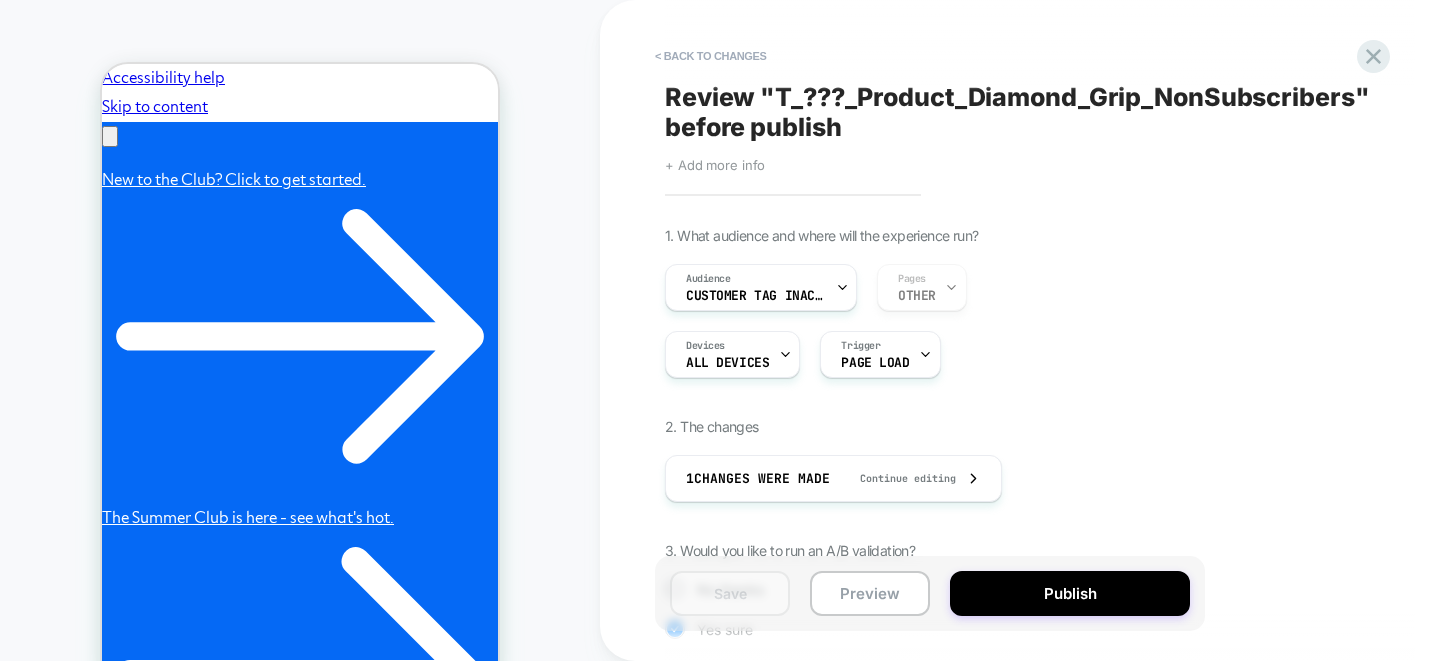 scroll, scrollTop: 0, scrollLeft: 310, axis: horizontal 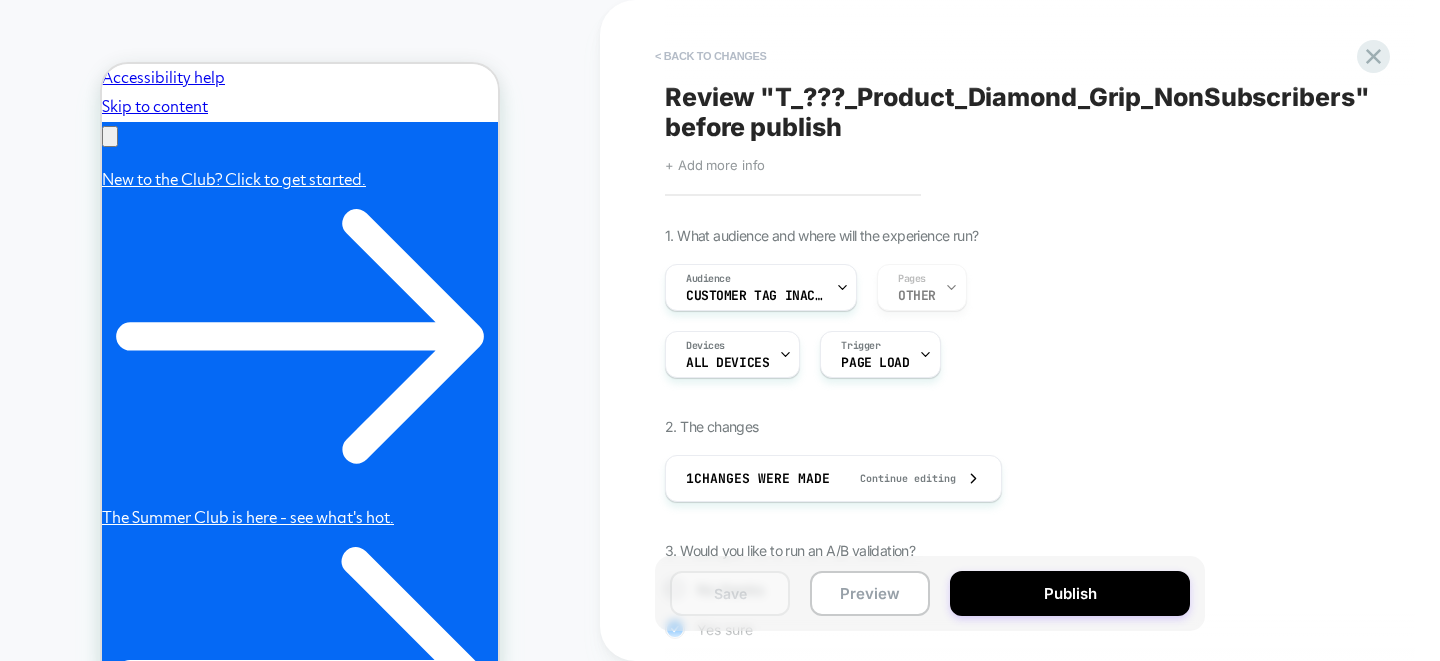 click on "< Back to changes" at bounding box center (711, 56) 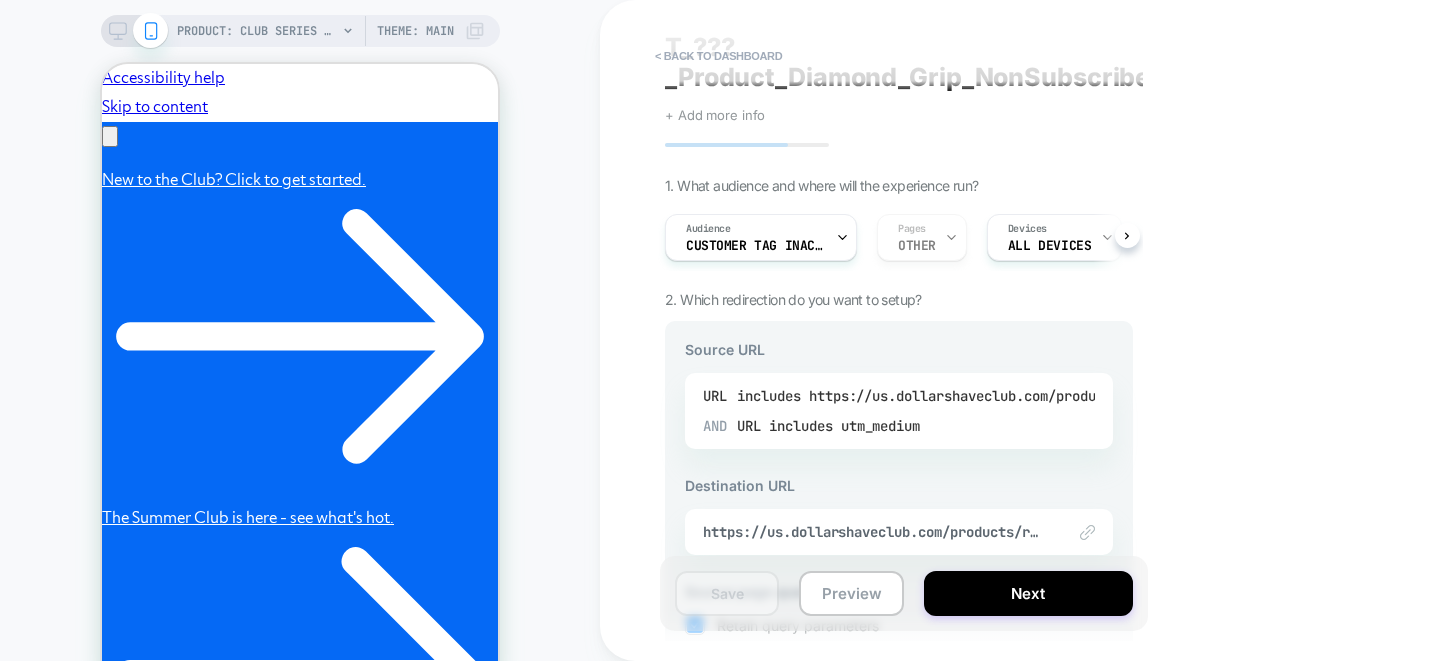 scroll, scrollTop: 379, scrollLeft: 0, axis: vertical 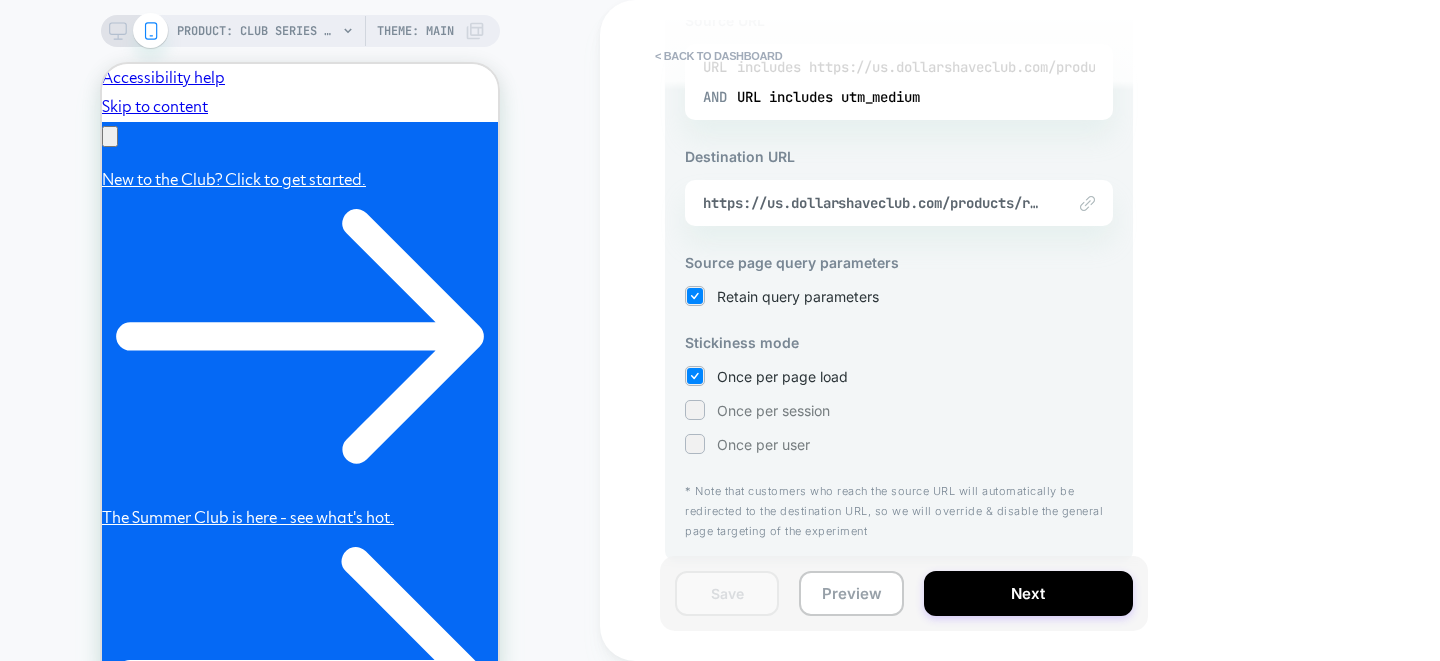 click on "Save Preview Next" at bounding box center (904, 593) 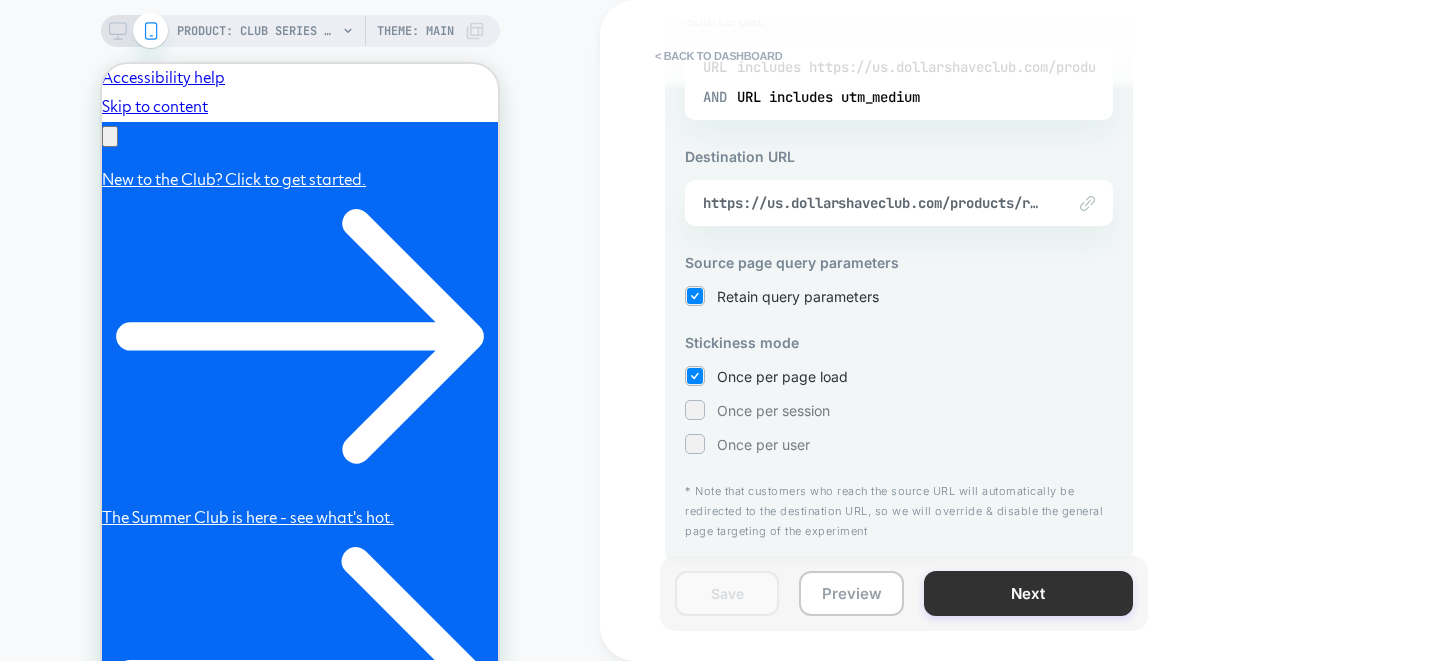 click on "Next" at bounding box center (1028, 593) 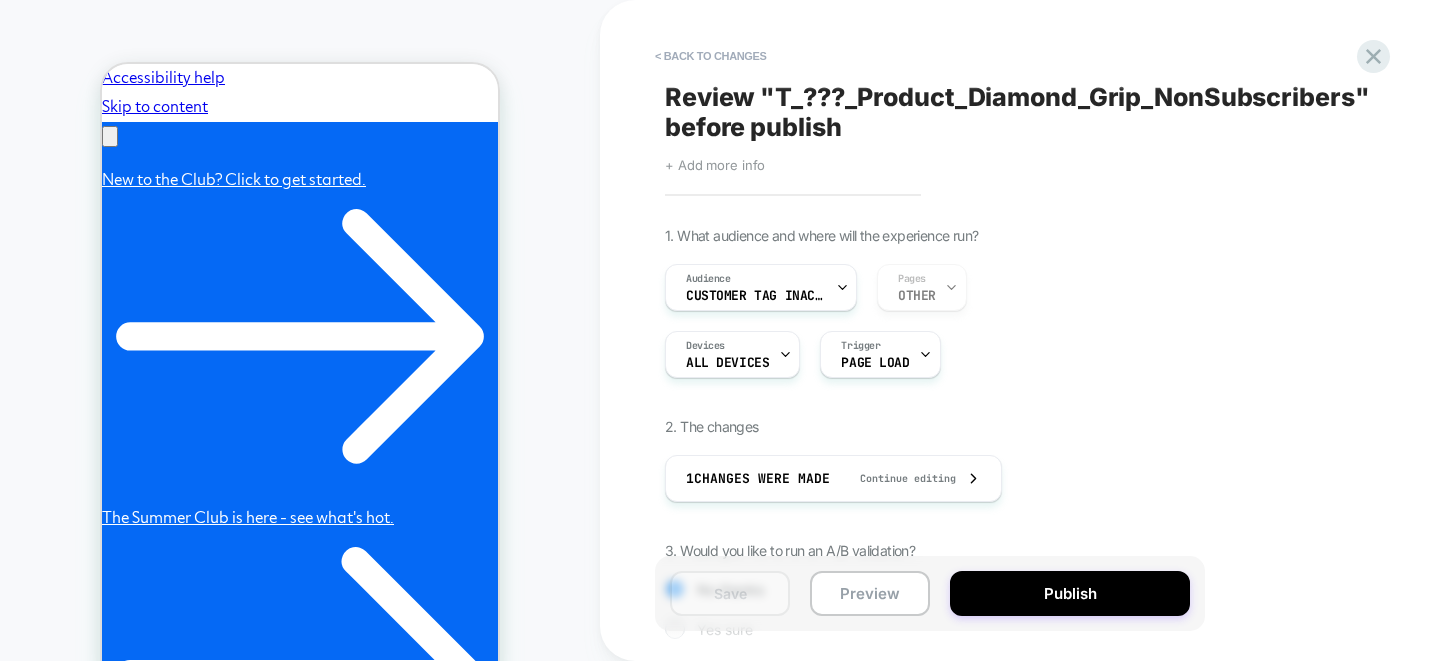 scroll, scrollTop: 244, scrollLeft: 0, axis: vertical 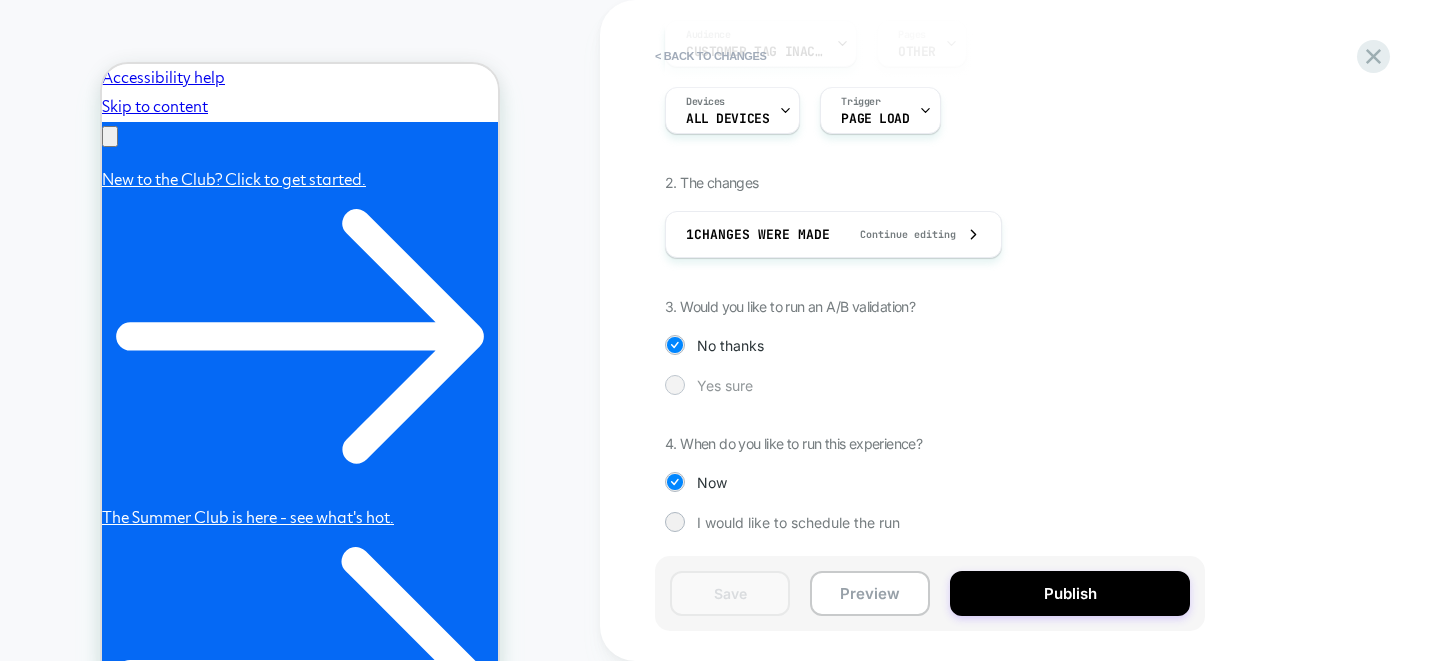 click at bounding box center [674, 384] 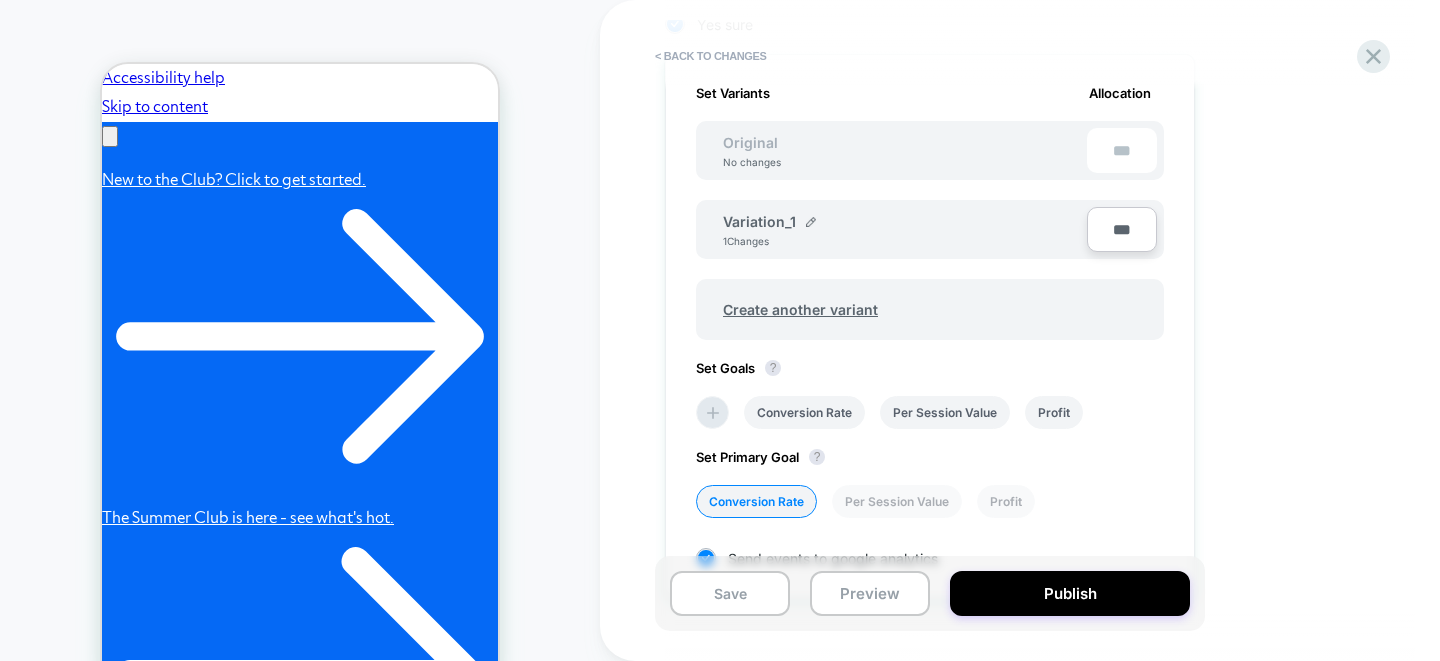 click on "***" at bounding box center [1122, 229] 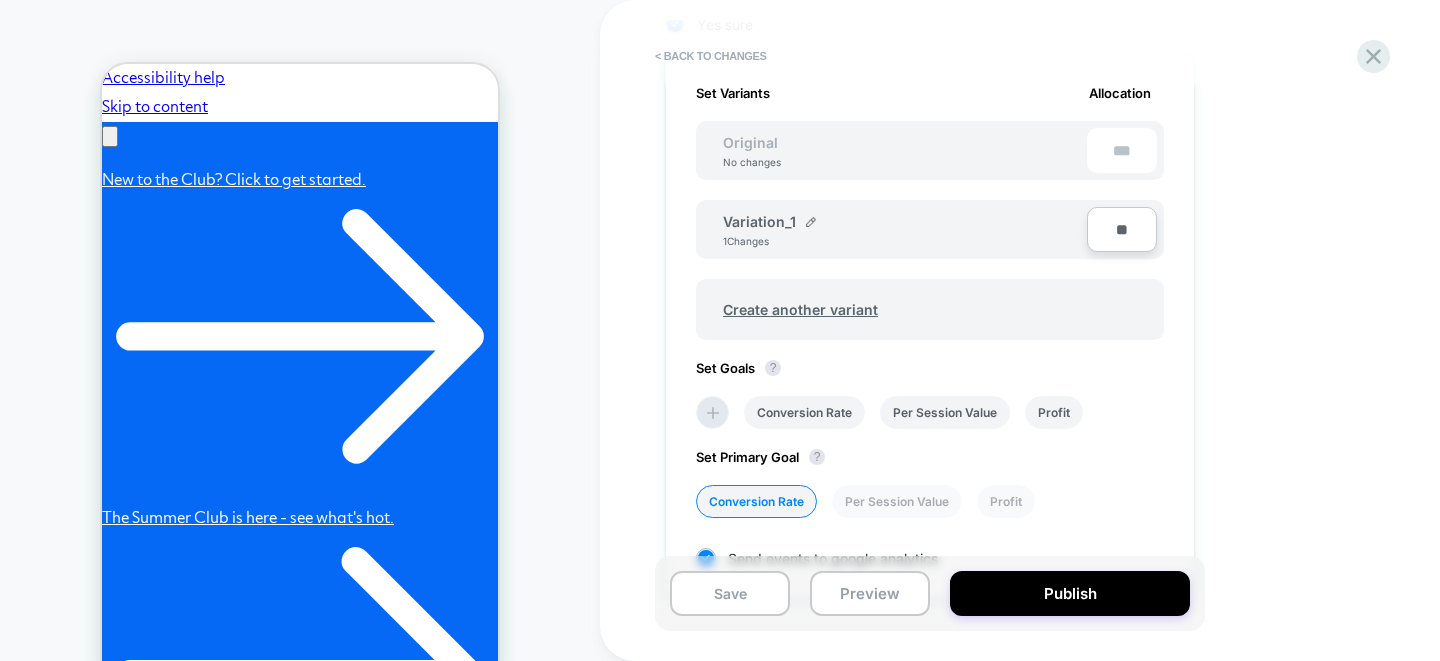 type on "***" 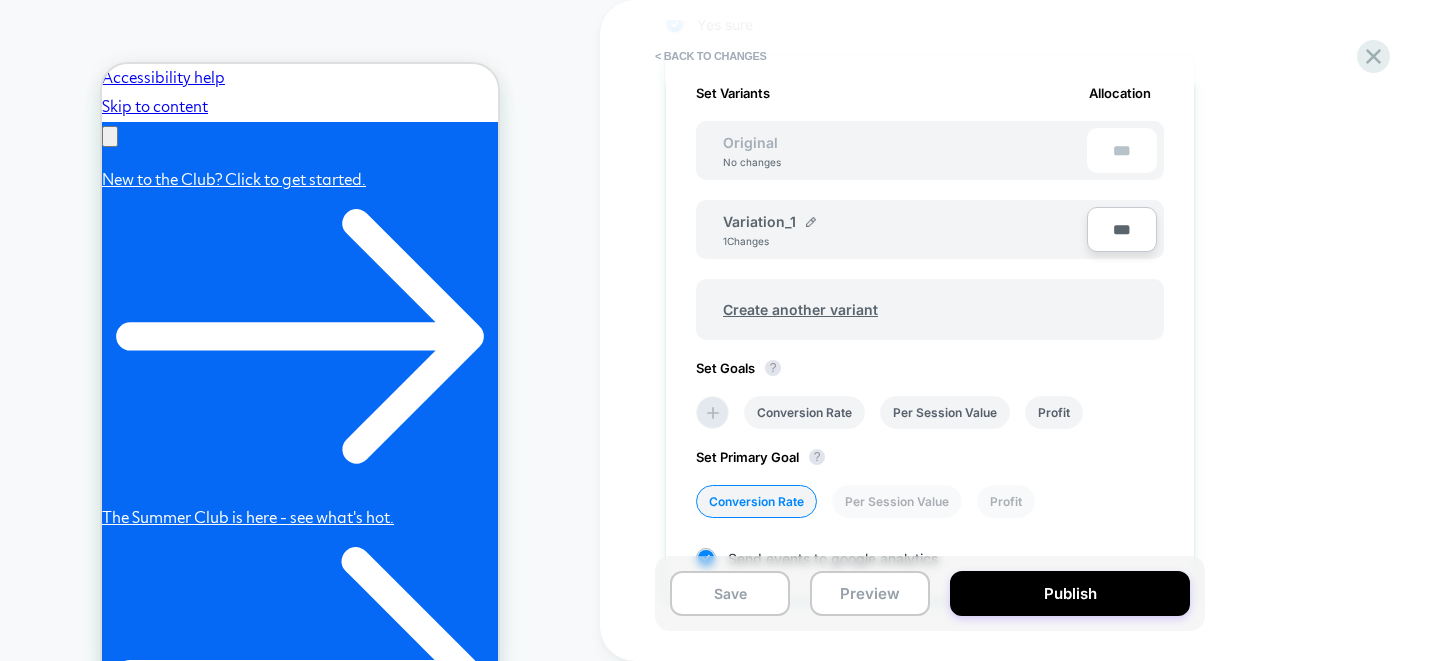 type on "**" 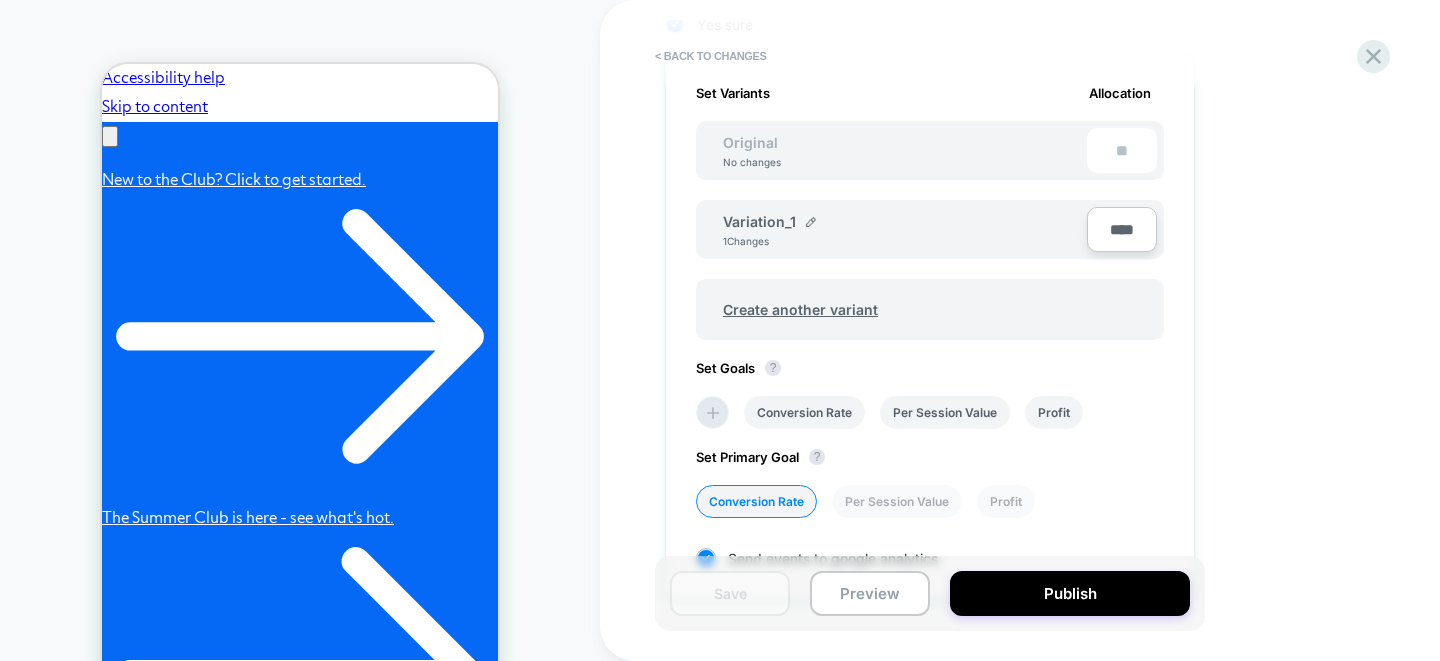type on "****" 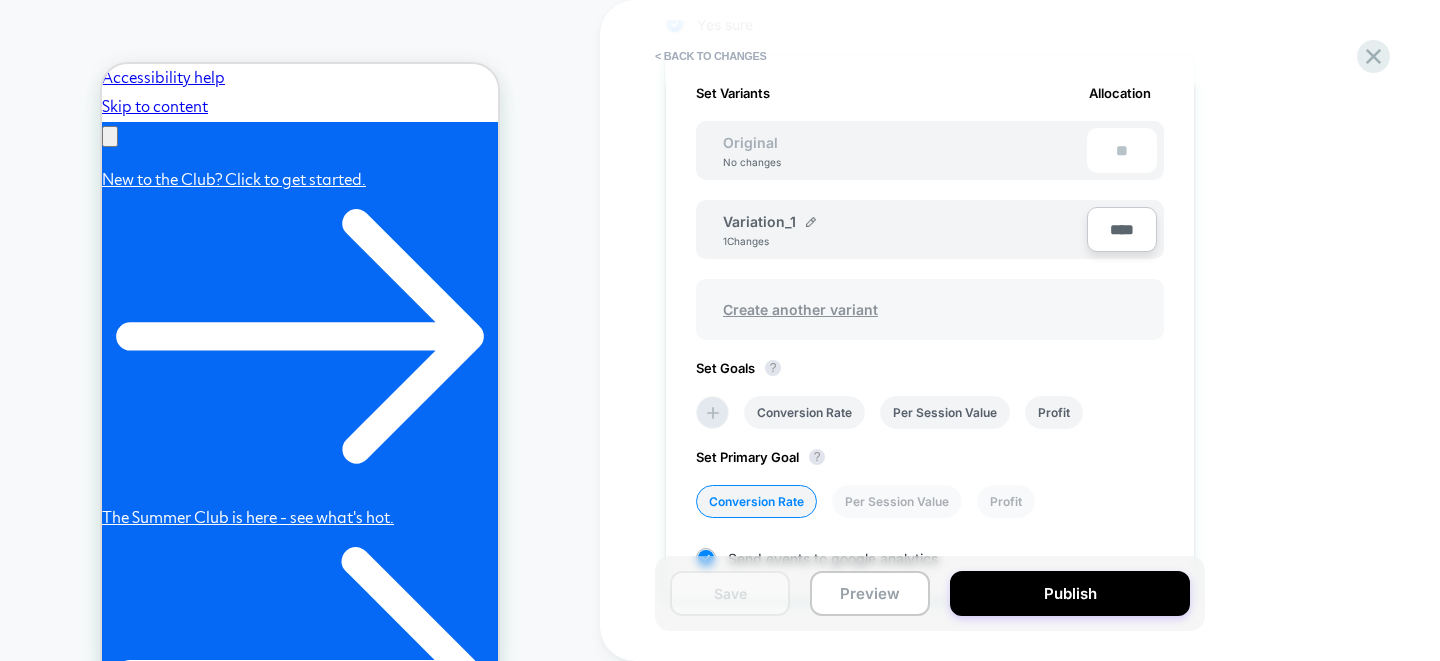 scroll, scrollTop: 399, scrollLeft: 0, axis: vertical 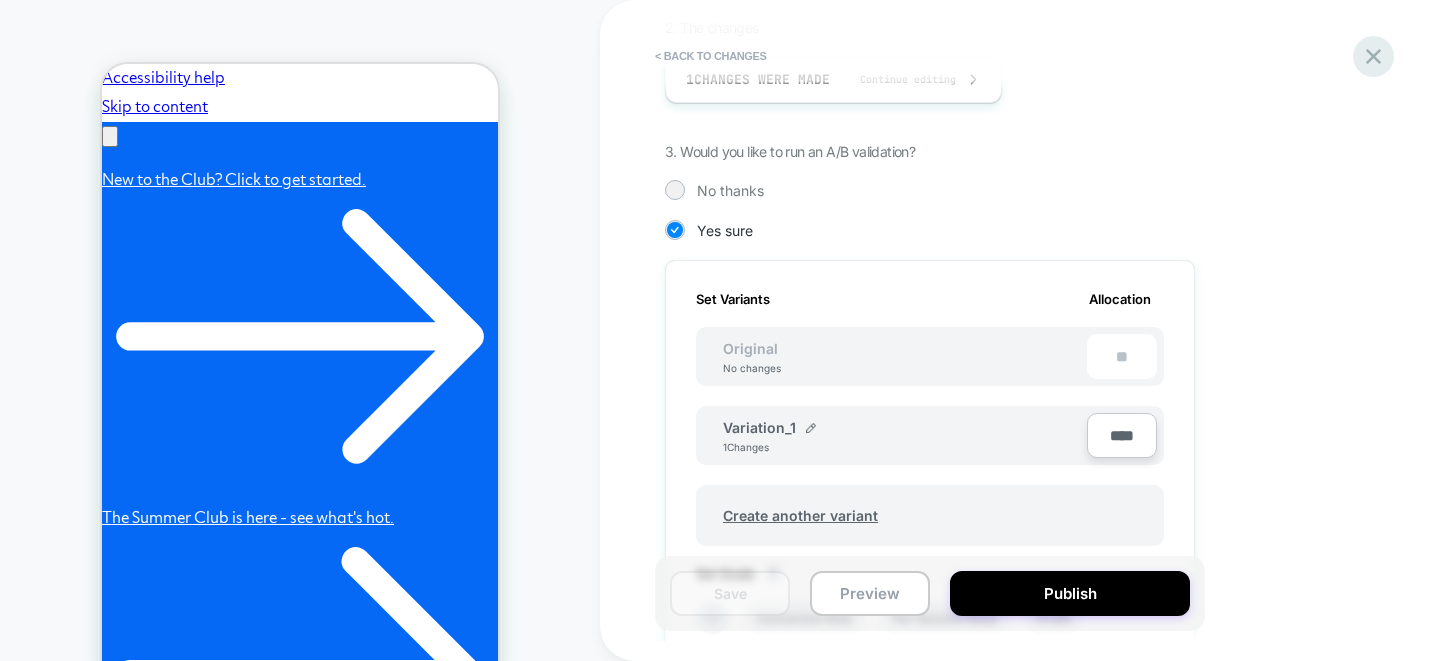 click 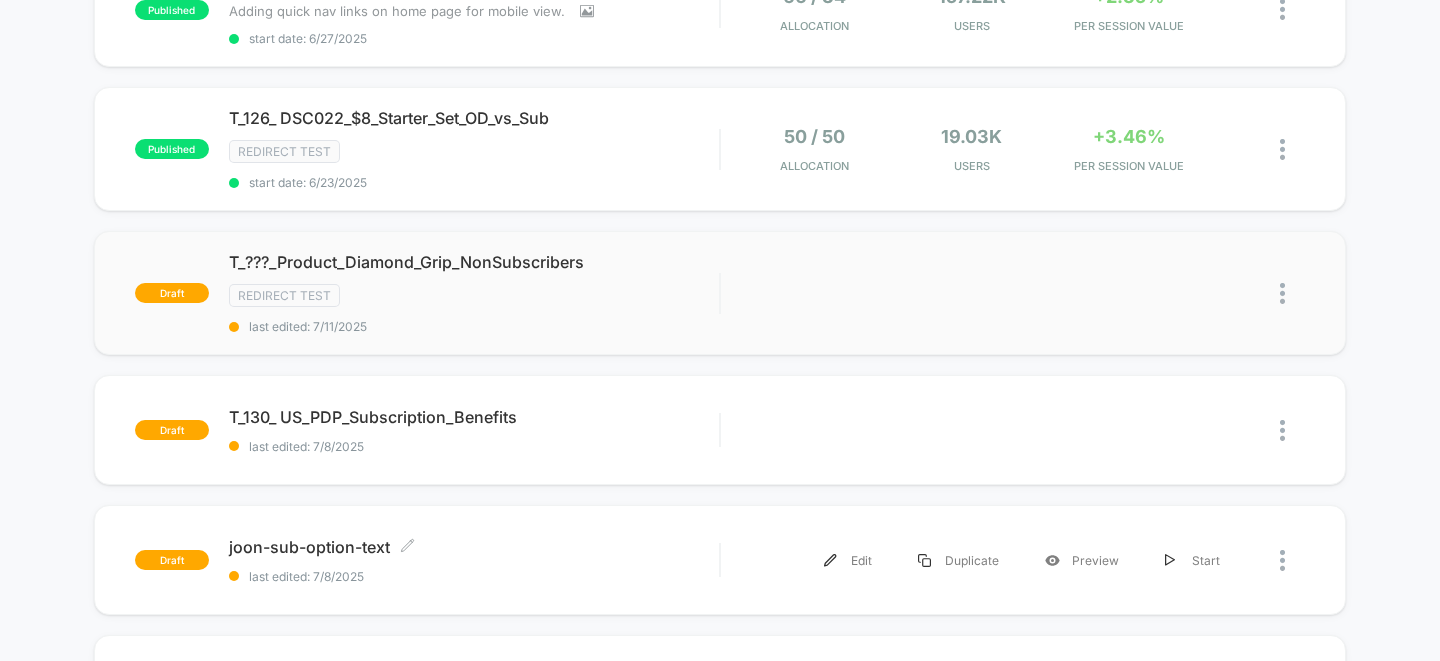 scroll, scrollTop: 670, scrollLeft: 0, axis: vertical 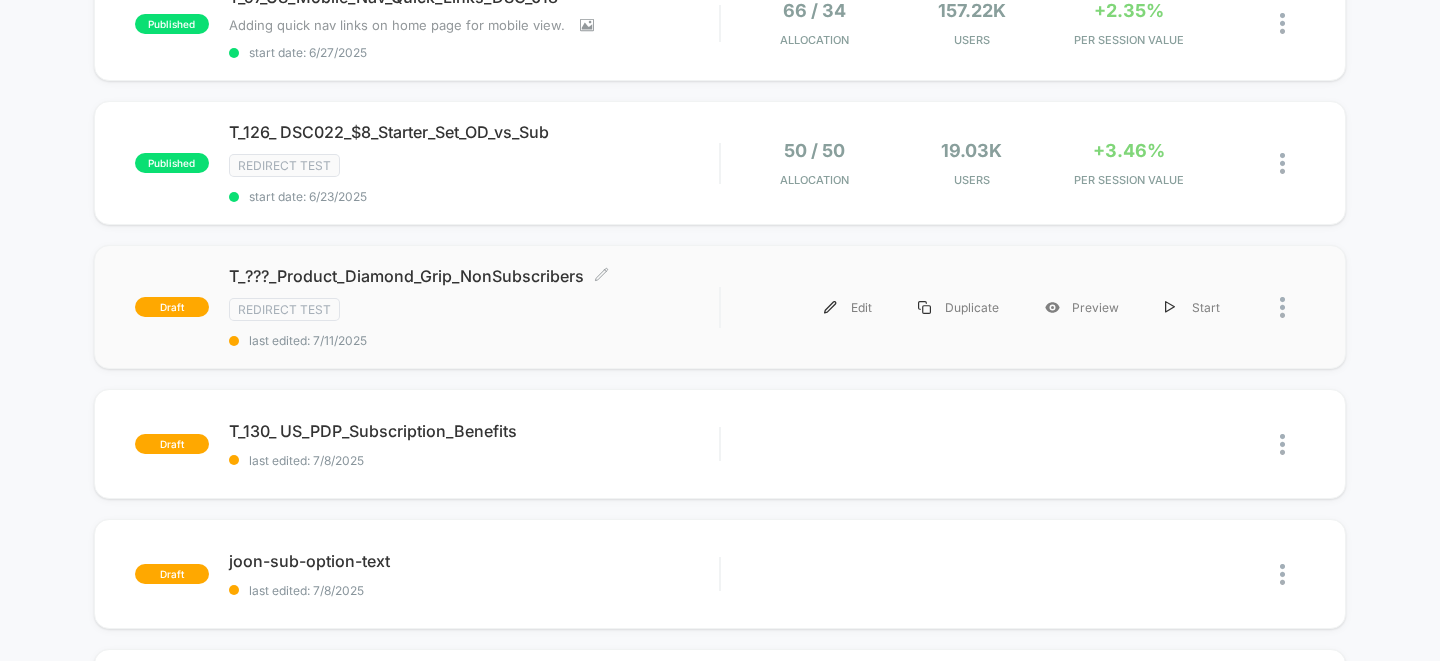 click on "T_???_Product_Diamond_Grip_NonSubscribers Click to edit experience details" at bounding box center (474, 276) 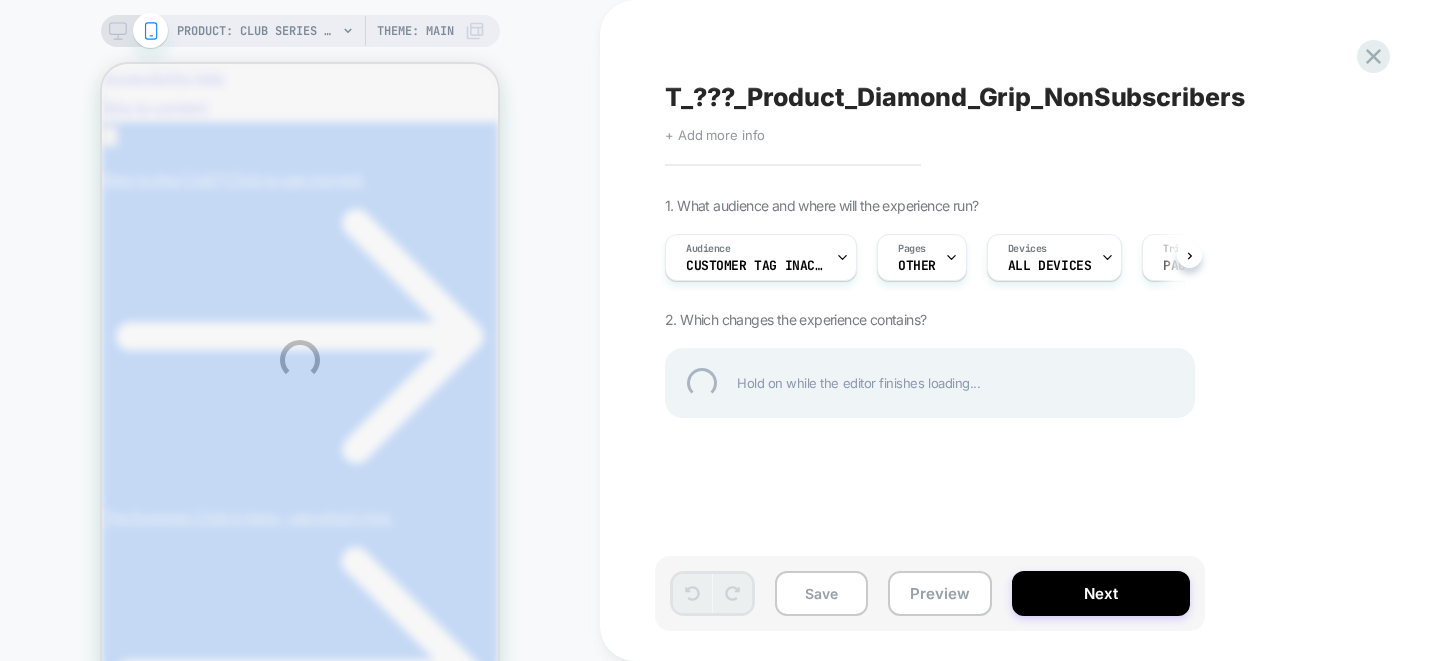scroll, scrollTop: 0, scrollLeft: 0, axis: both 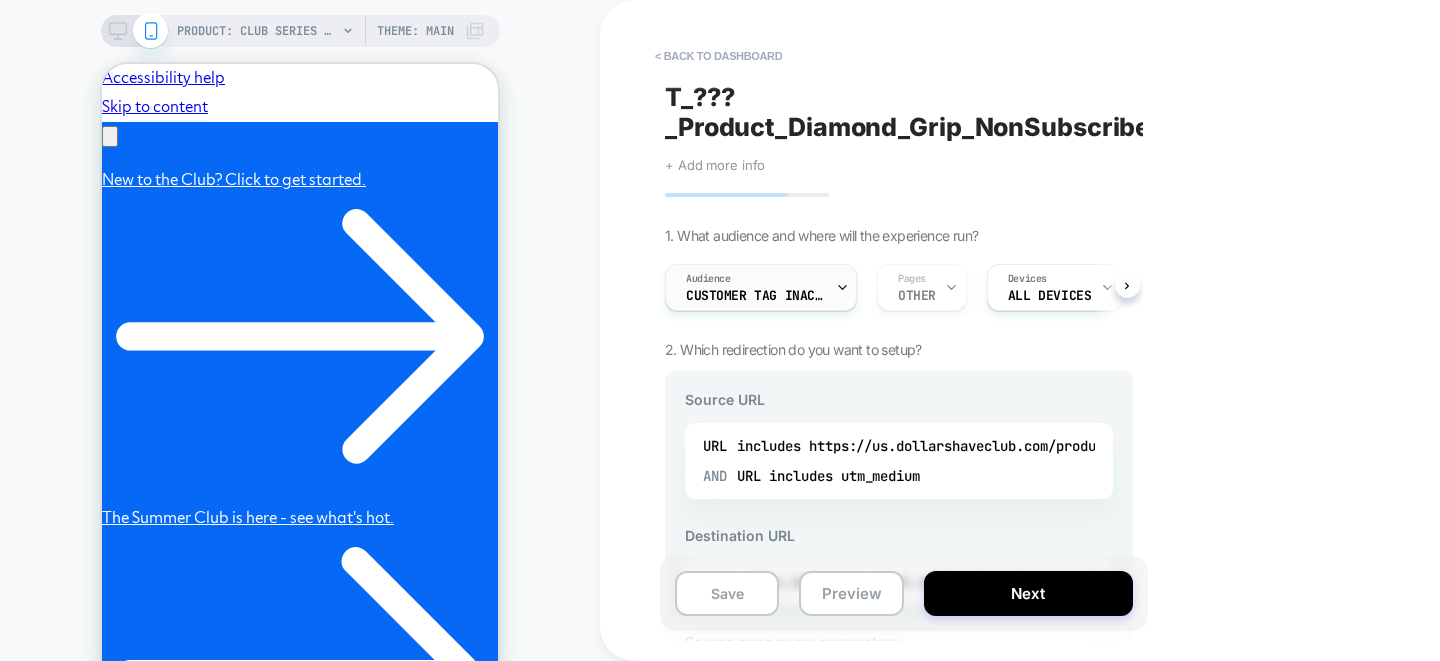 click on "Customer Tag  Inactive Ordergroove Subs..." at bounding box center [756, 296] 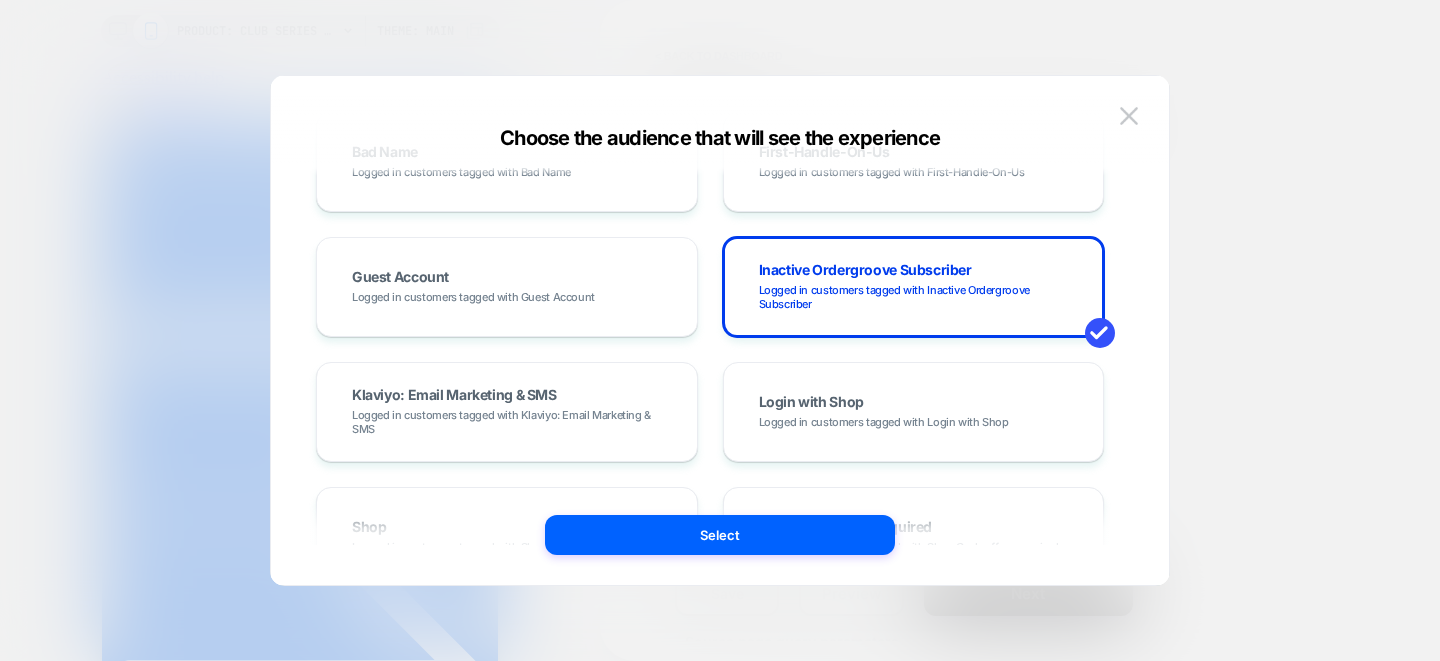 scroll, scrollTop: 1534, scrollLeft: 0, axis: vertical 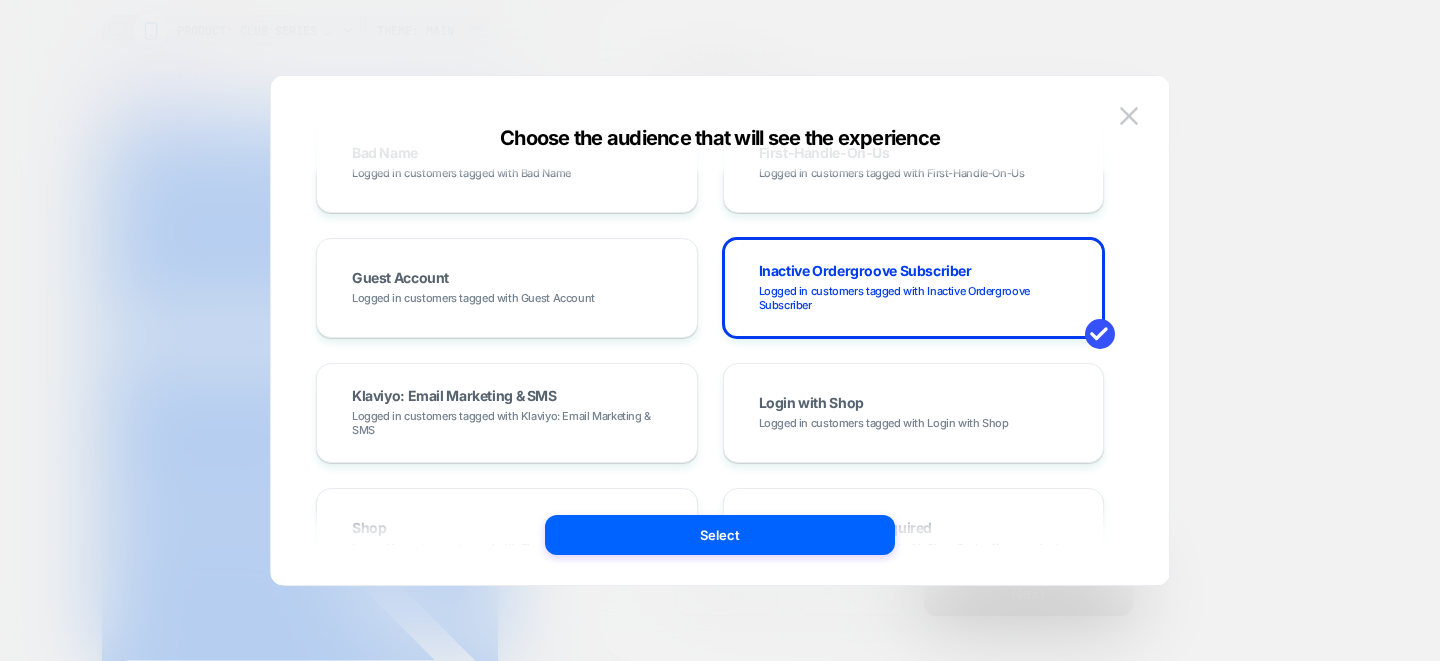 click at bounding box center (1129, 115) 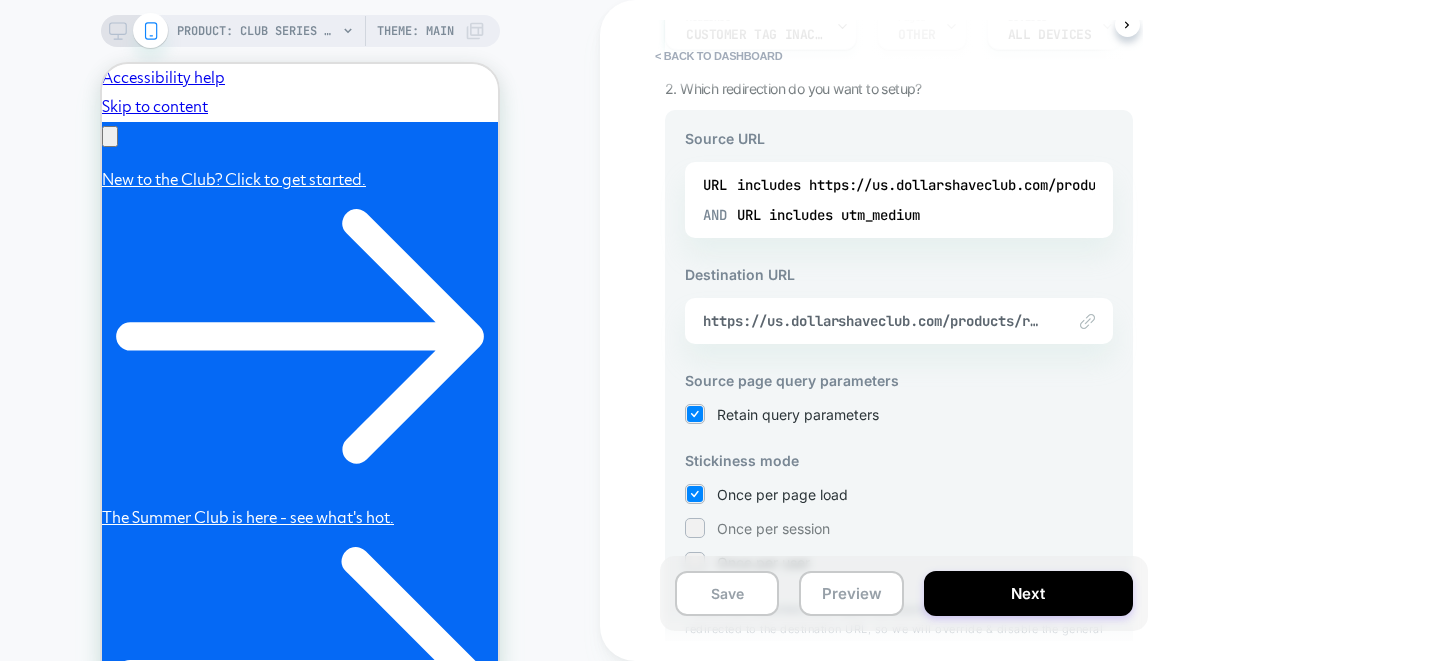 scroll, scrollTop: 327, scrollLeft: 0, axis: vertical 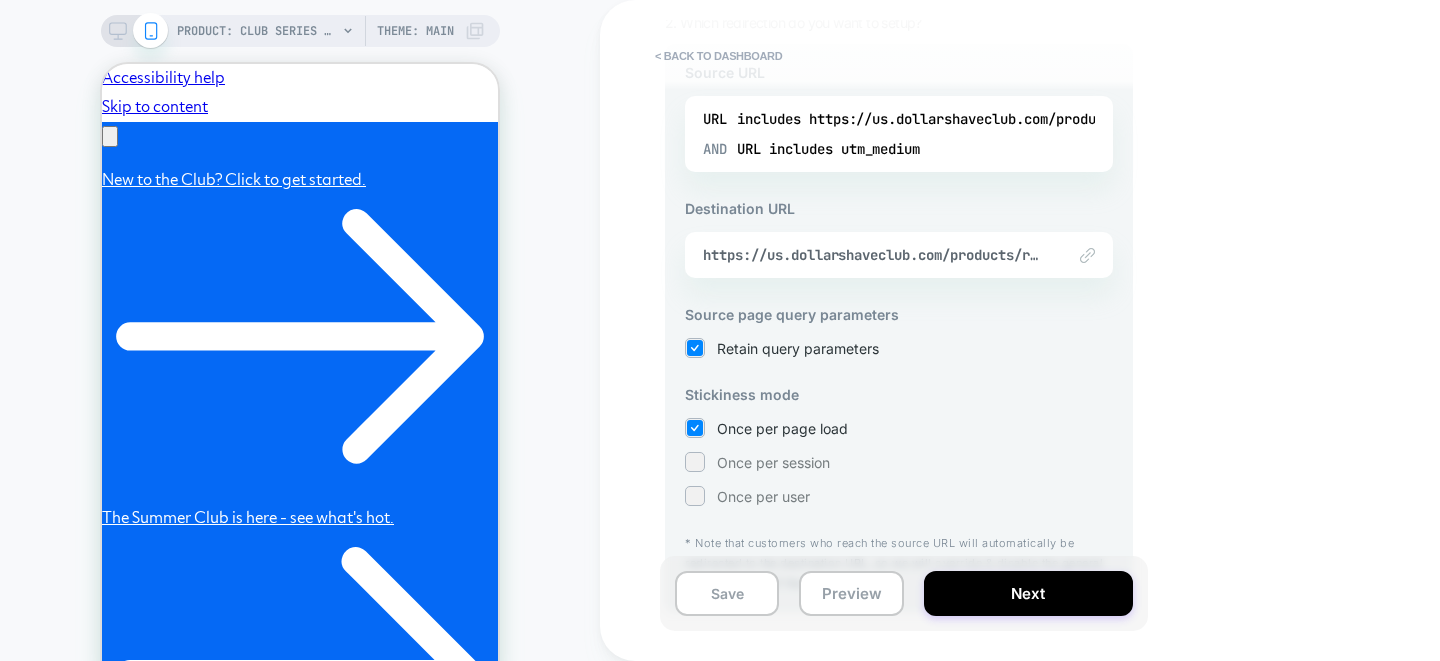 click at bounding box center (1087, 255) 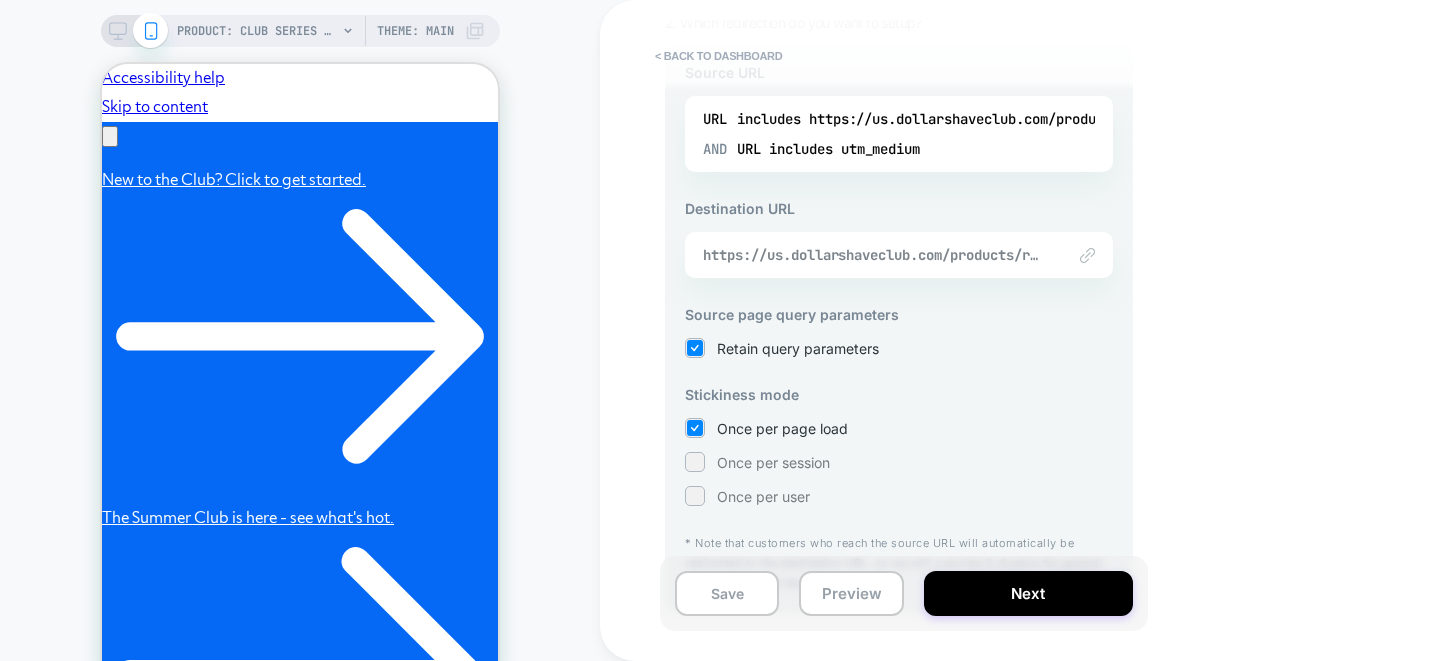 scroll, scrollTop: 0, scrollLeft: 0, axis: both 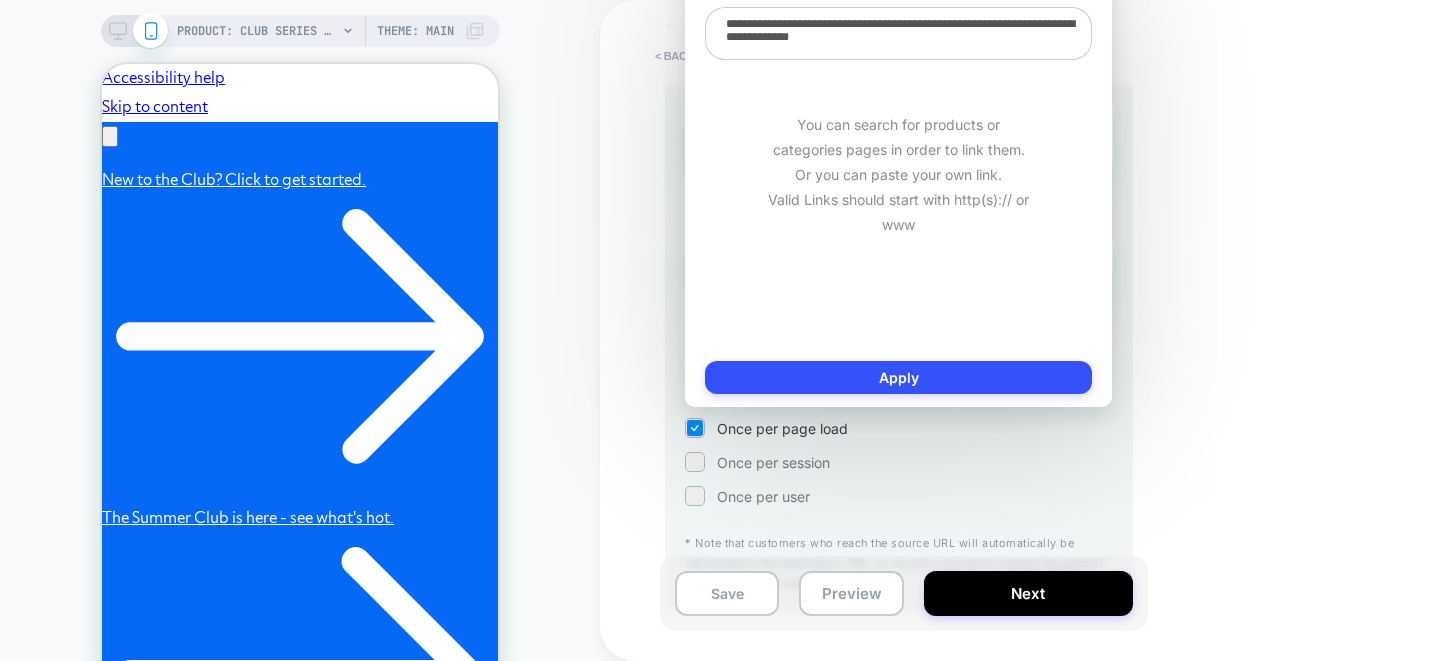 click on "**********" at bounding box center [898, 33] 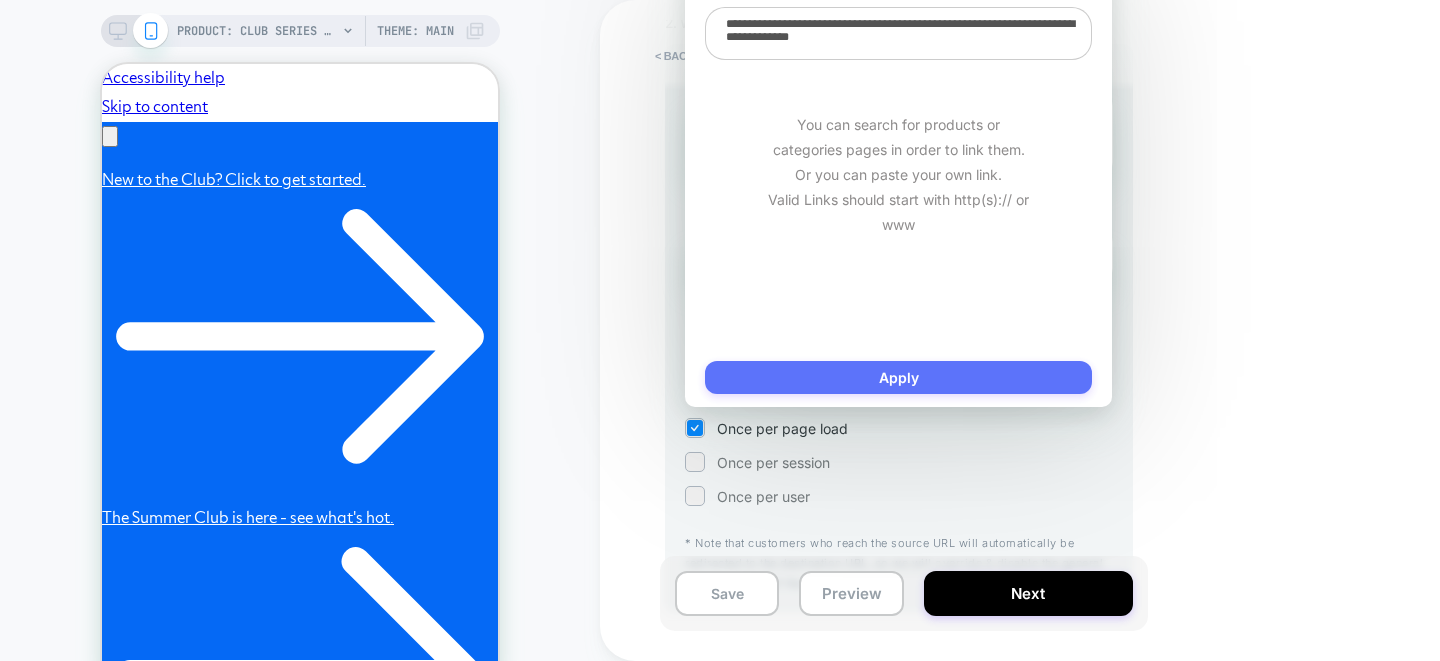 scroll, scrollTop: 0, scrollLeft: 0, axis: both 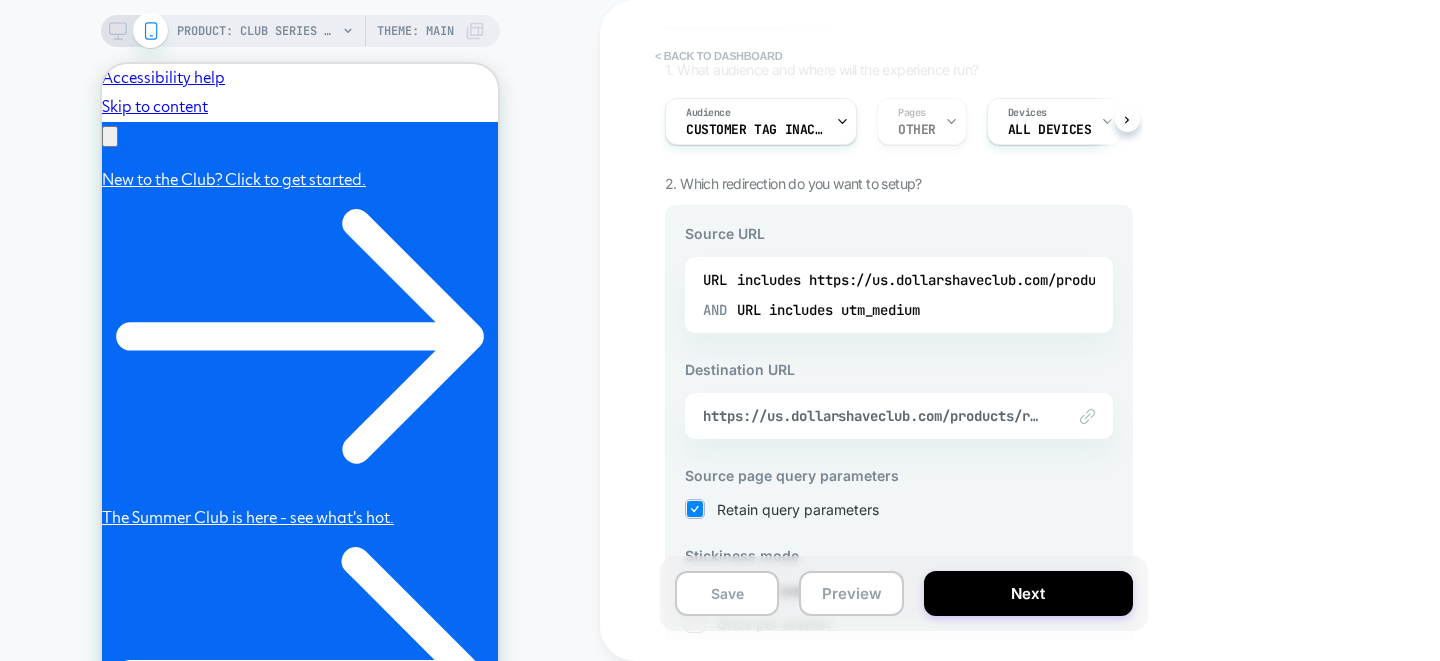 click on "< back to dashboard" at bounding box center [718, 56] 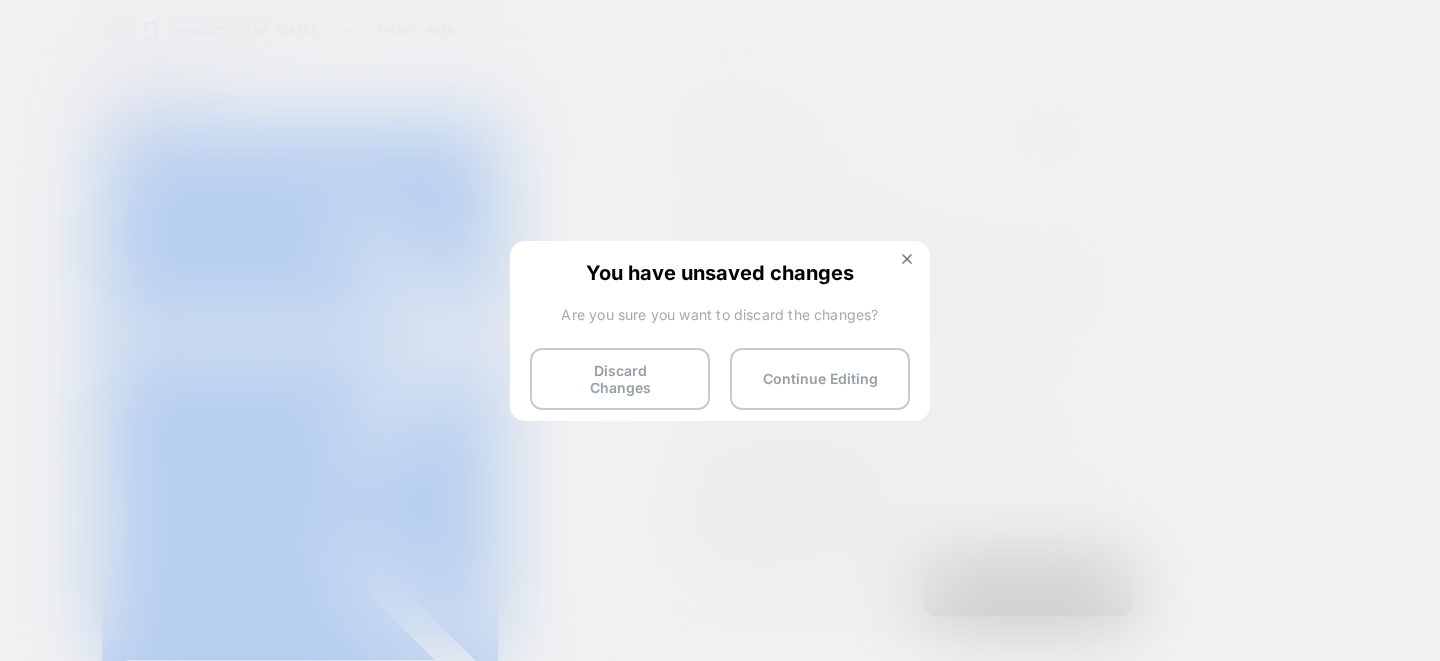 scroll, scrollTop: 0, scrollLeft: 310, axis: horizontal 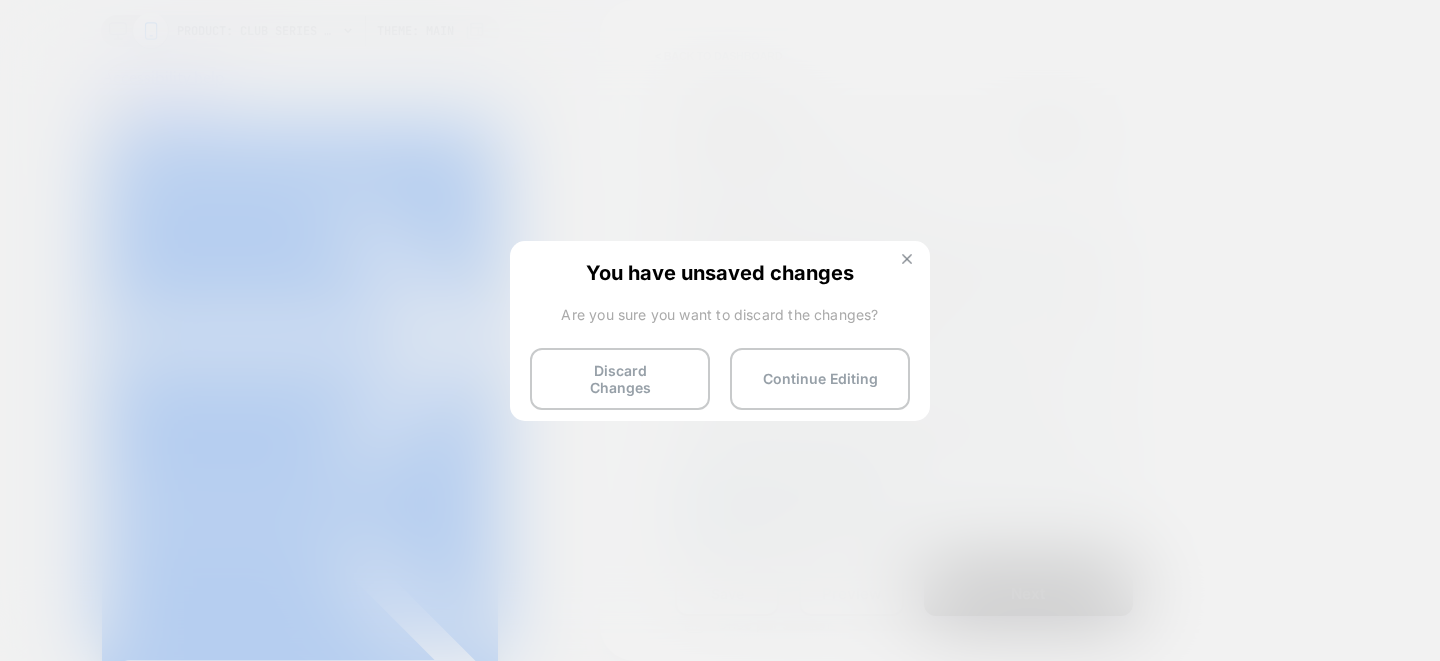 click at bounding box center (907, 261) 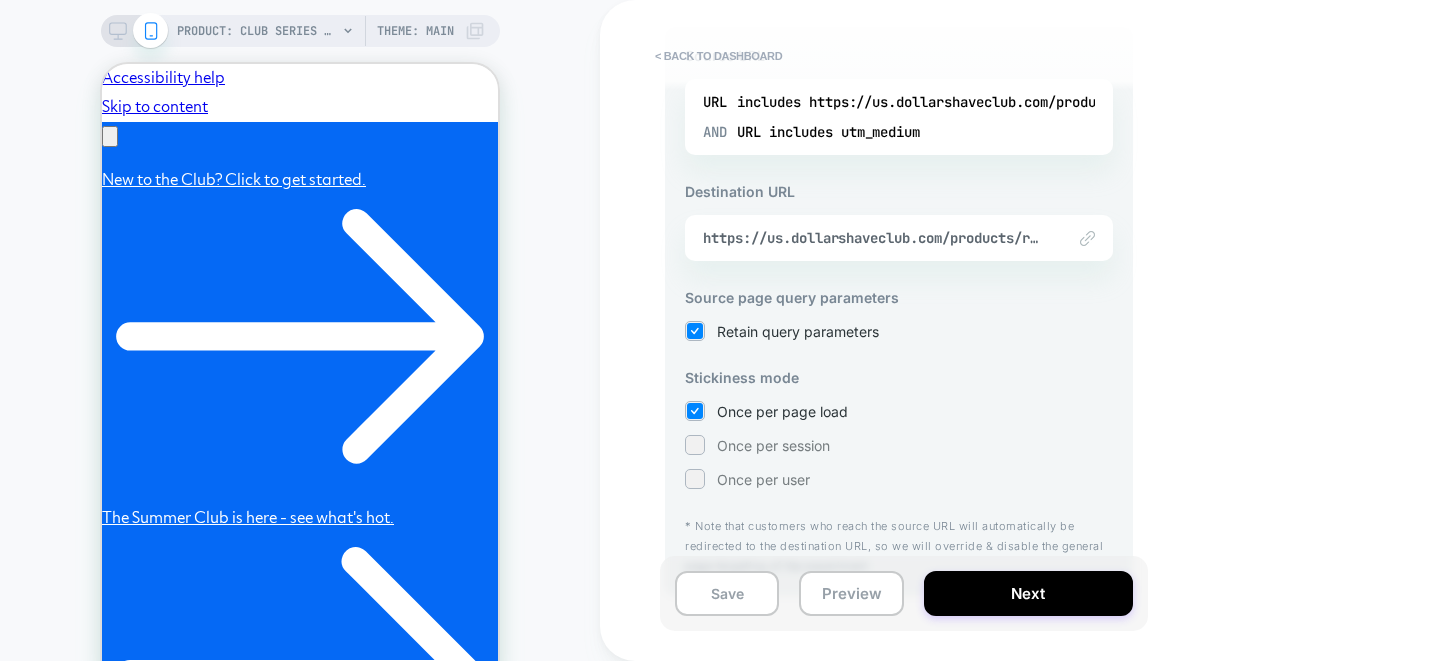scroll, scrollTop: 365, scrollLeft: 0, axis: vertical 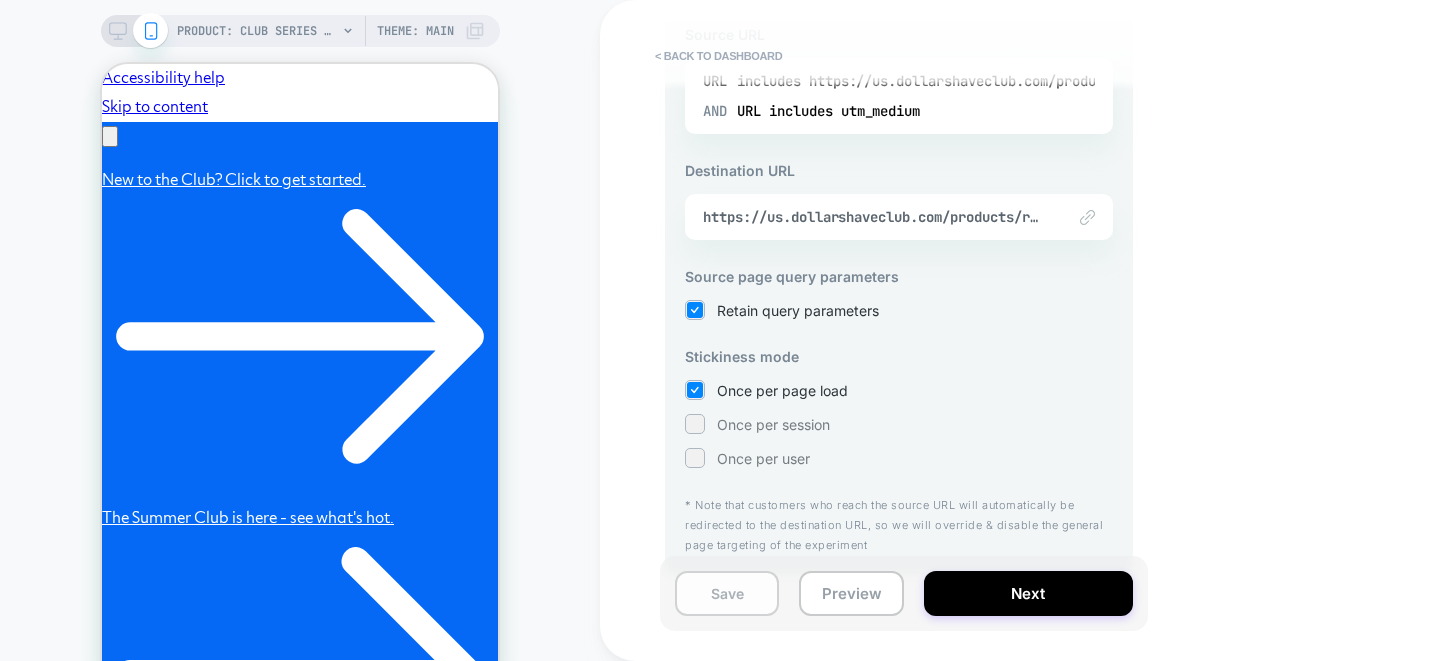 click on "Save" at bounding box center (727, 593) 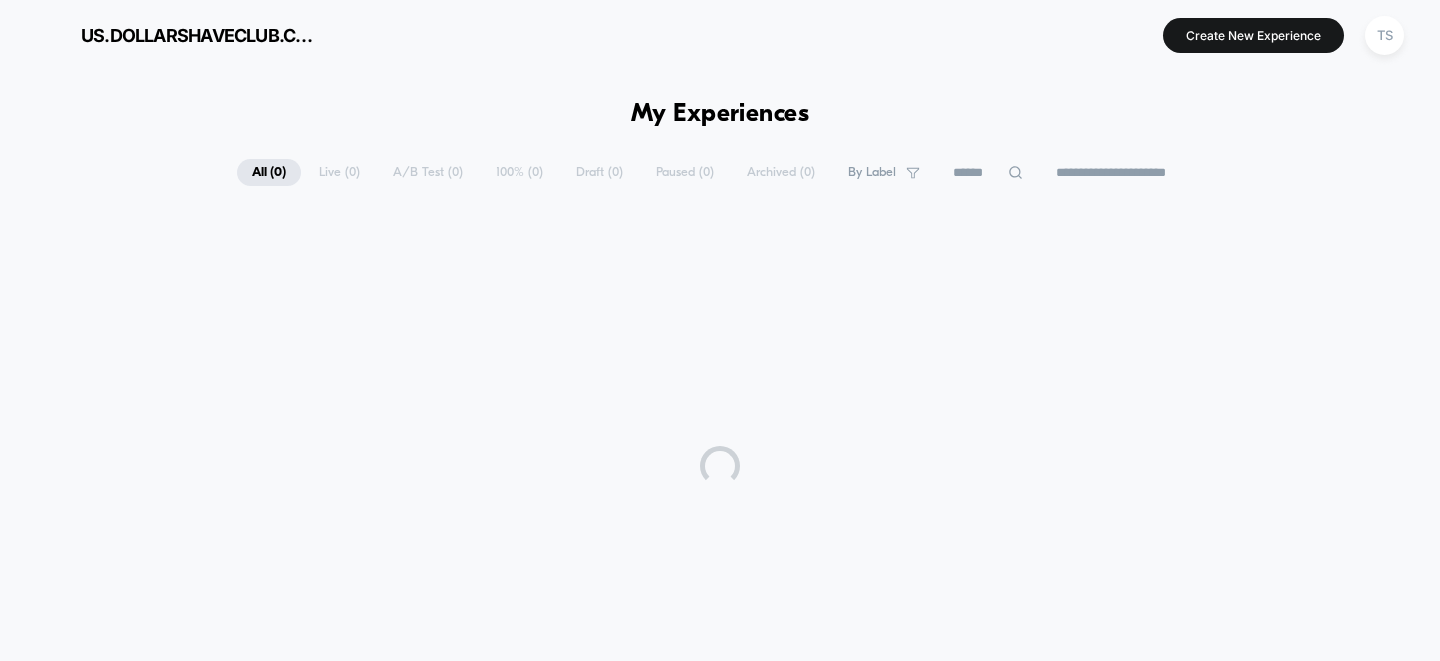 scroll, scrollTop: 0, scrollLeft: 0, axis: both 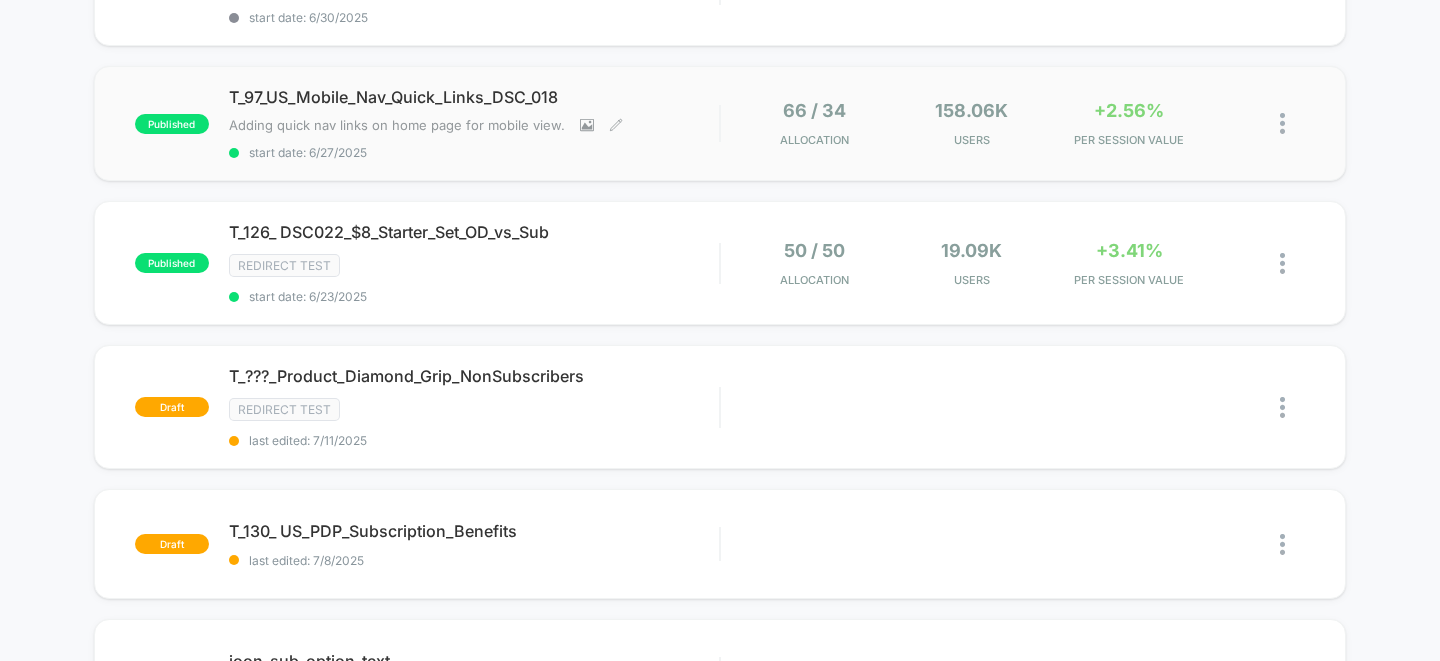 click on "T_97_US_Mobile_Nav_Quick_Links_DSC_018" at bounding box center (474, 97) 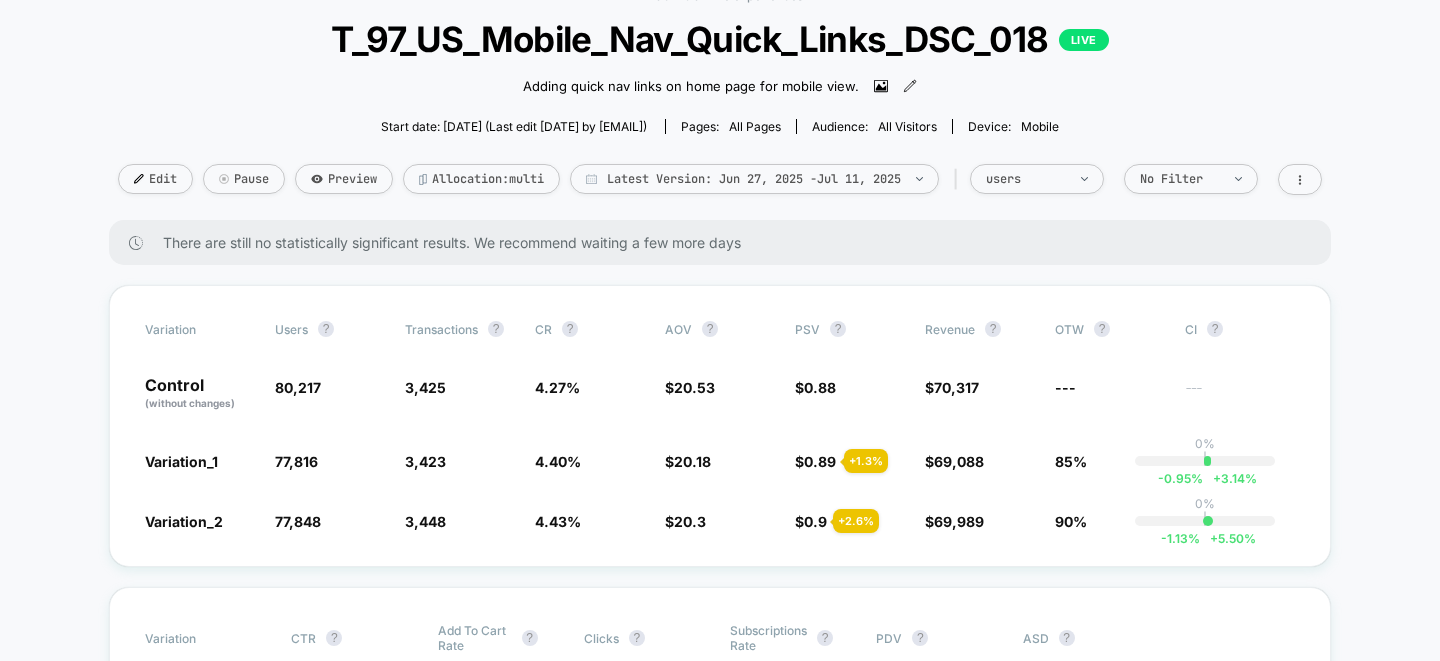 scroll, scrollTop: 123, scrollLeft: 0, axis: vertical 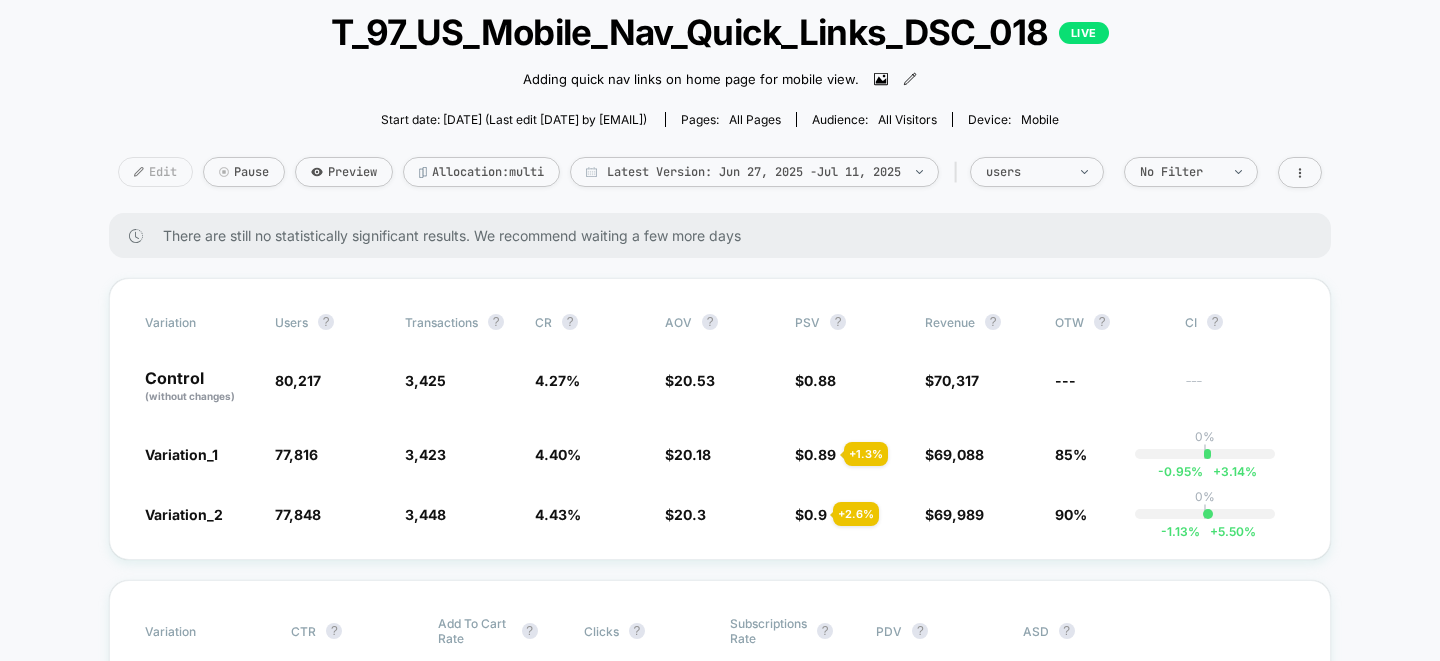 click on "Edit" at bounding box center [155, 172] 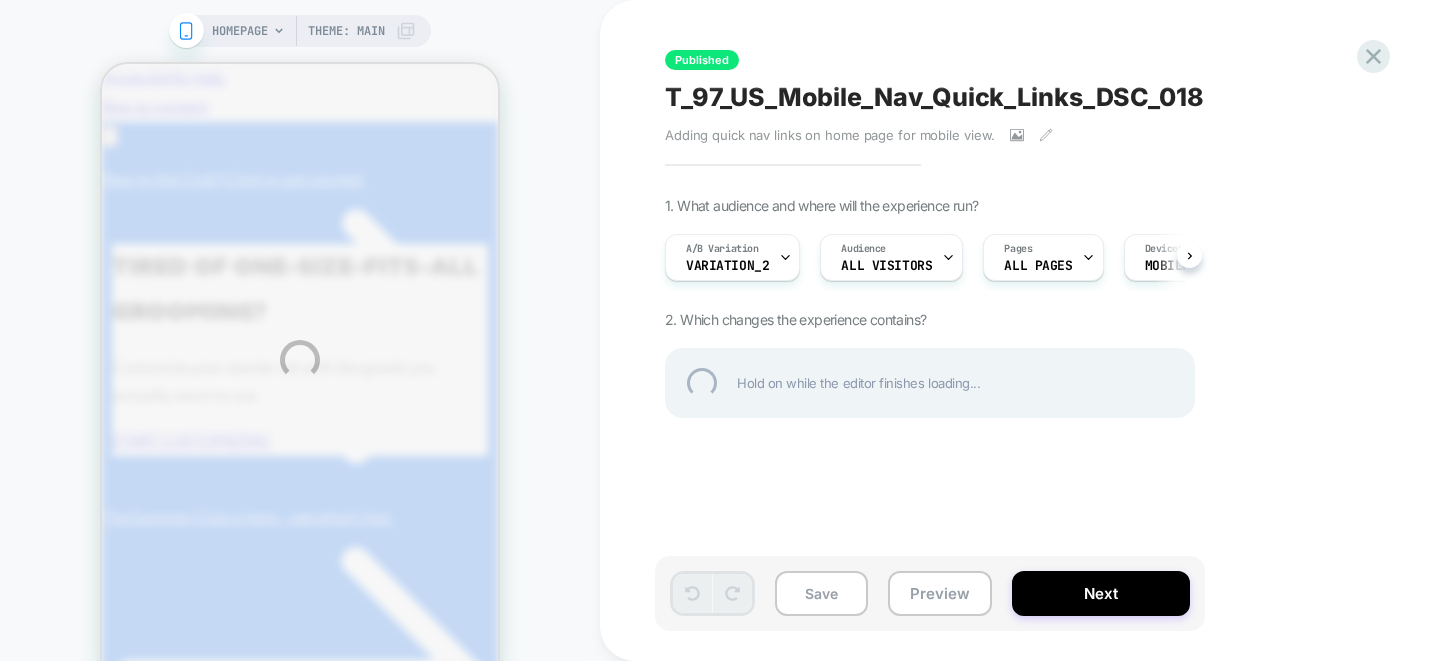 scroll, scrollTop: 0, scrollLeft: 0, axis: both 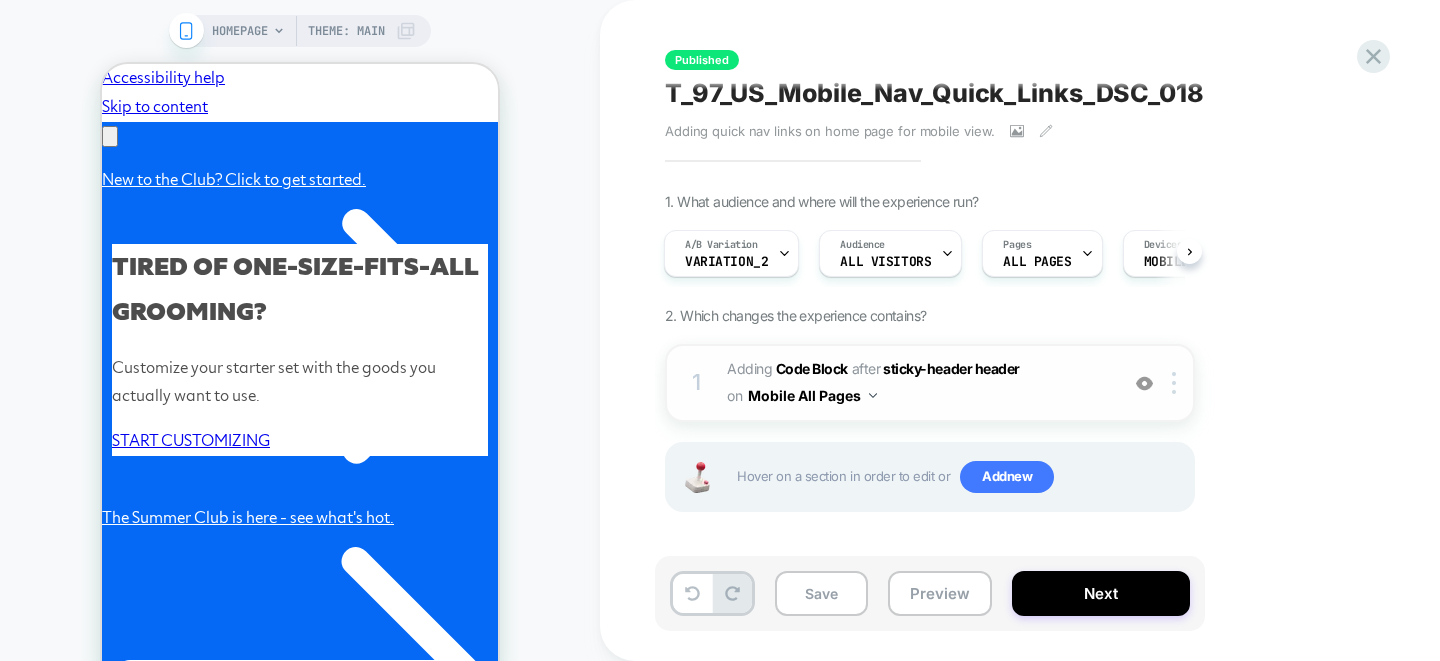 click on "Adding   Code Block   AFTER sticky-header header sticky-header header   on Mobile All Pages" at bounding box center (917, 383) 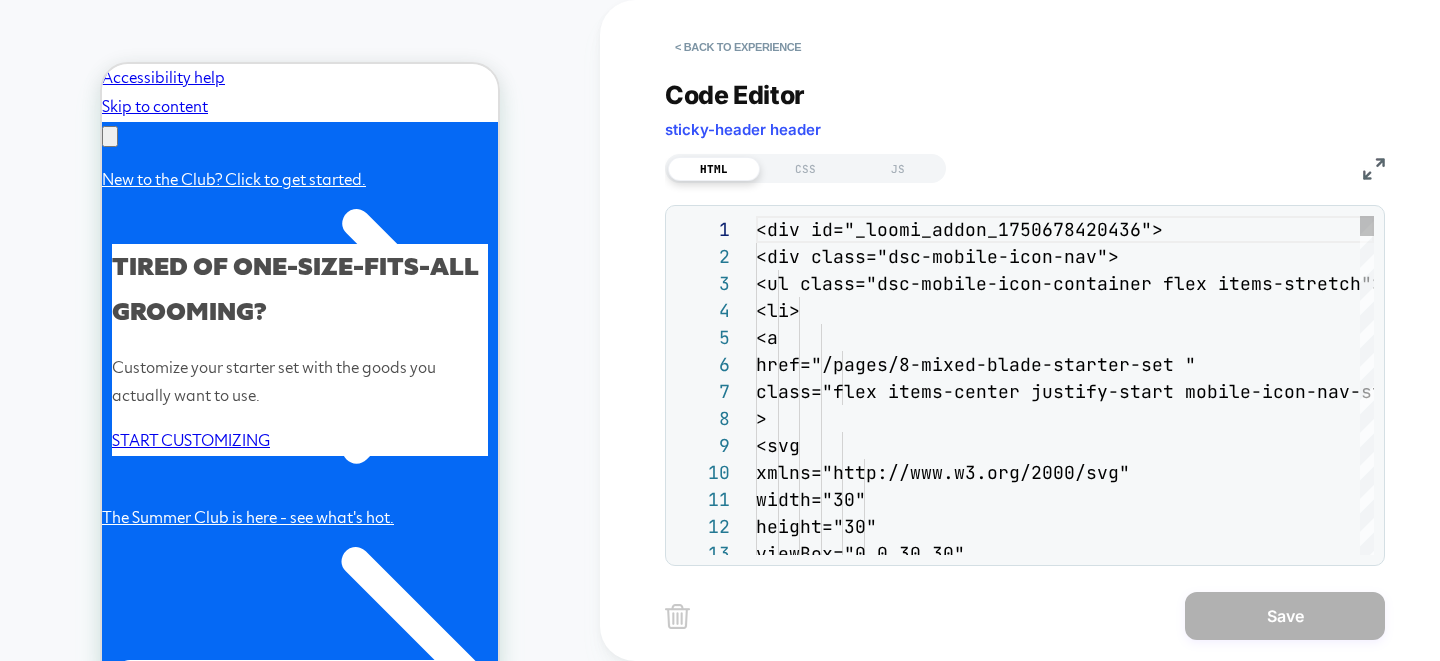 scroll, scrollTop: 270, scrollLeft: 0, axis: vertical 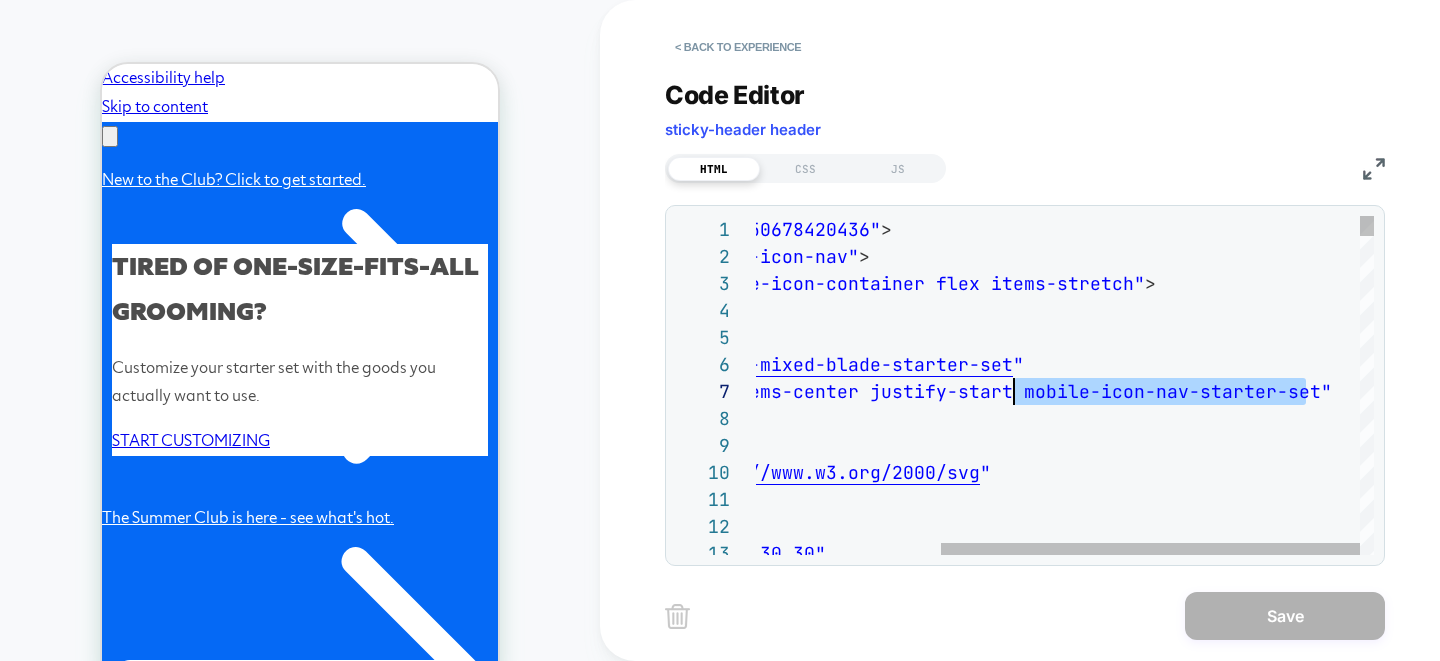 drag, startPoint x: 1309, startPoint y: 390, endPoint x: 1017, endPoint y: 388, distance: 292.00684 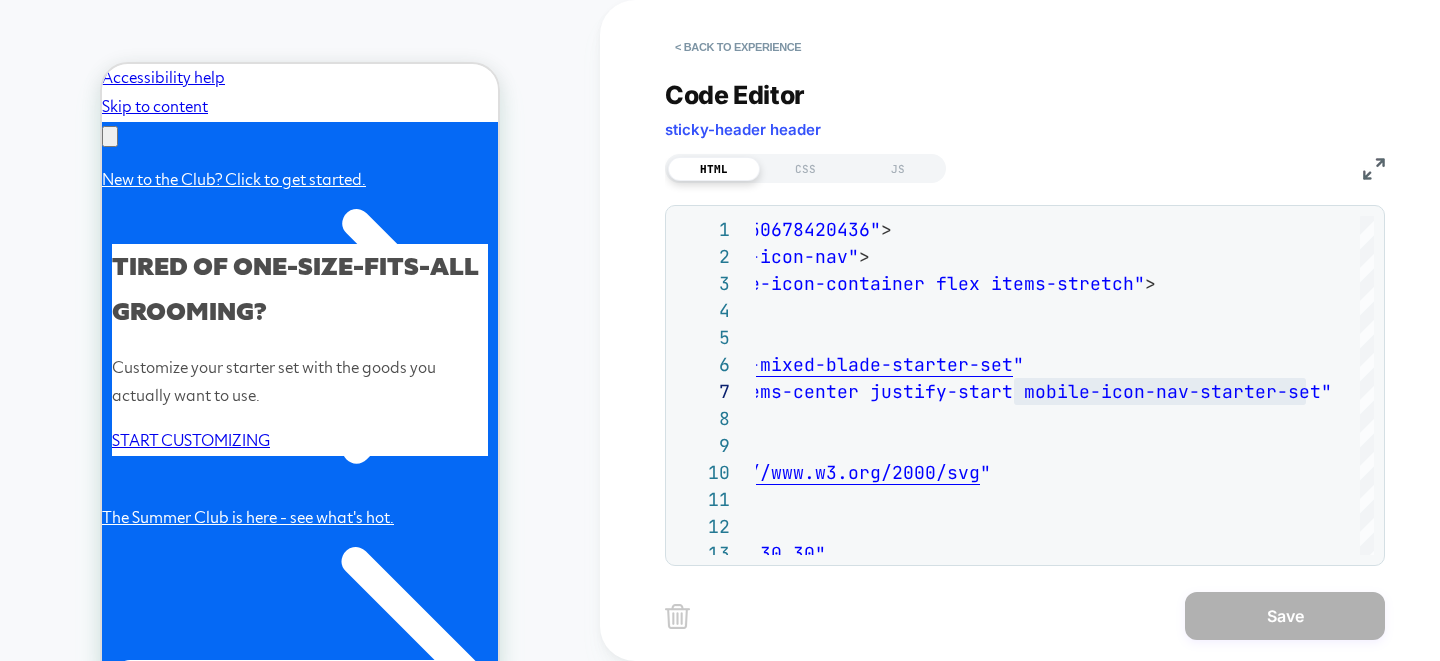 scroll, scrollTop: 0, scrollLeft: 0, axis: both 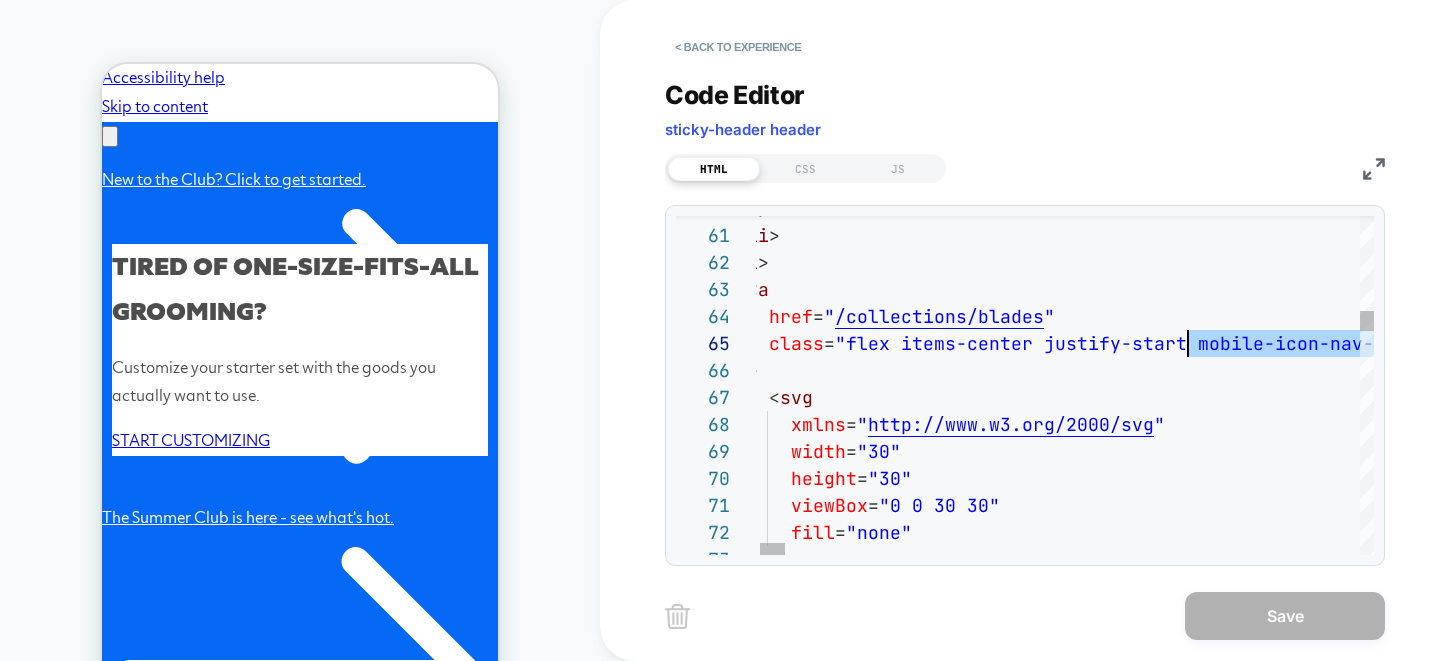 drag, startPoint x: 1176, startPoint y: 348, endPoint x: 1191, endPoint y: 347, distance: 15.033297 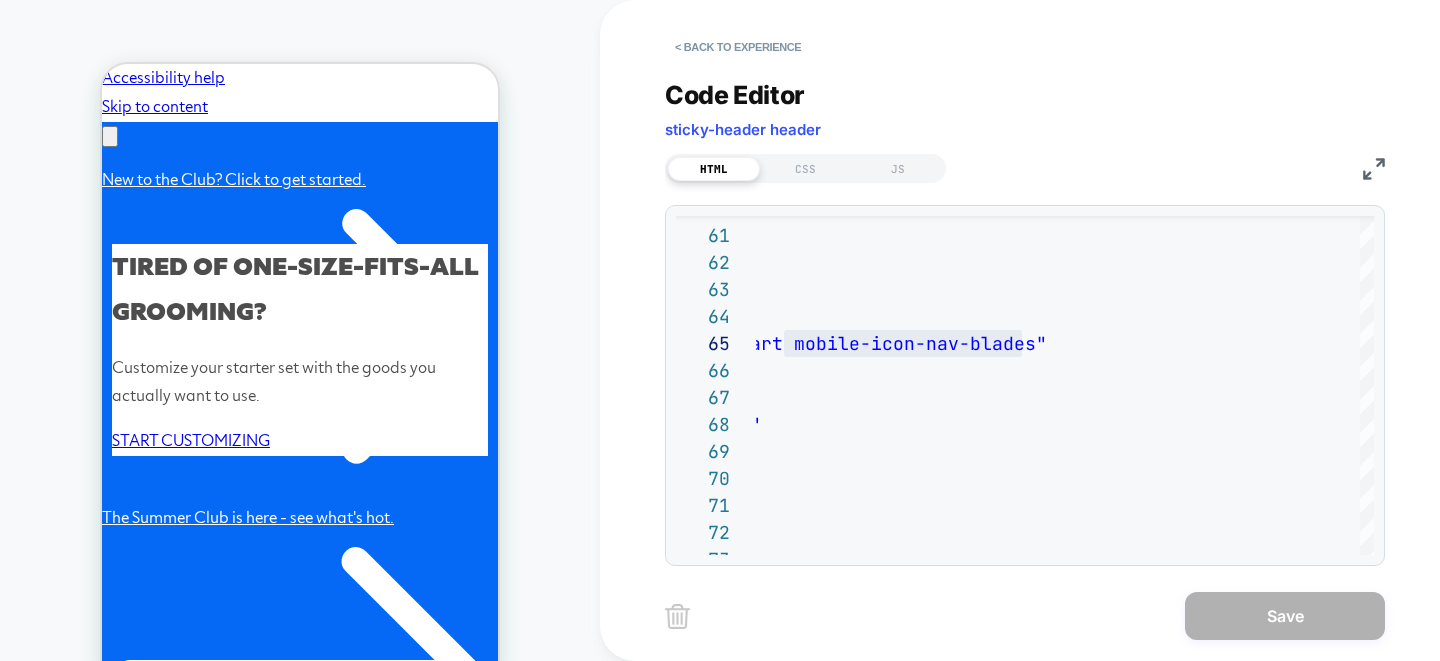scroll, scrollTop: 0, scrollLeft: 310, axis: horizontal 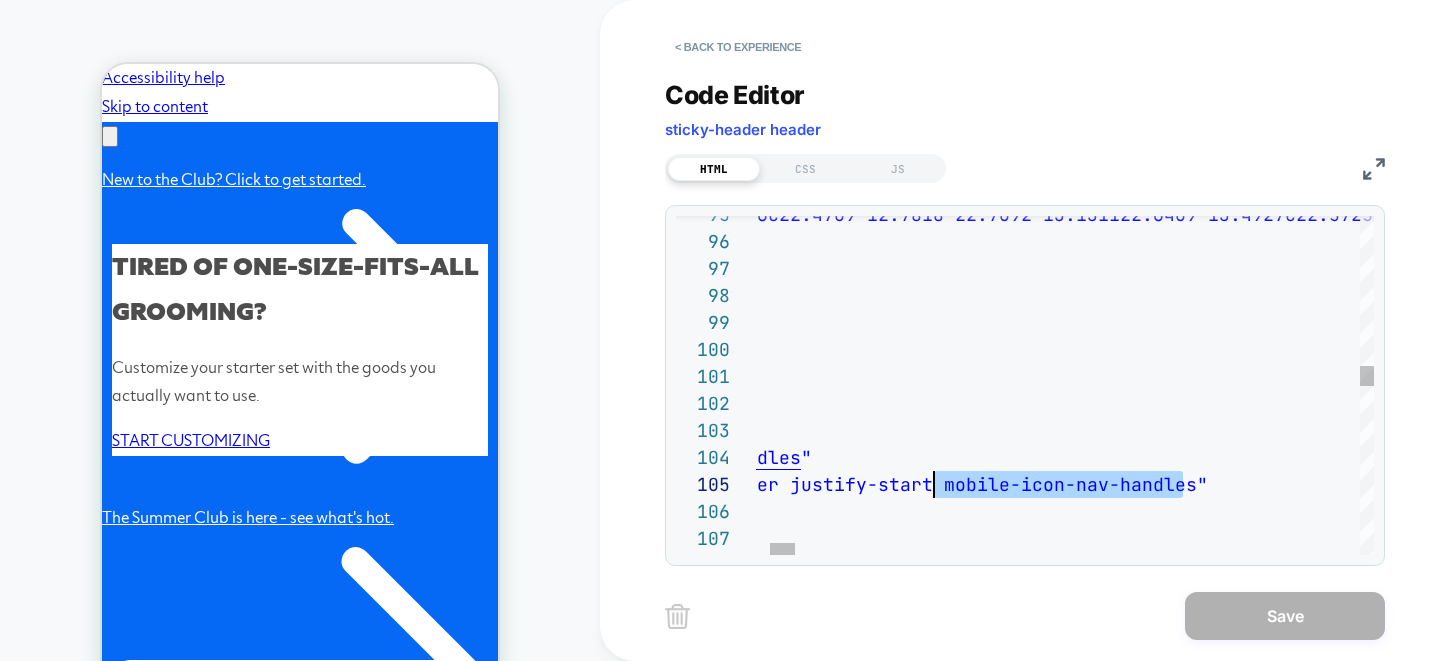 drag, startPoint x: 1181, startPoint y: 485, endPoint x: 933, endPoint y: 484, distance: 248.00201 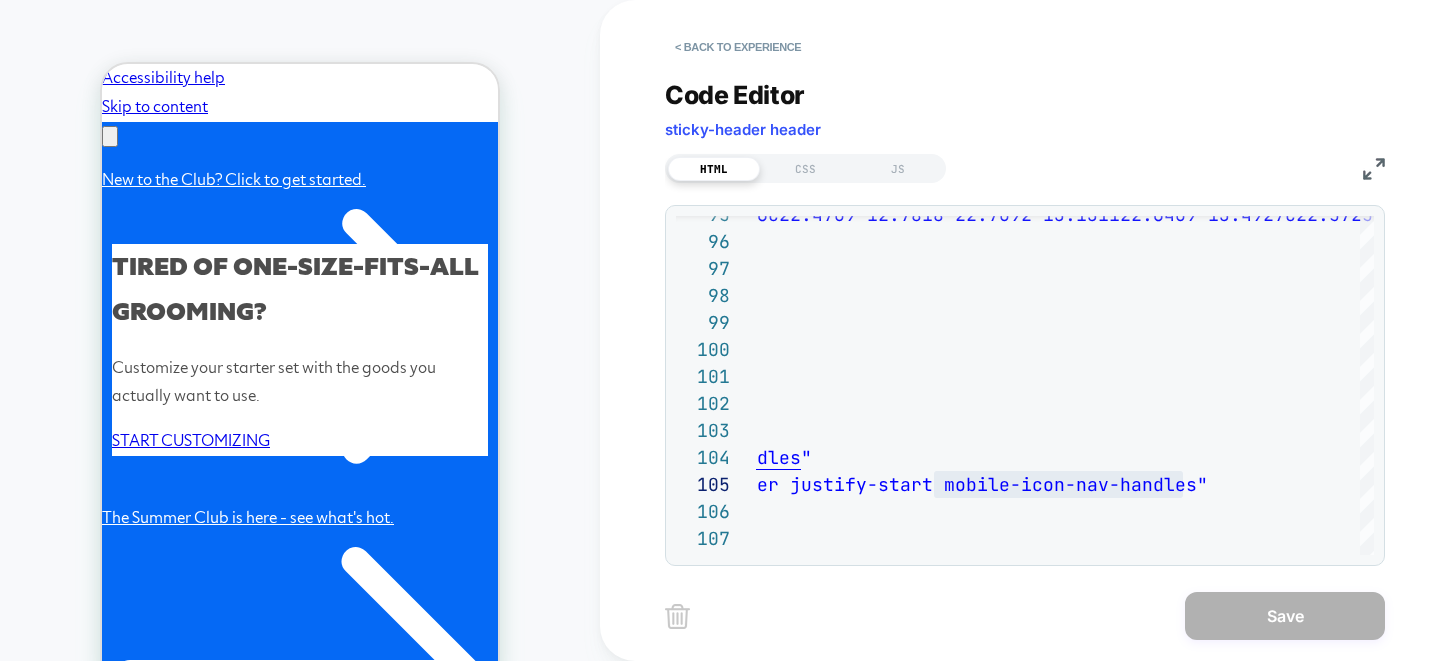 scroll, scrollTop: 0, scrollLeft: 0, axis: both 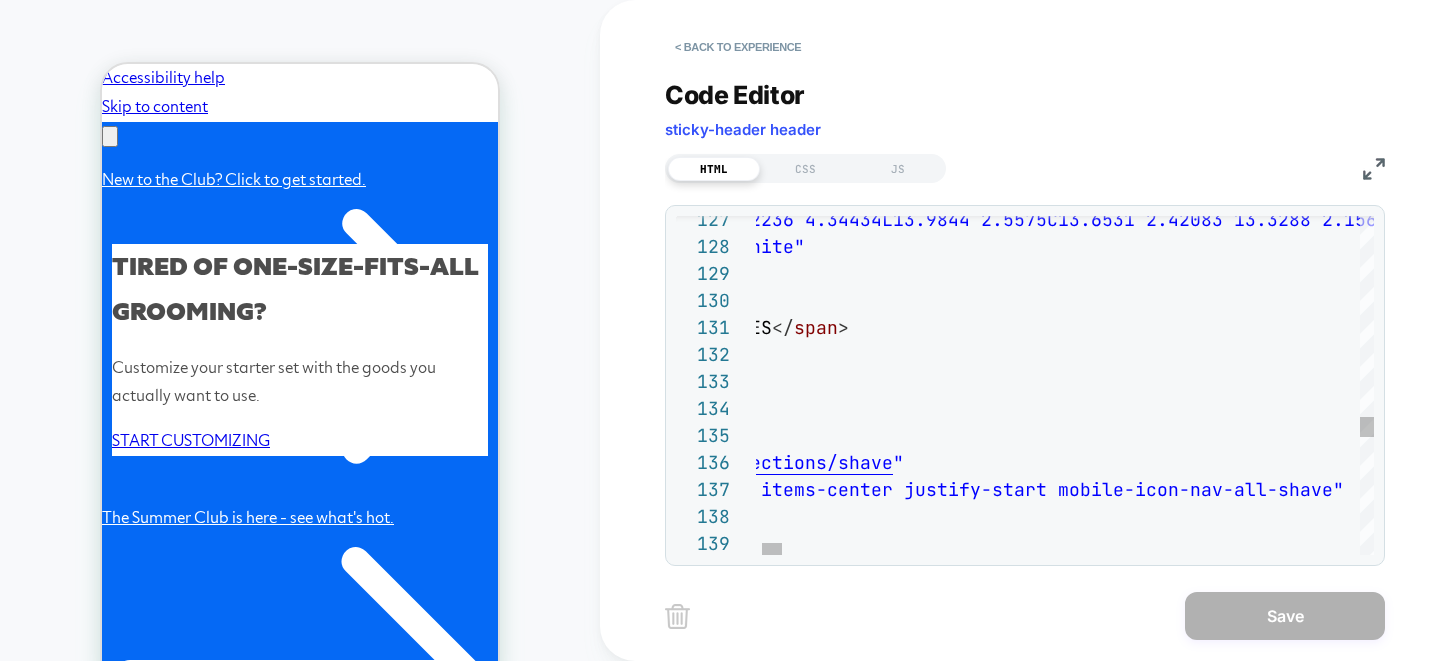 type on "**********" 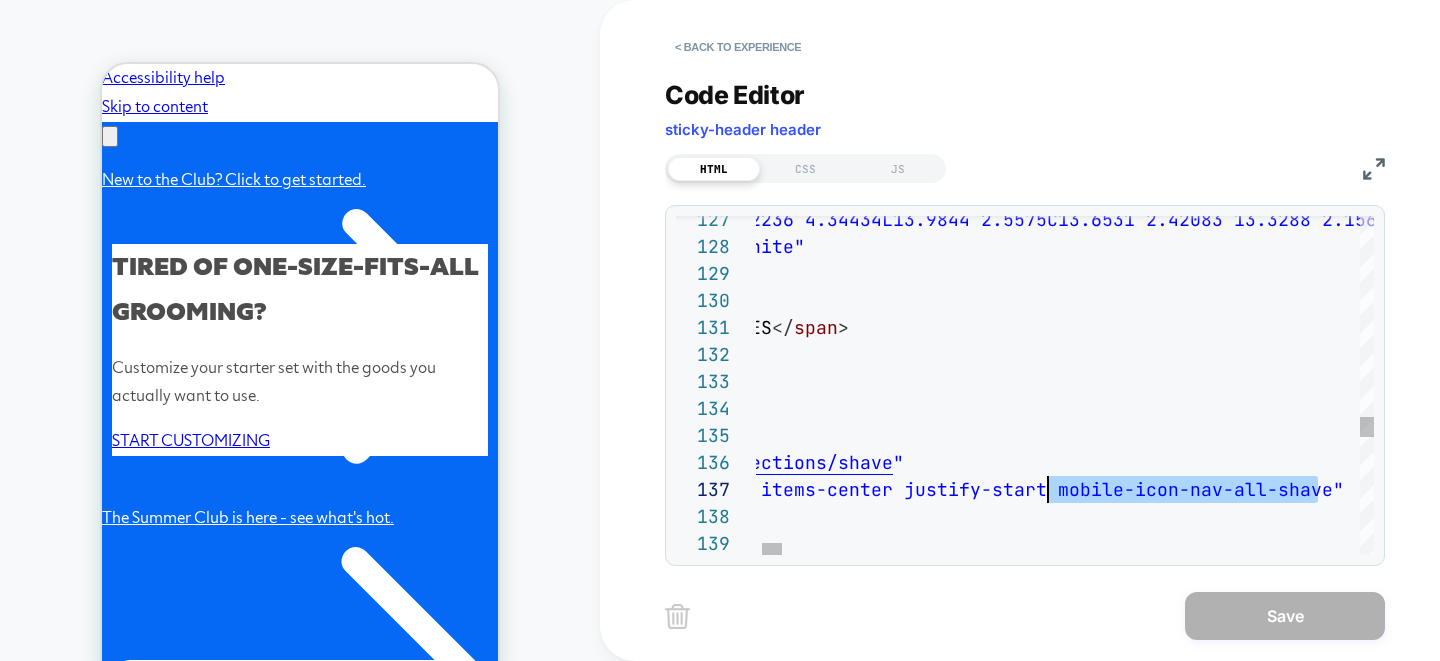 scroll, scrollTop: 162, scrollLeft: 529, axis: both 